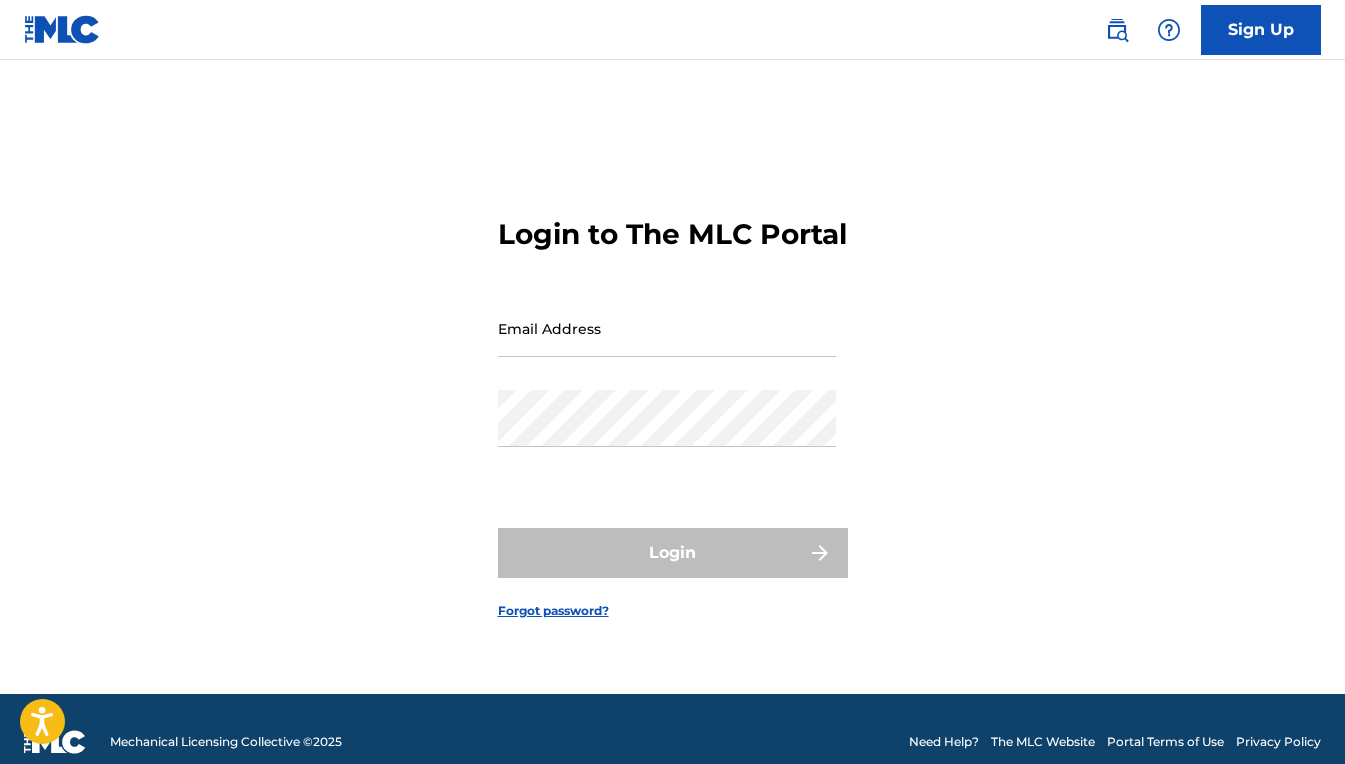scroll, scrollTop: 0, scrollLeft: 0, axis: both 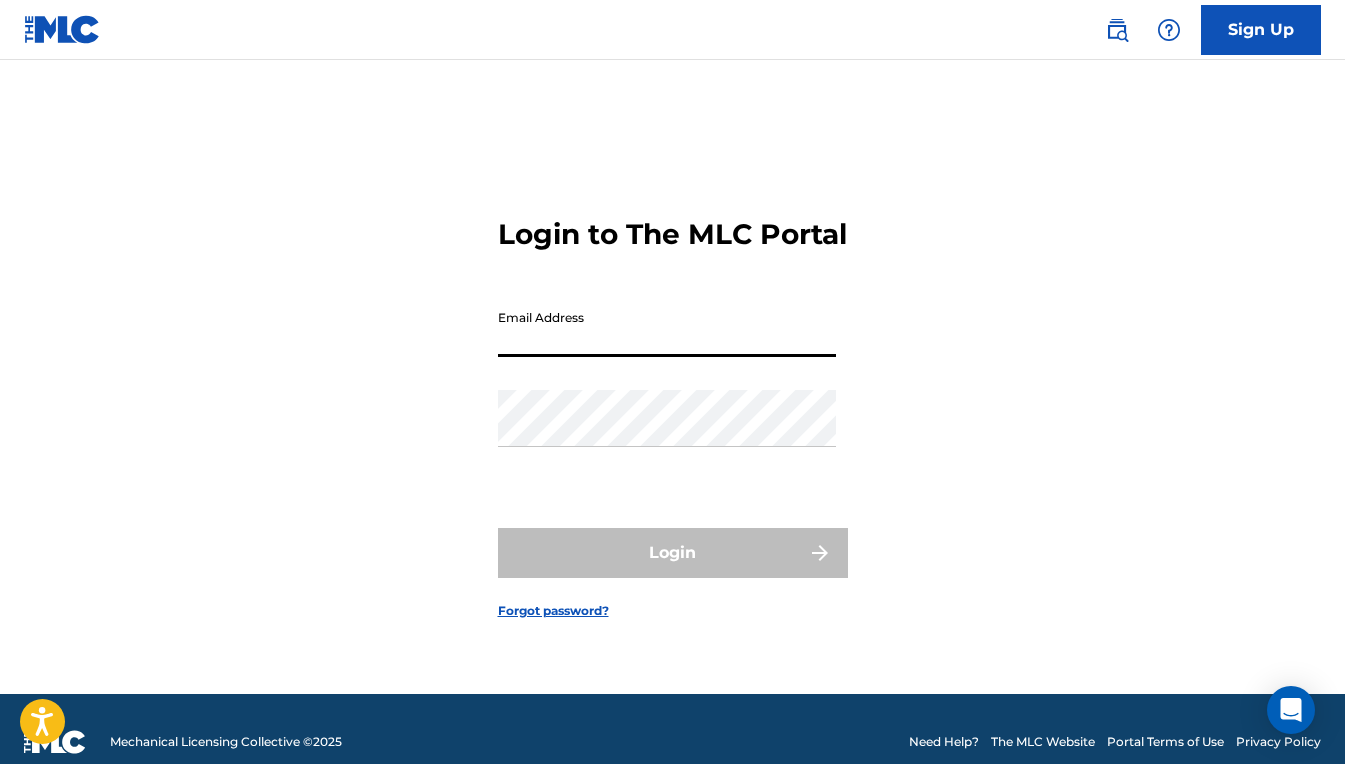 click on "Email Address" at bounding box center (667, 328) 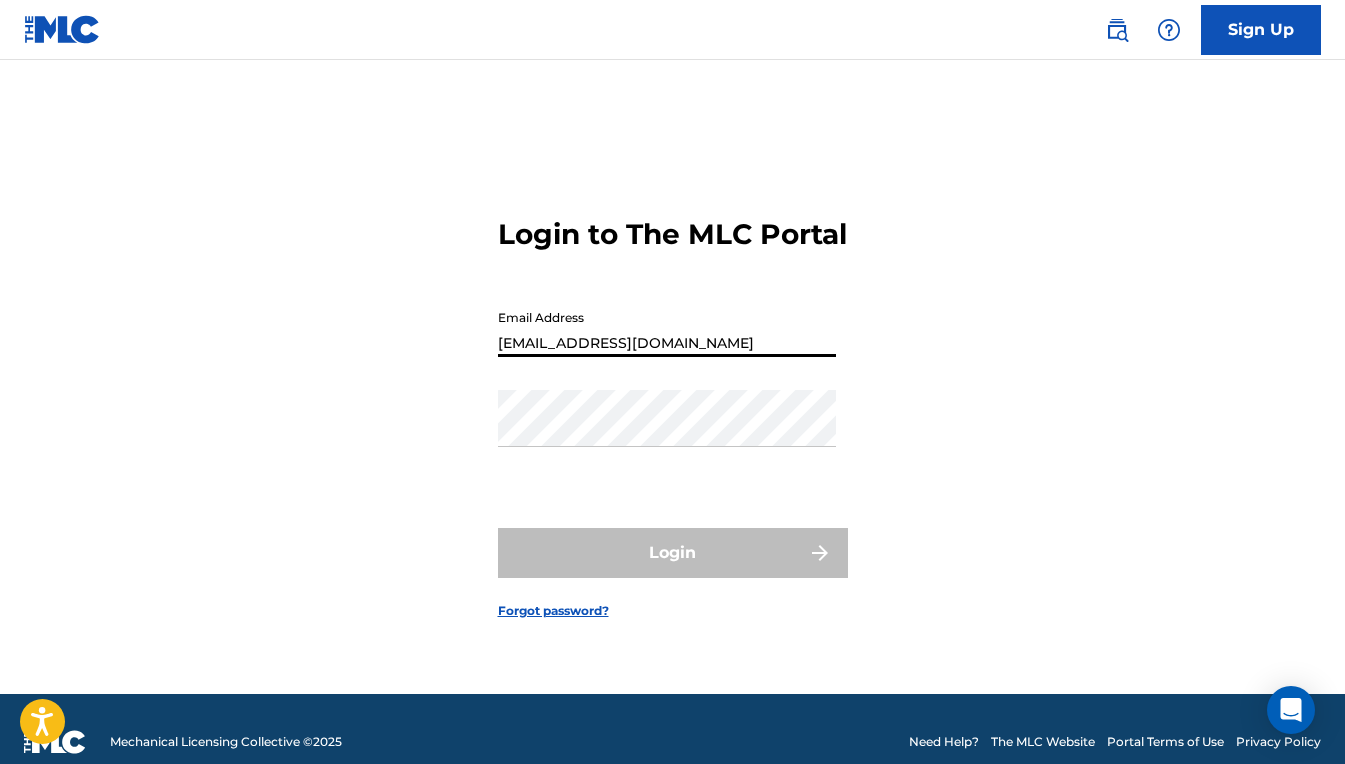 click on "Login" at bounding box center (673, 553) 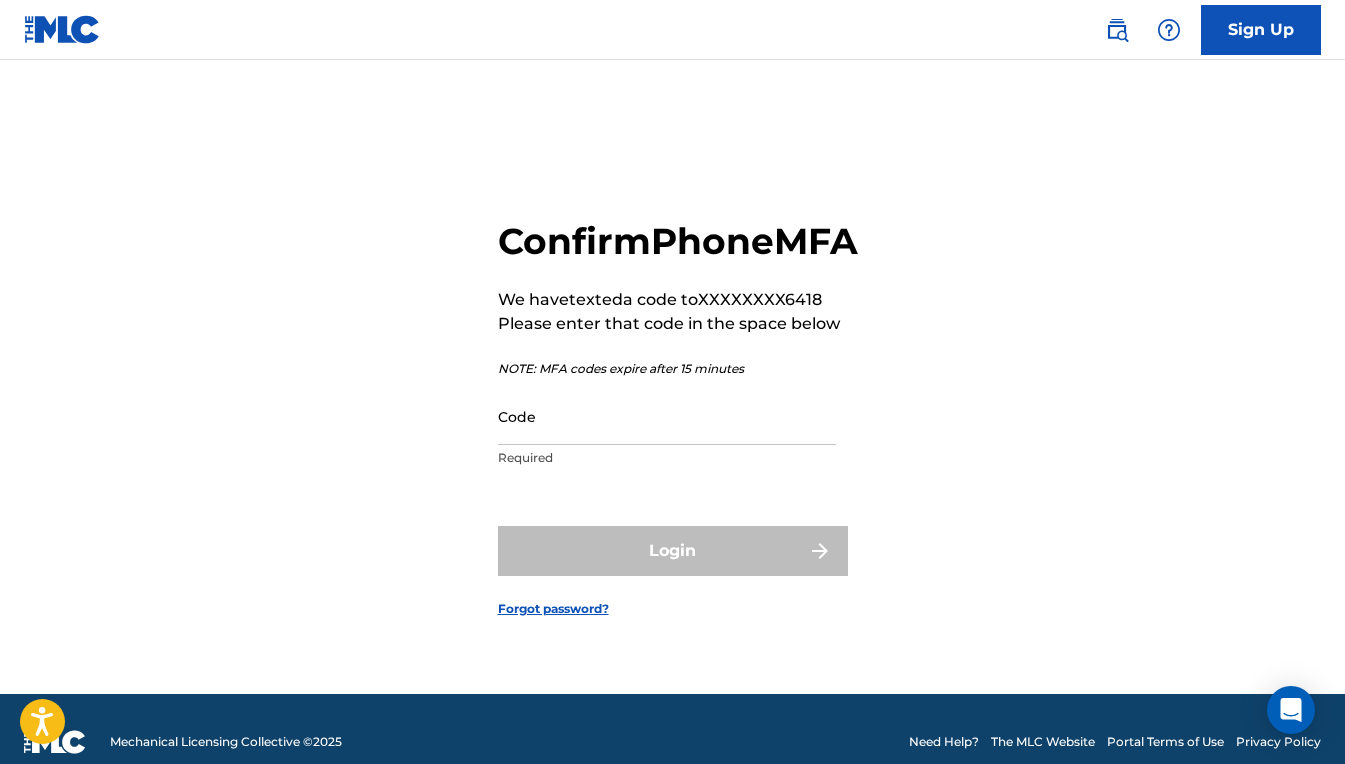 click on "Code" at bounding box center [667, 416] 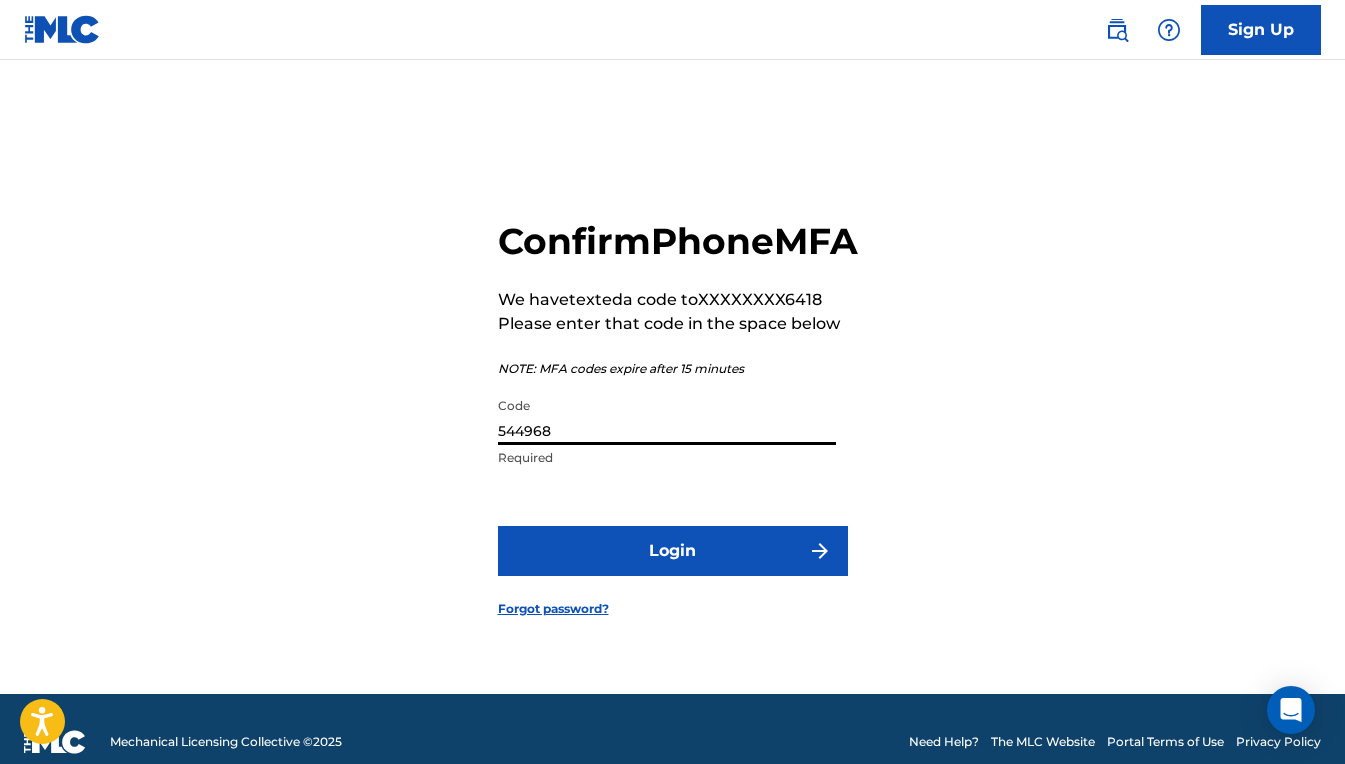 type on "544968" 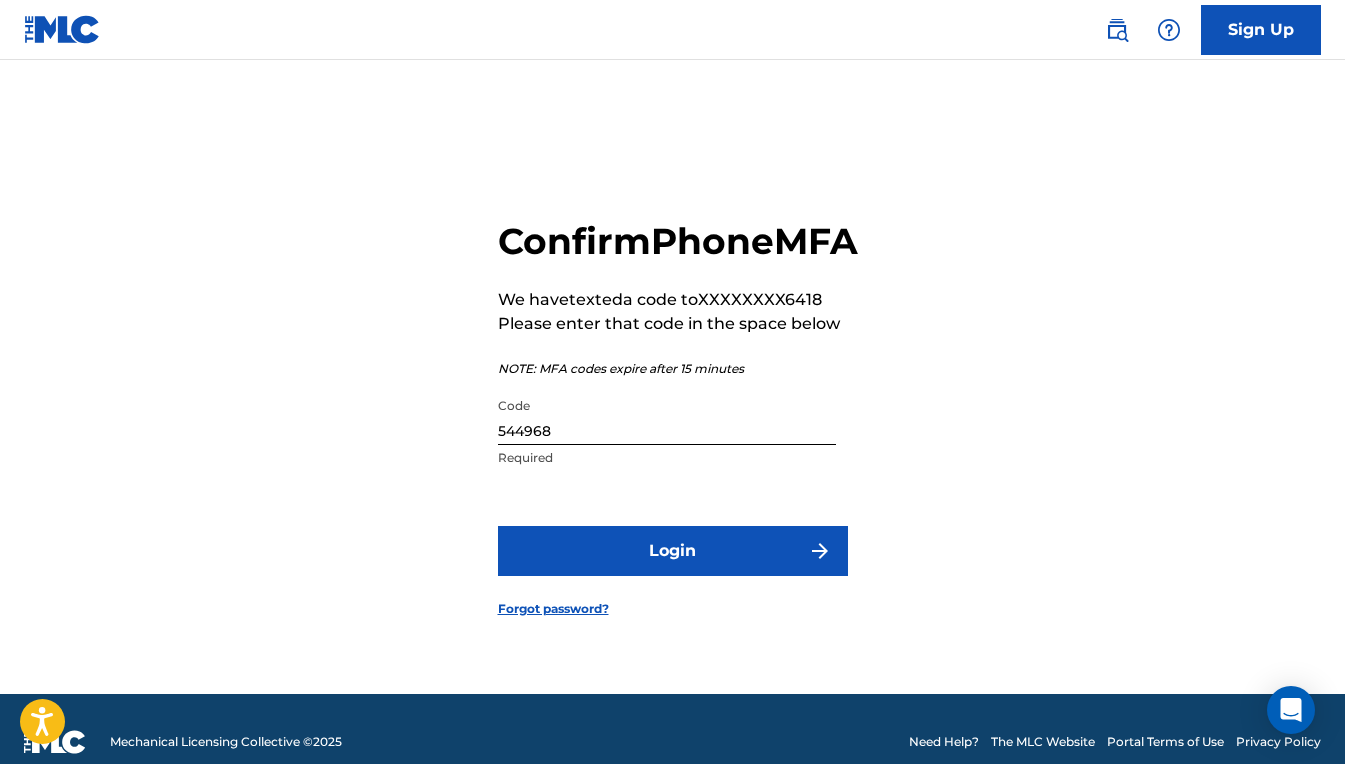 click on "Login" at bounding box center (673, 551) 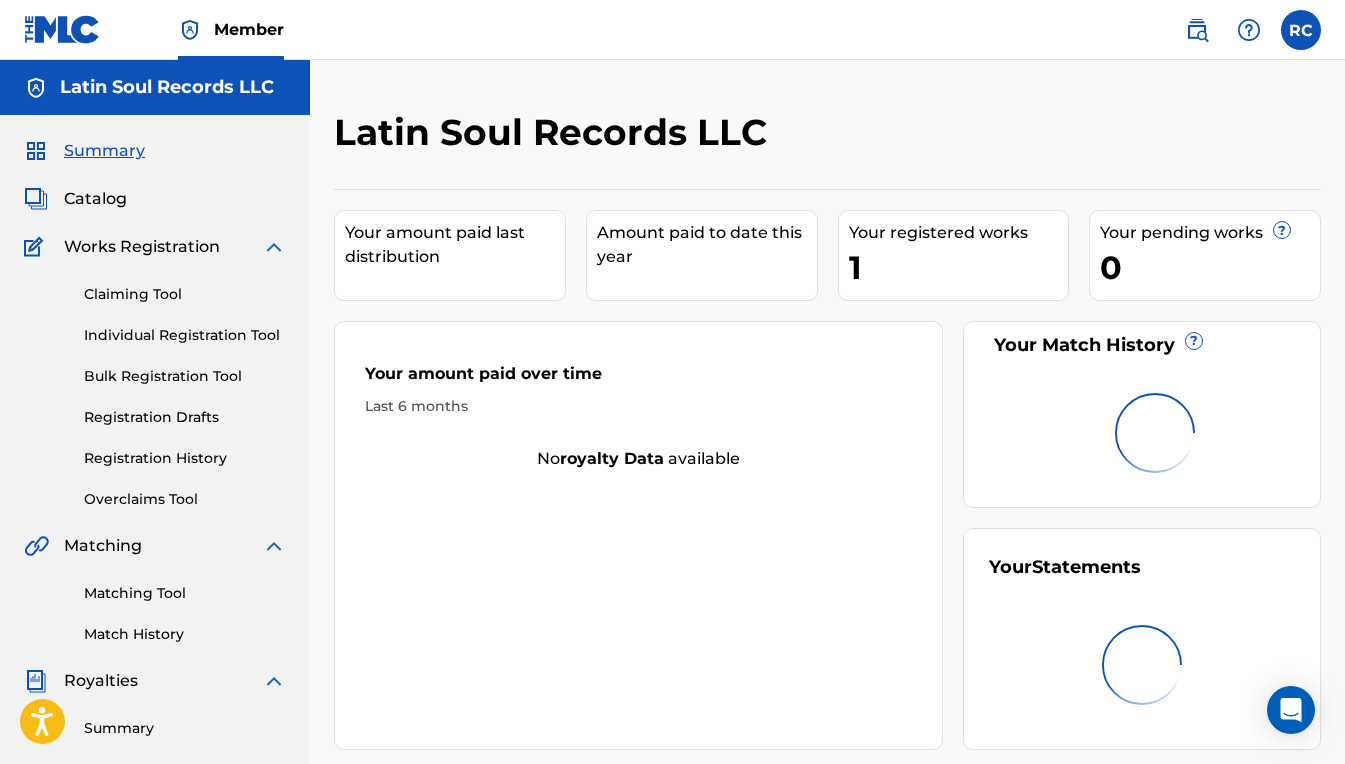 scroll, scrollTop: 0, scrollLeft: 0, axis: both 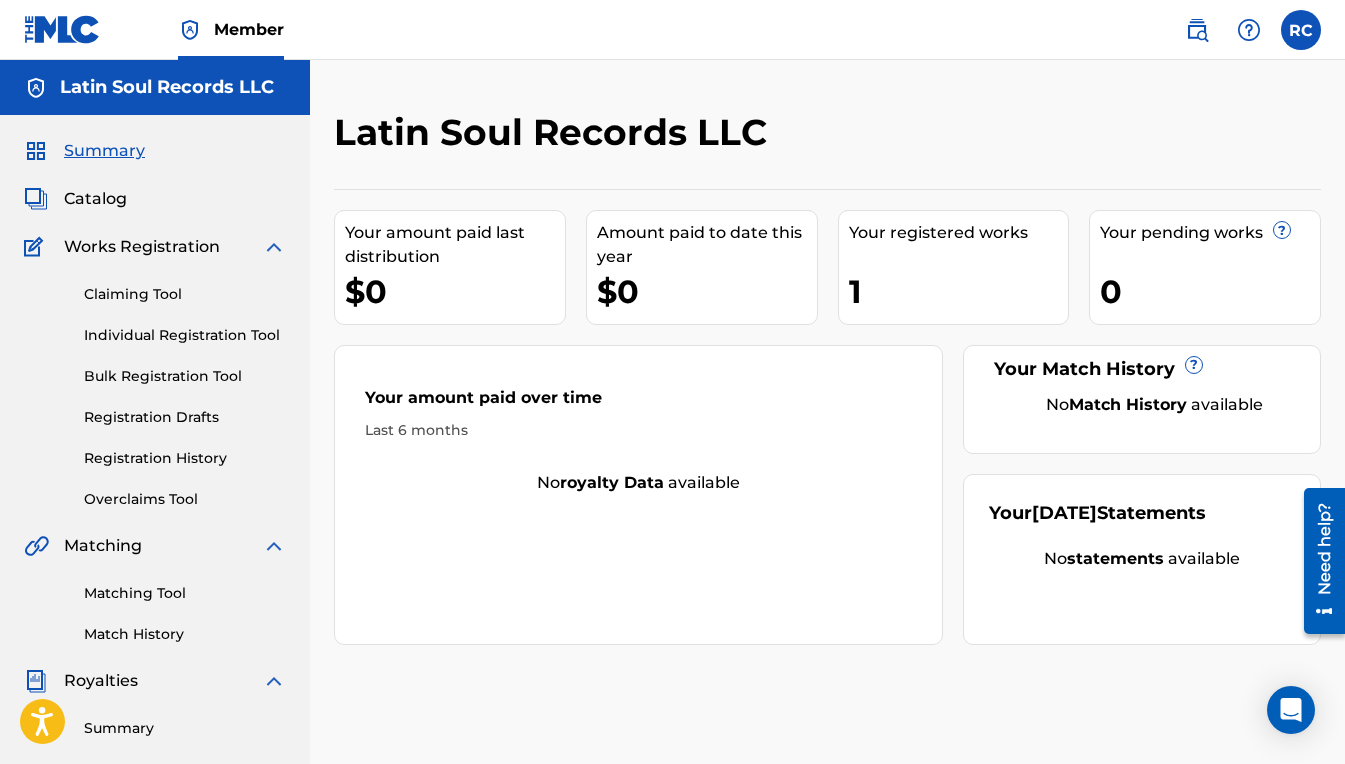 click on "Your registered works   1" at bounding box center [954, 267] 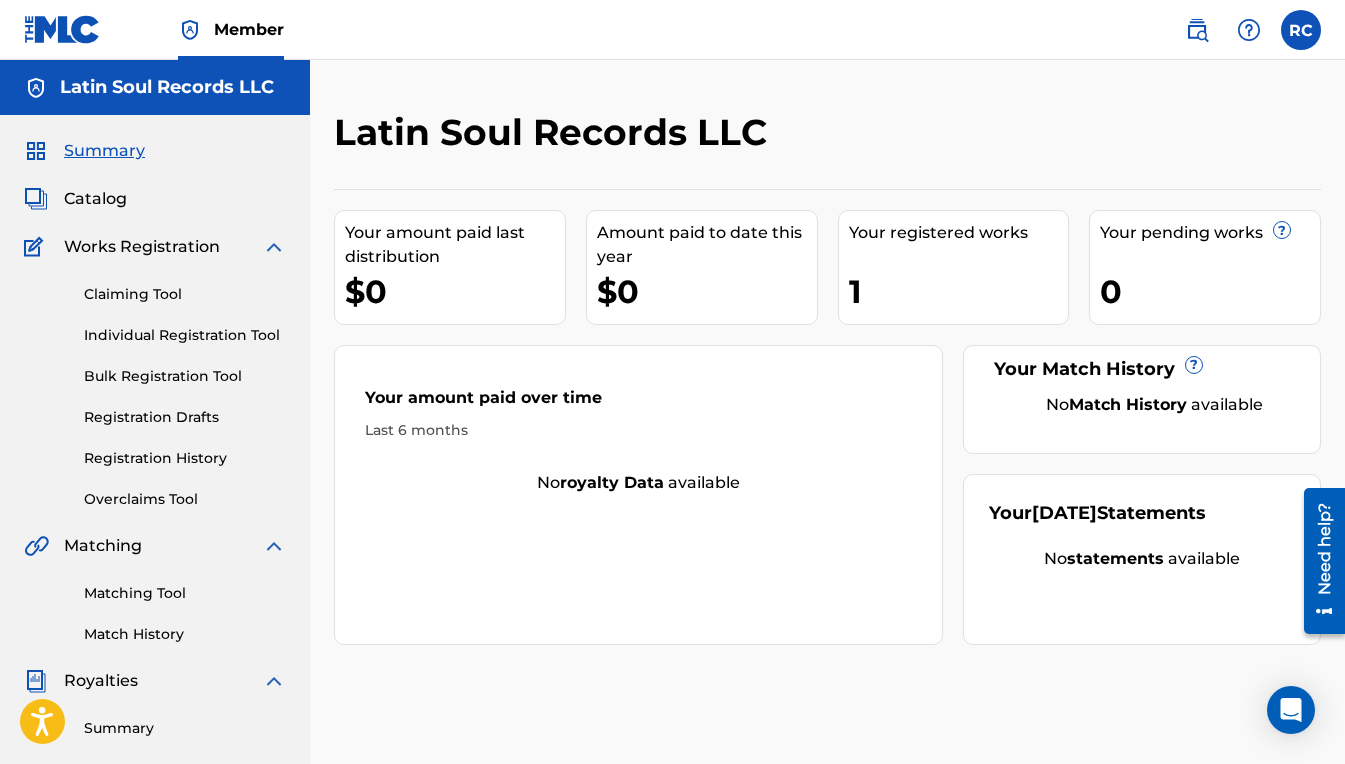 click on "Your registered works   1" at bounding box center [954, 267] 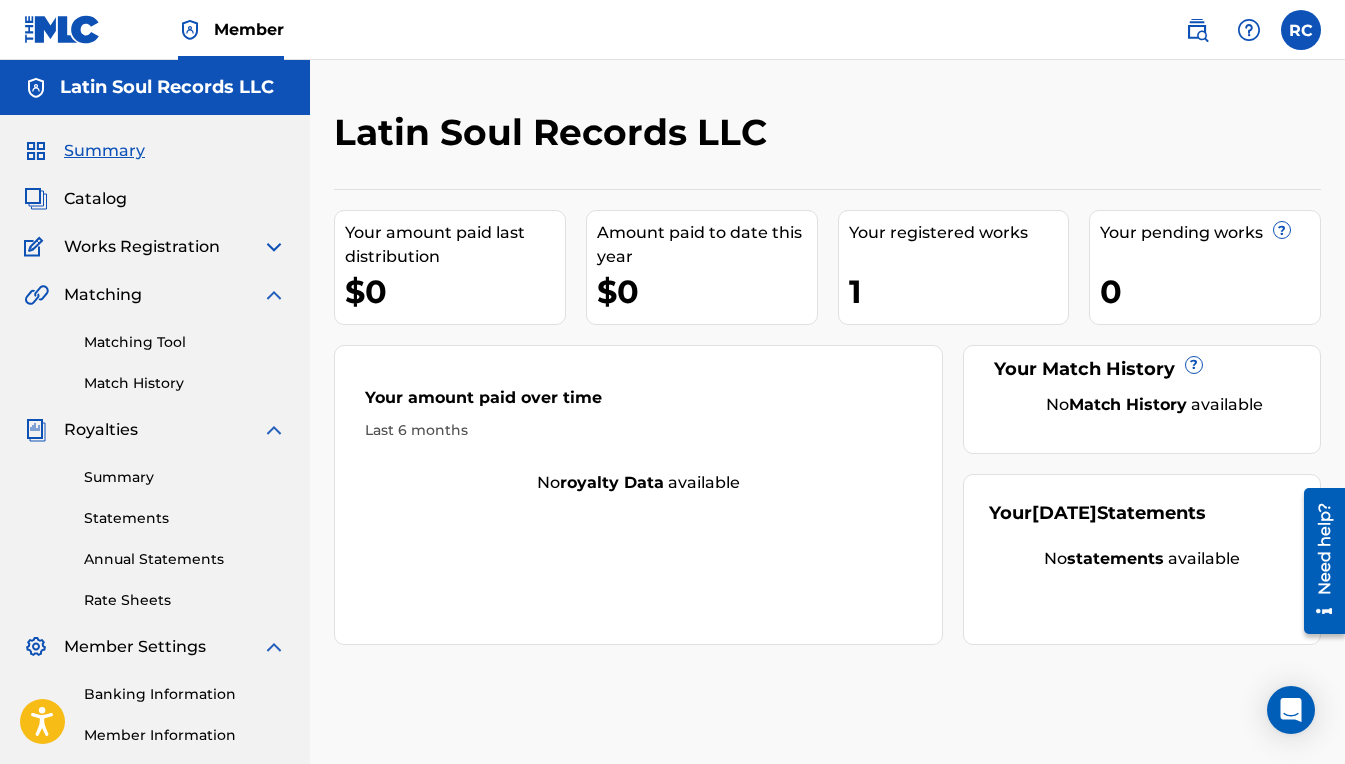 click at bounding box center (274, 247) 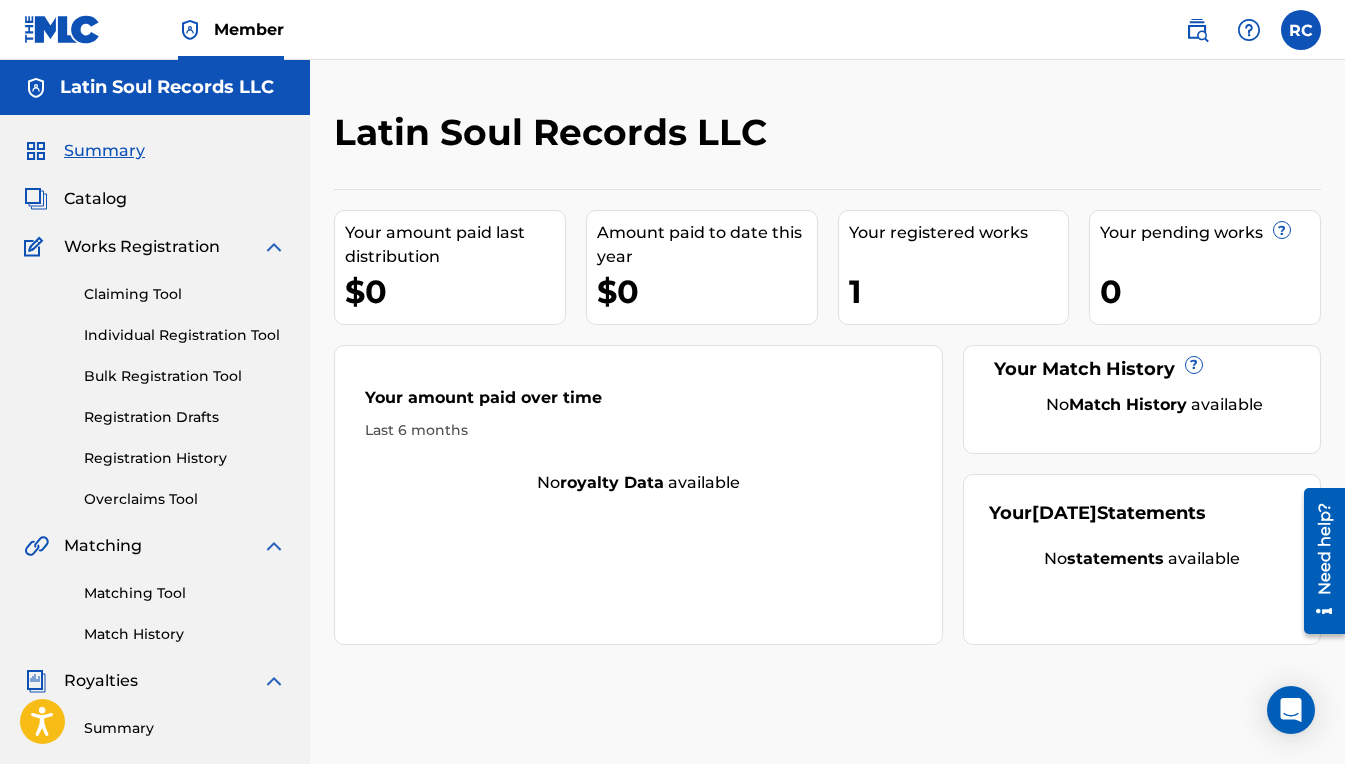 click on "1" at bounding box center (959, 291) 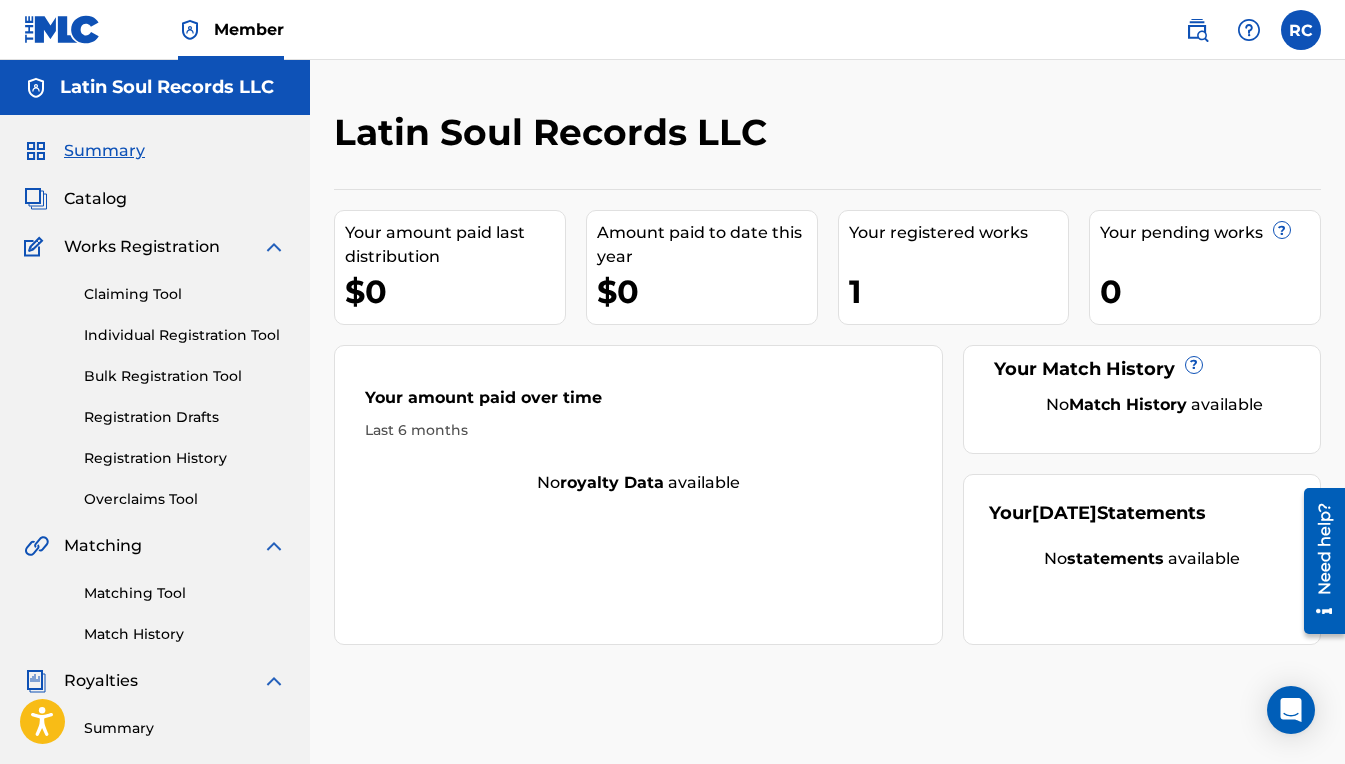 scroll, scrollTop: 0, scrollLeft: 0, axis: both 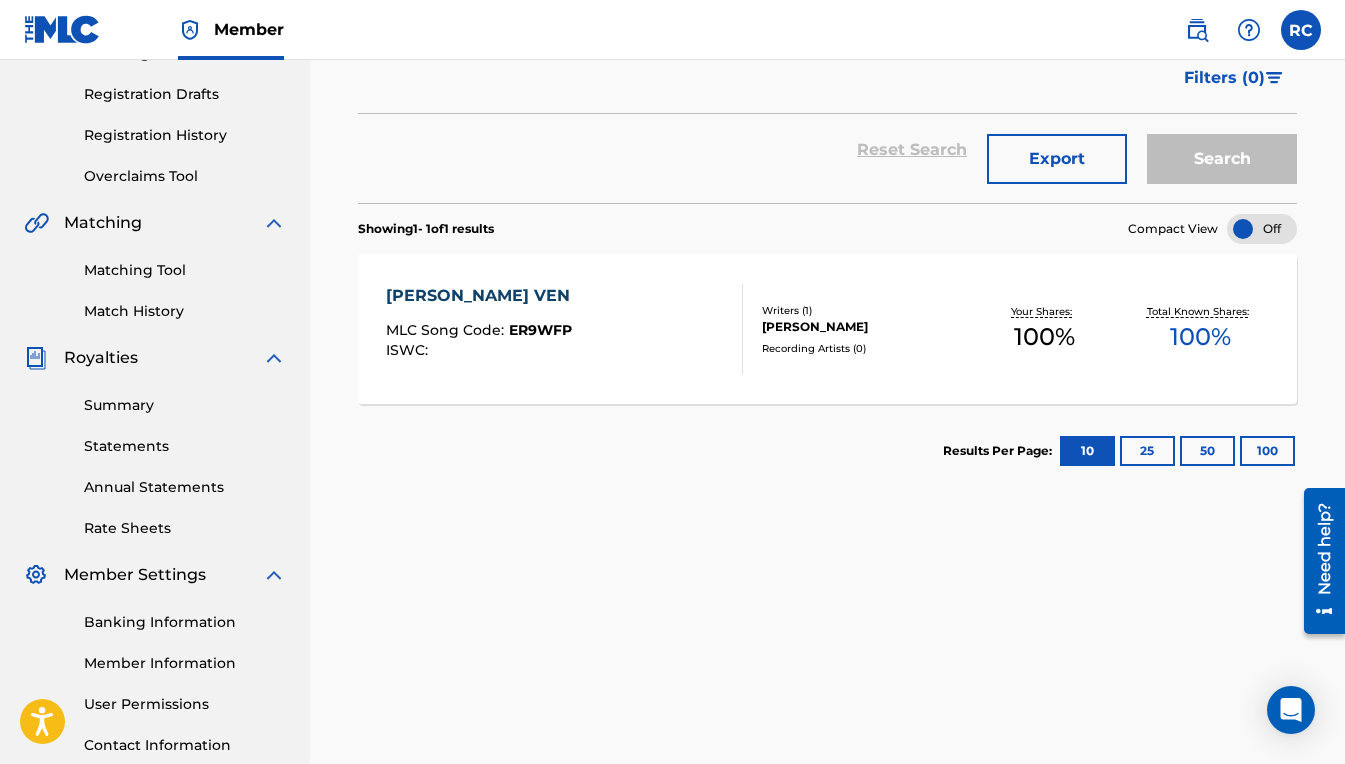 click at bounding box center [1262, 229] 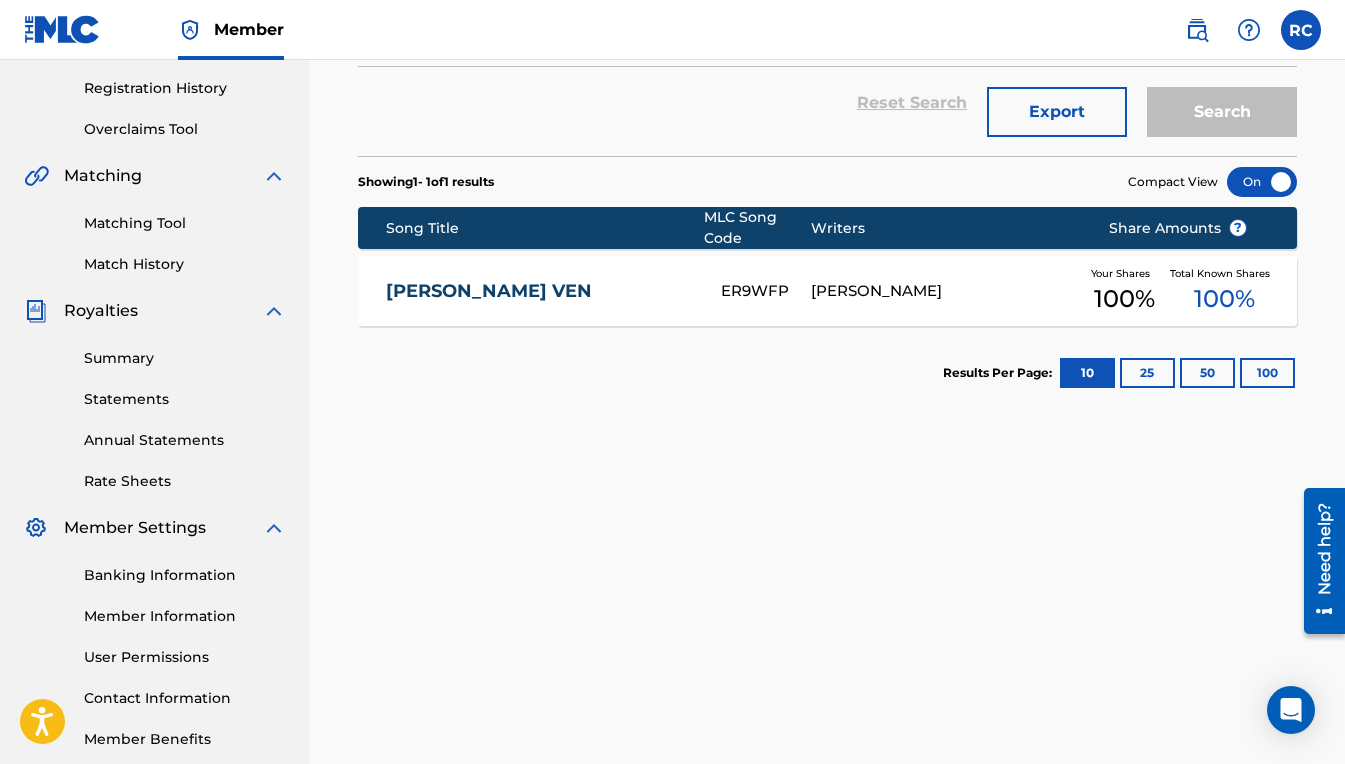 scroll, scrollTop: 370, scrollLeft: 0, axis: vertical 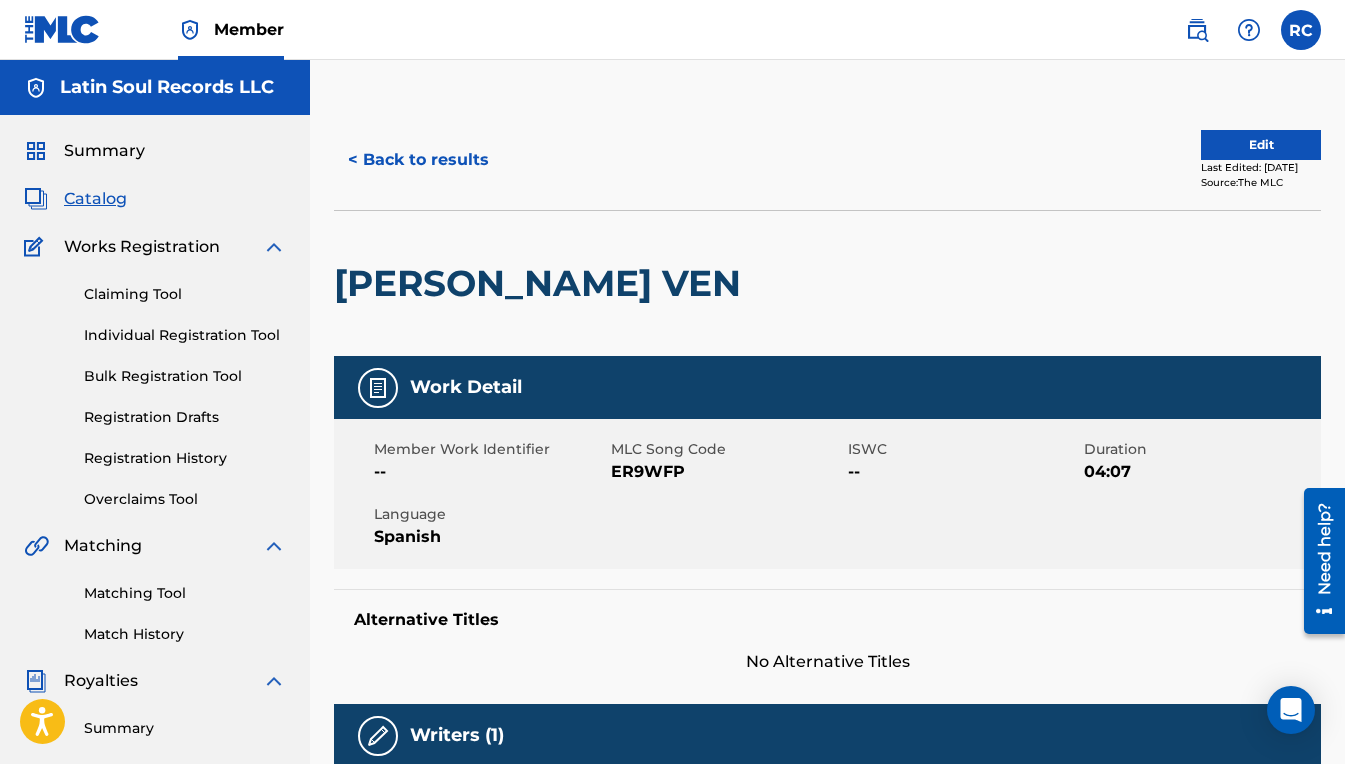 click on "< Back to results" at bounding box center (418, 160) 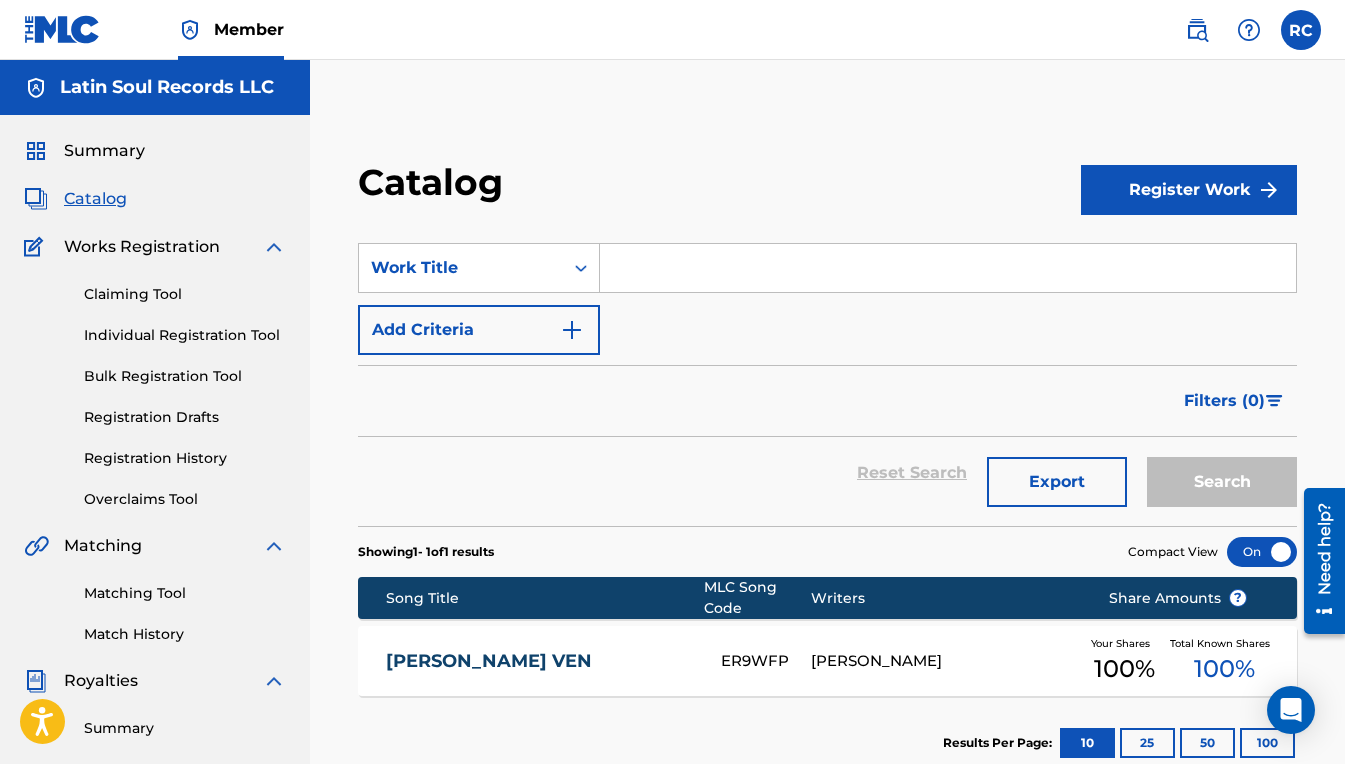 scroll, scrollTop: 0, scrollLeft: 0, axis: both 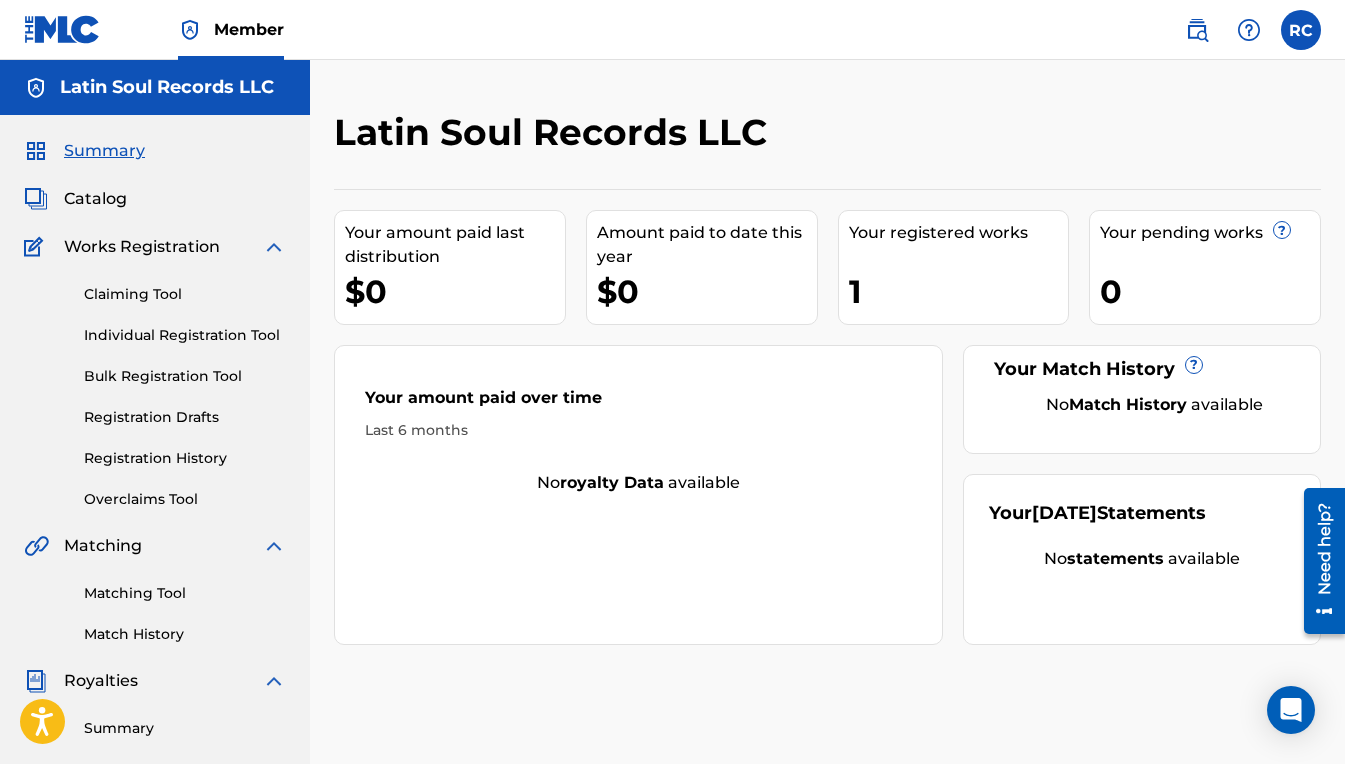 click at bounding box center (274, 247) 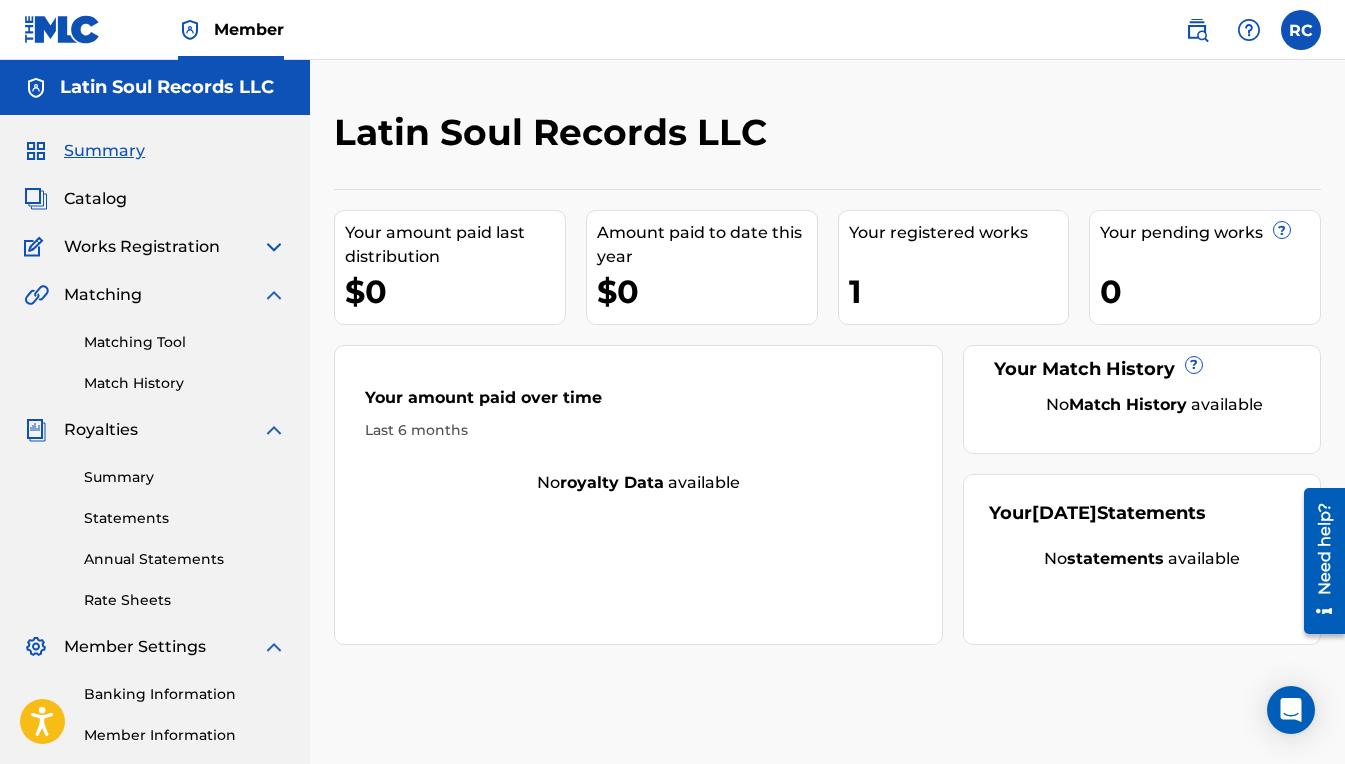 click at bounding box center [274, 295] 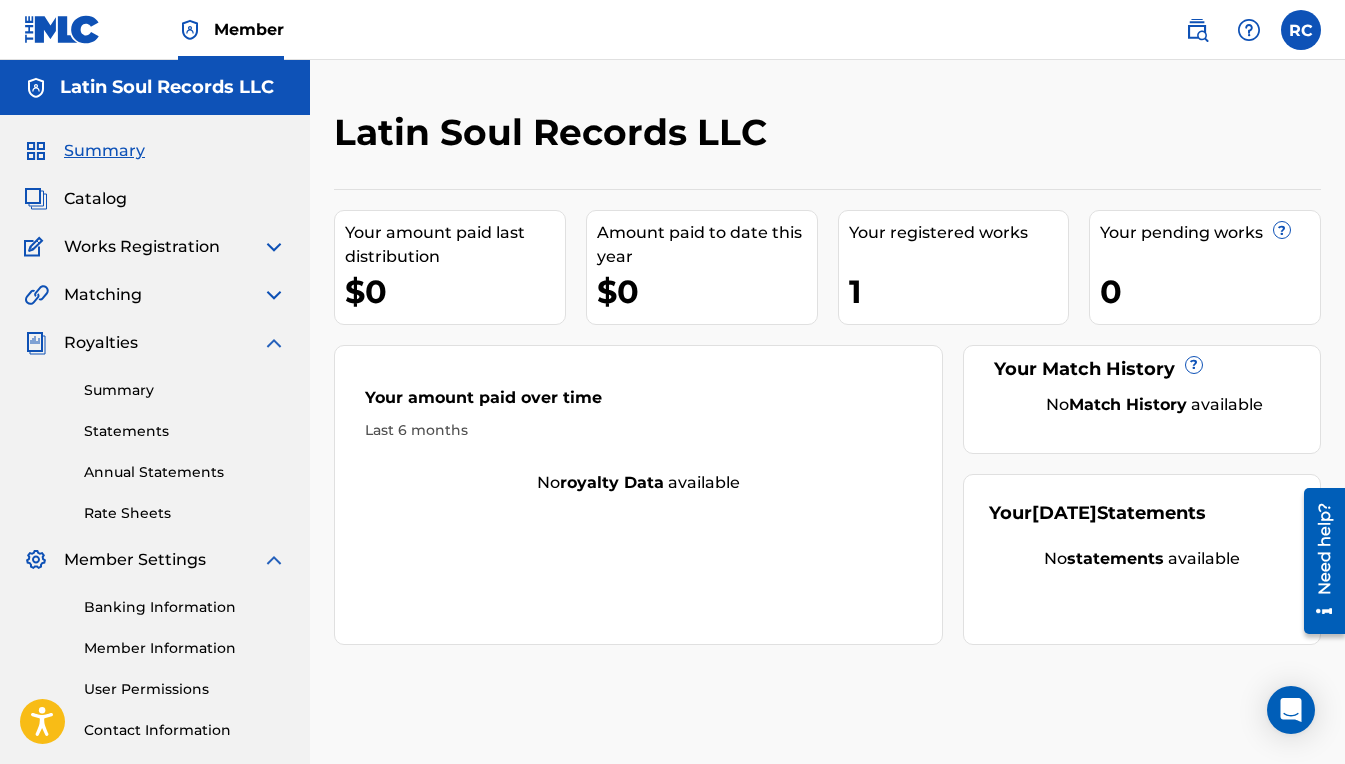 click on "Summary" at bounding box center (185, 390) 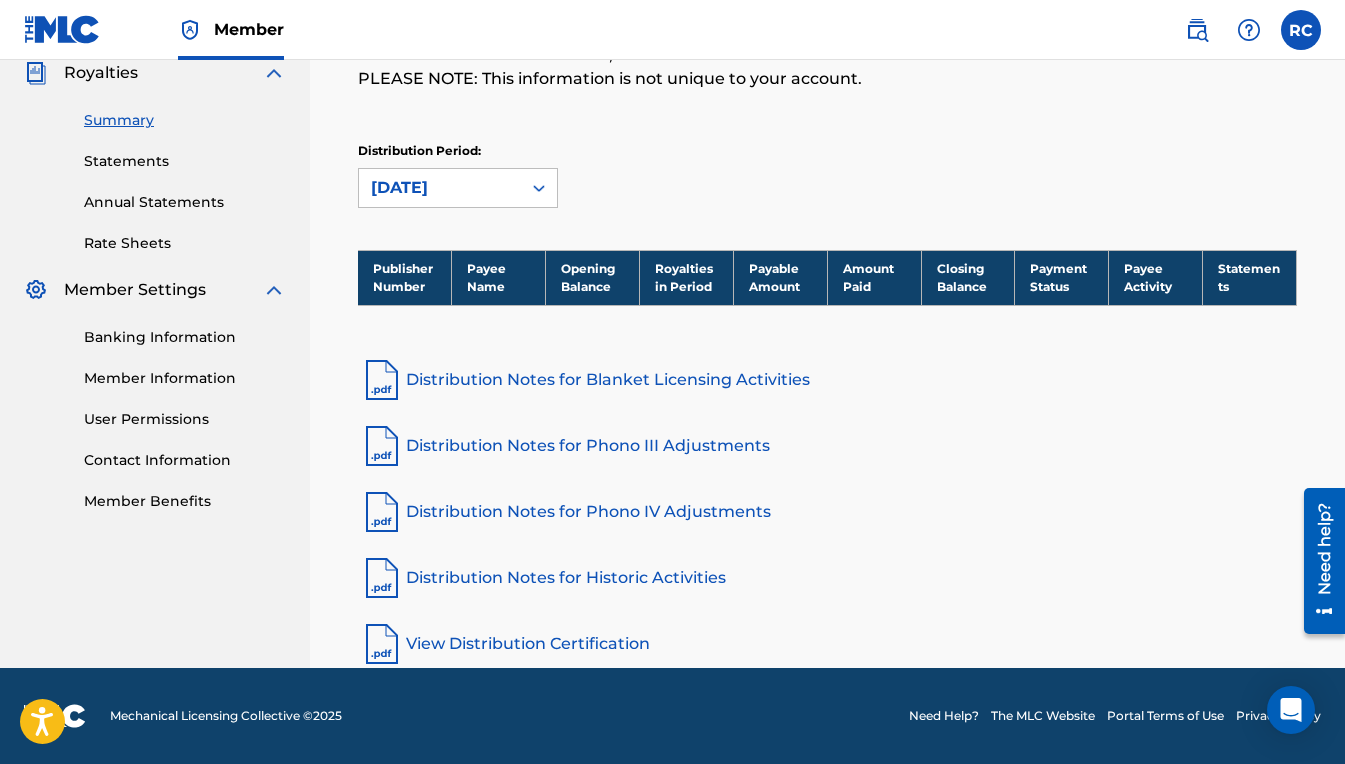 scroll, scrollTop: 270, scrollLeft: 0, axis: vertical 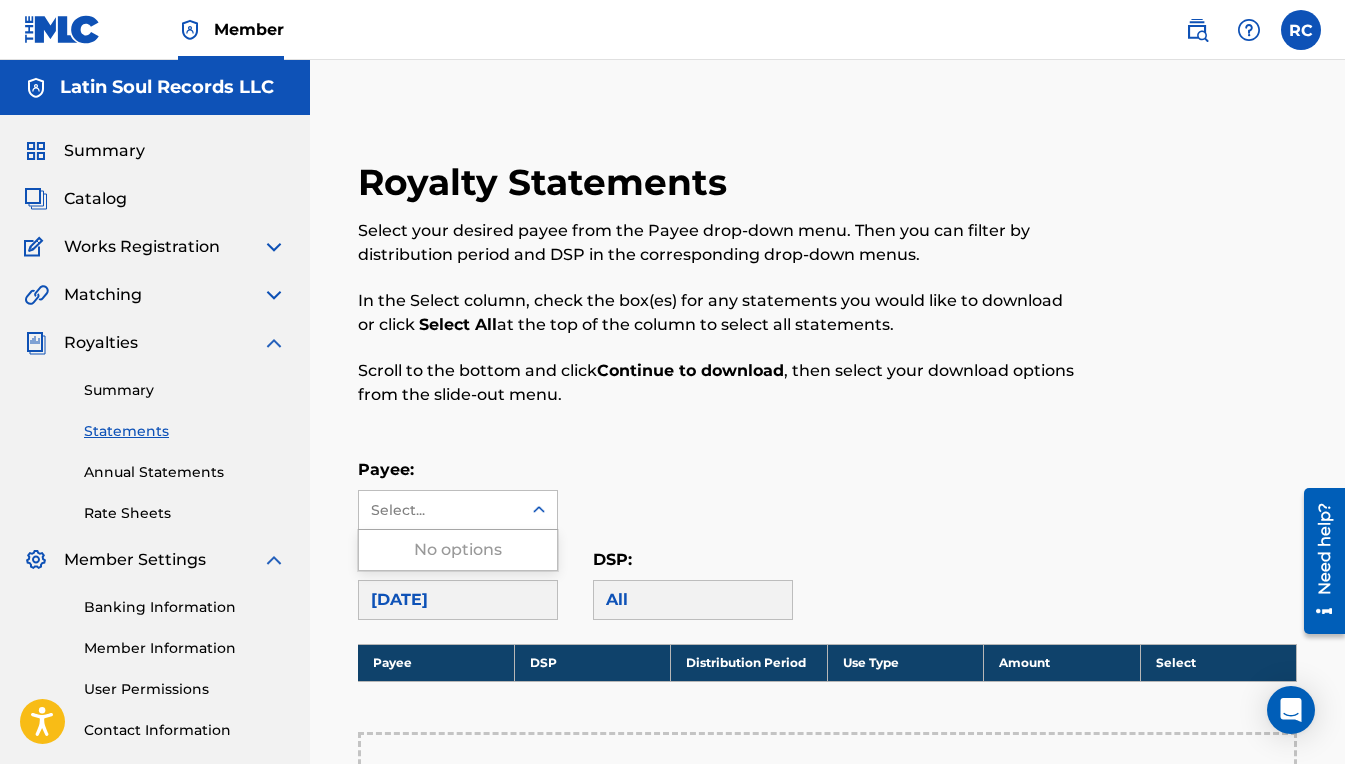 click 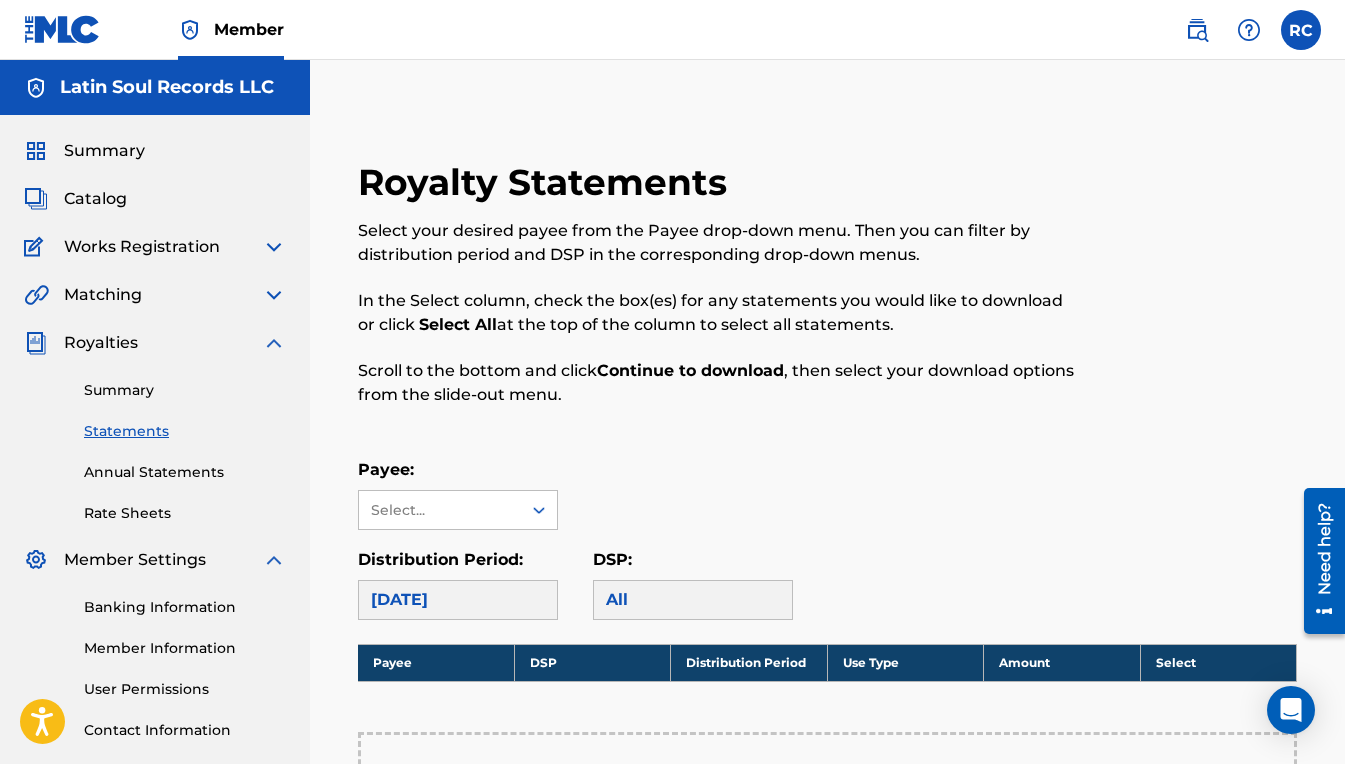 click on "Payee: Select..." at bounding box center [827, 494] 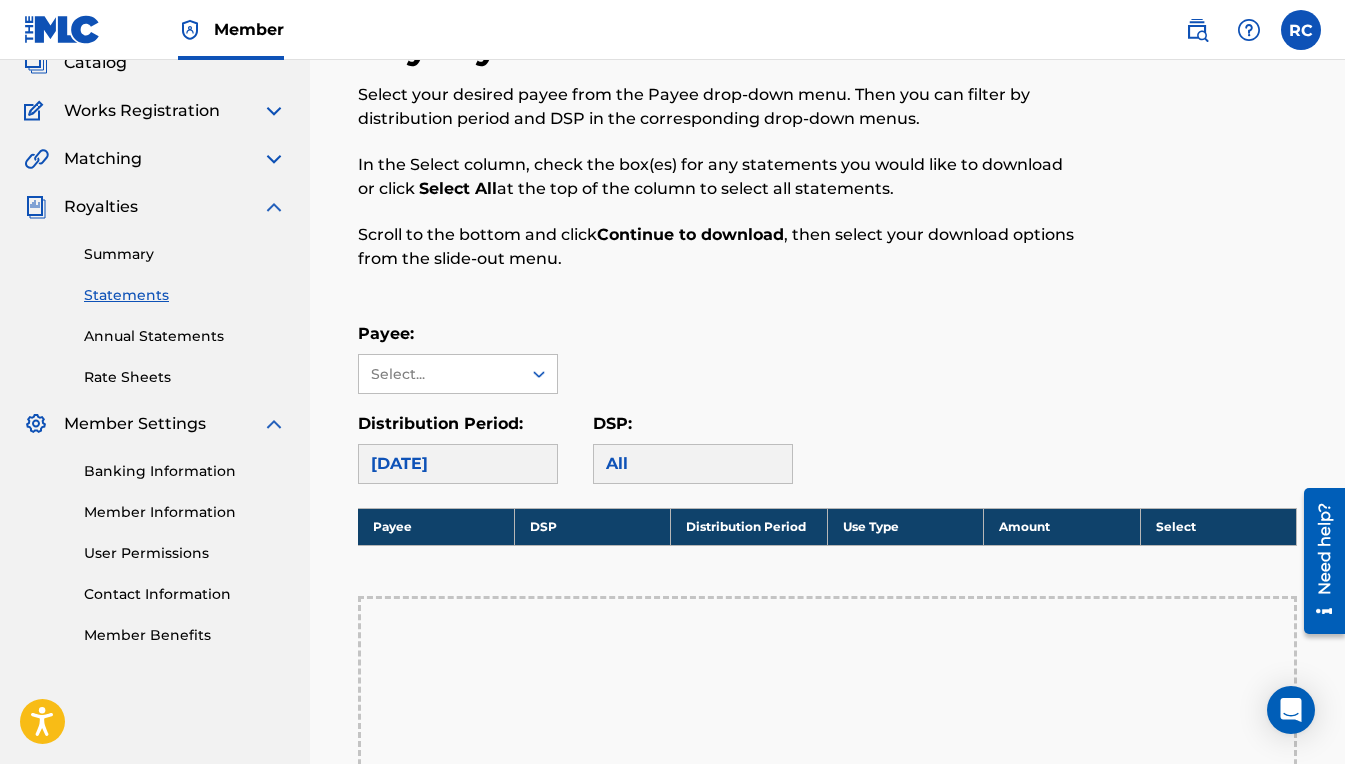 scroll, scrollTop: 175, scrollLeft: 0, axis: vertical 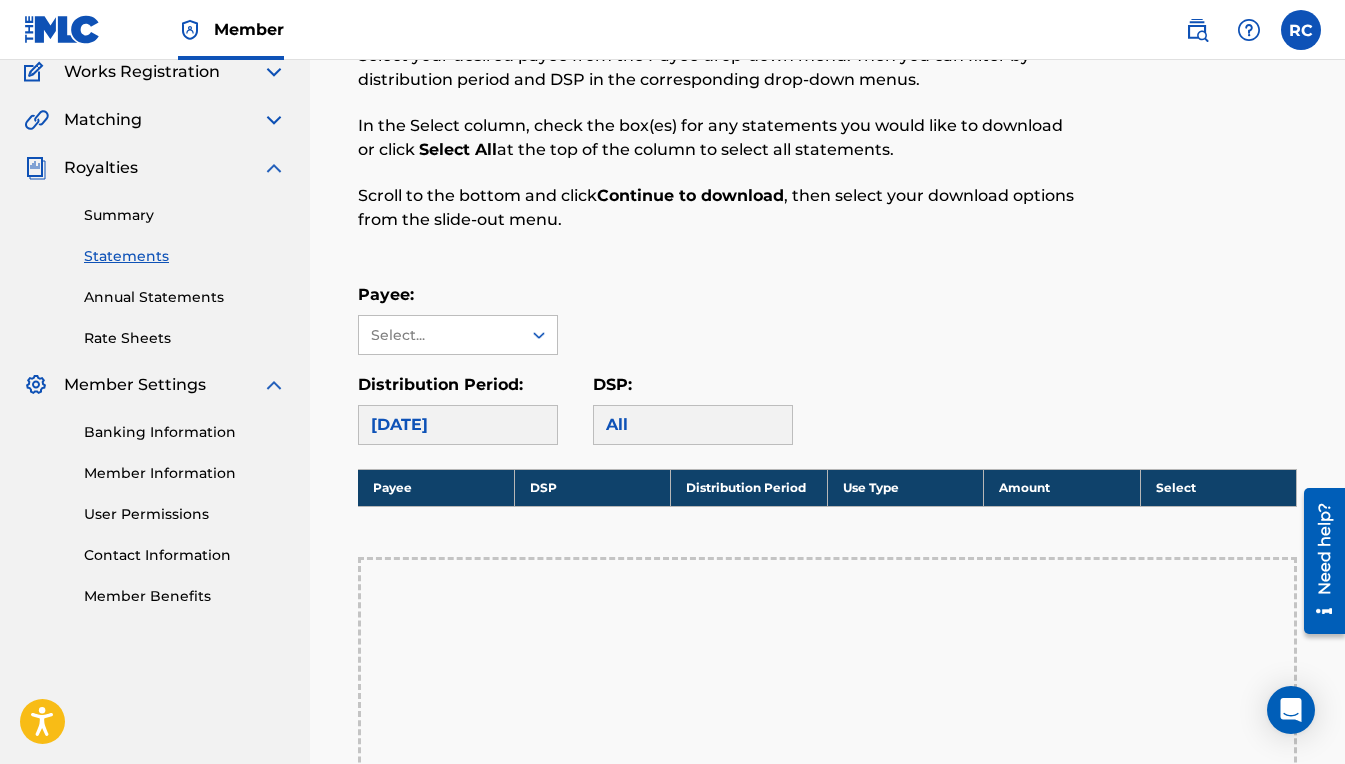 click at bounding box center [274, 168] 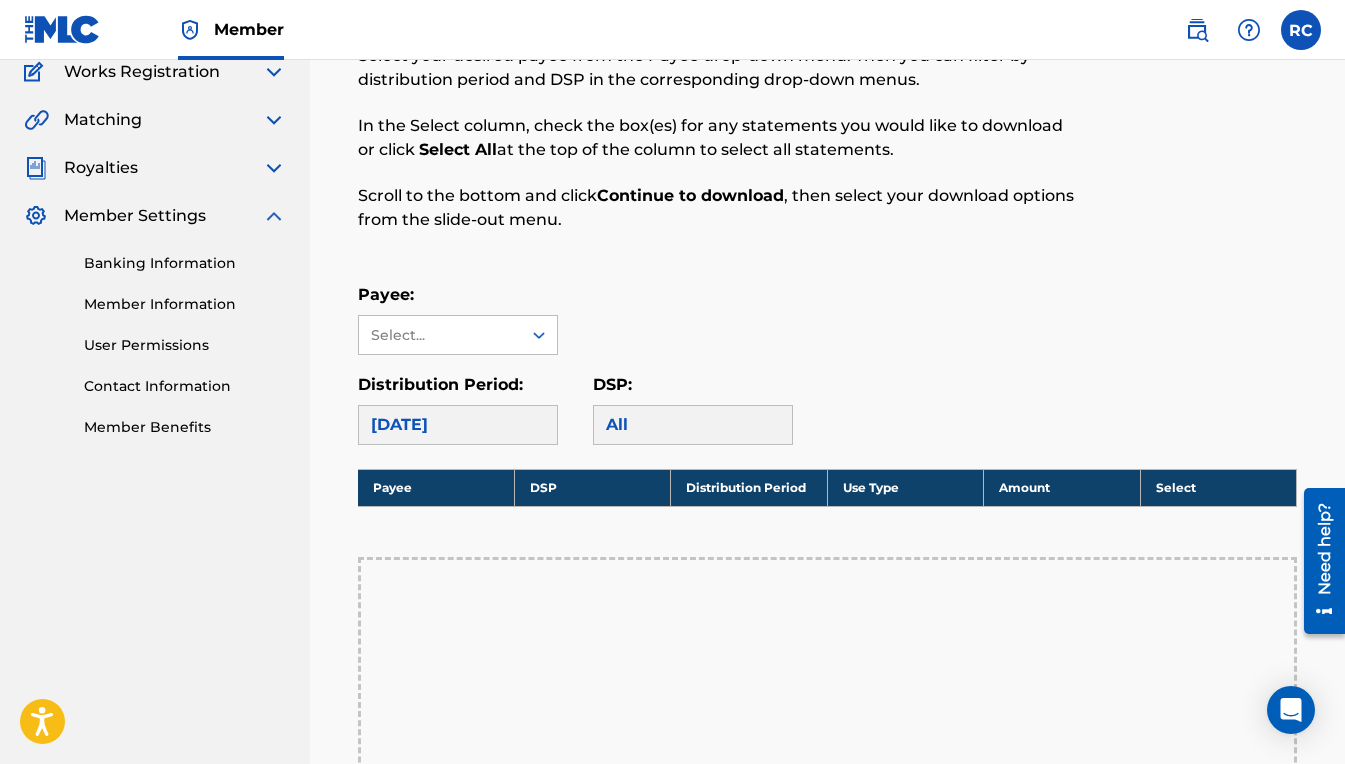 click on "Banking Information" at bounding box center [185, 263] 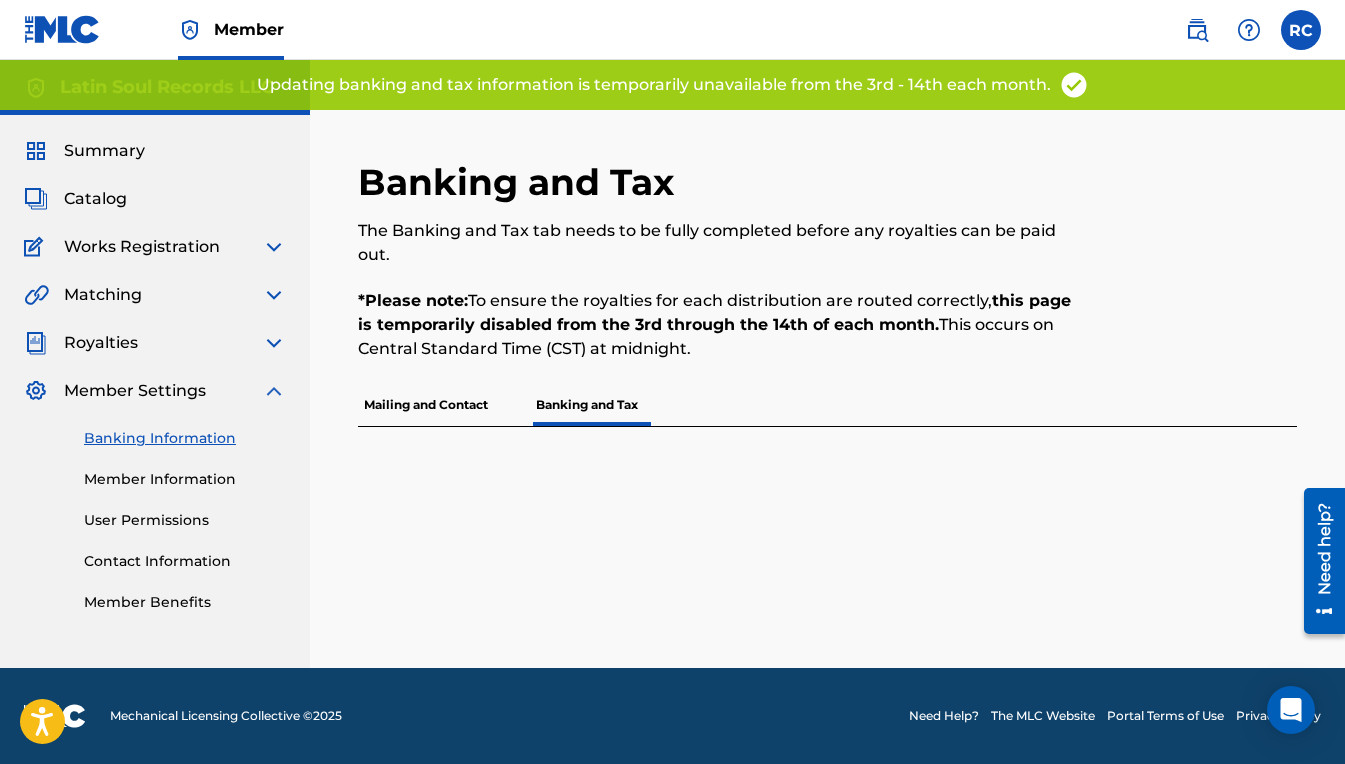 scroll, scrollTop: 0, scrollLeft: 0, axis: both 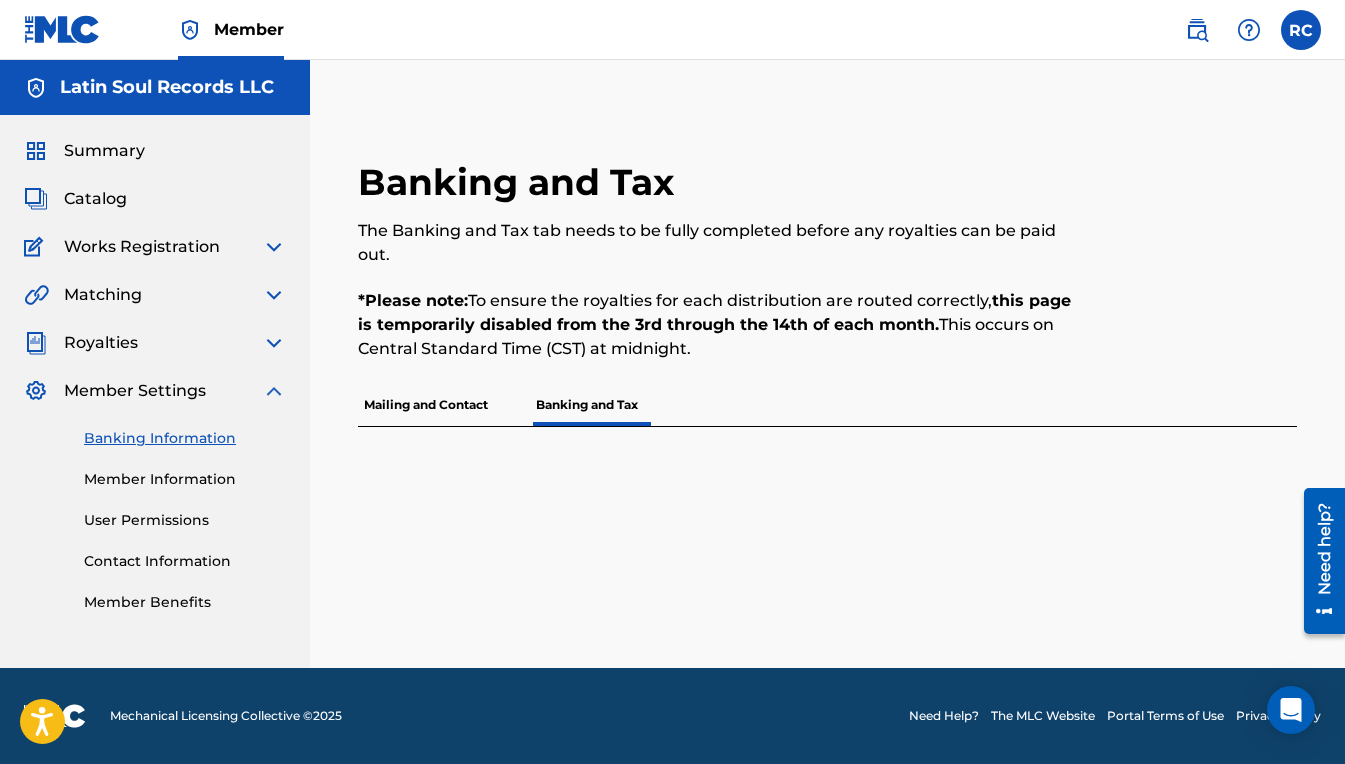 click on "Mailing and Contact" at bounding box center (426, 405) 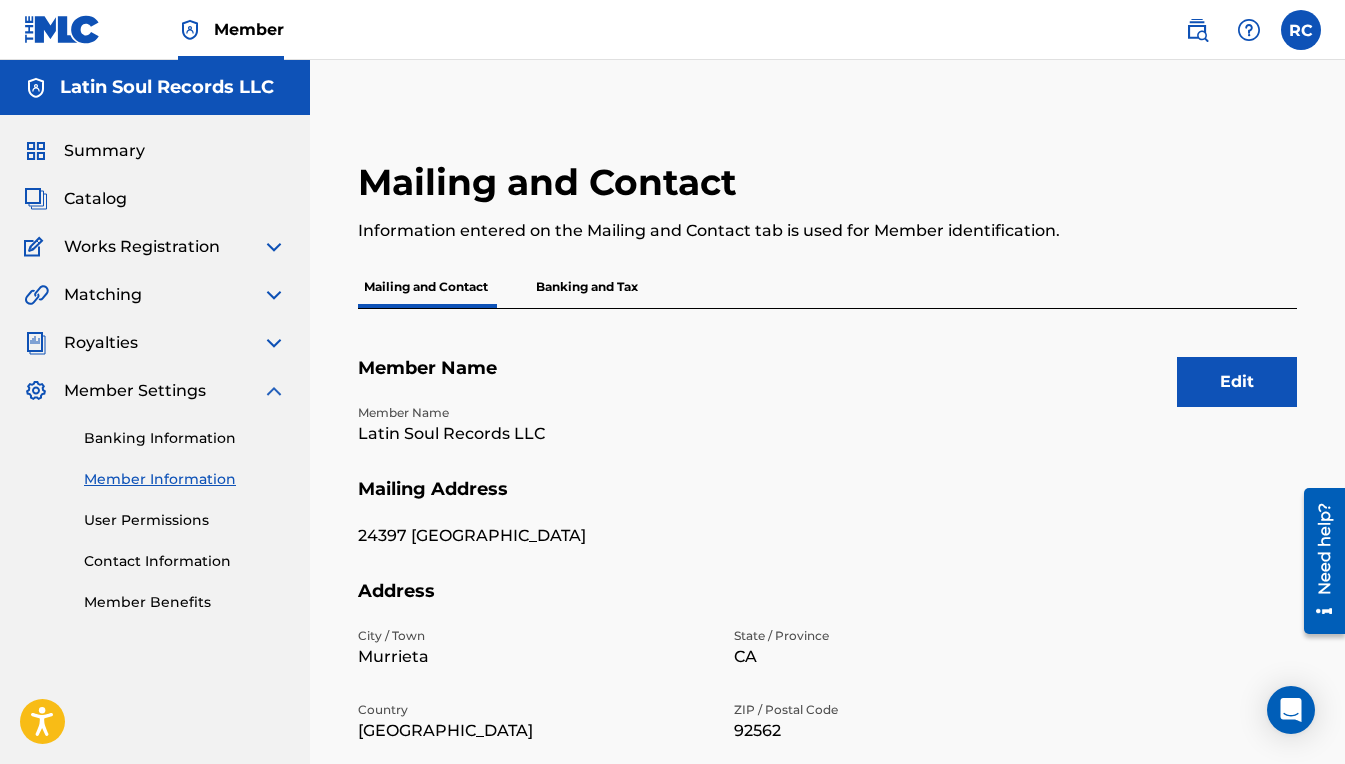 scroll, scrollTop: 0, scrollLeft: 0, axis: both 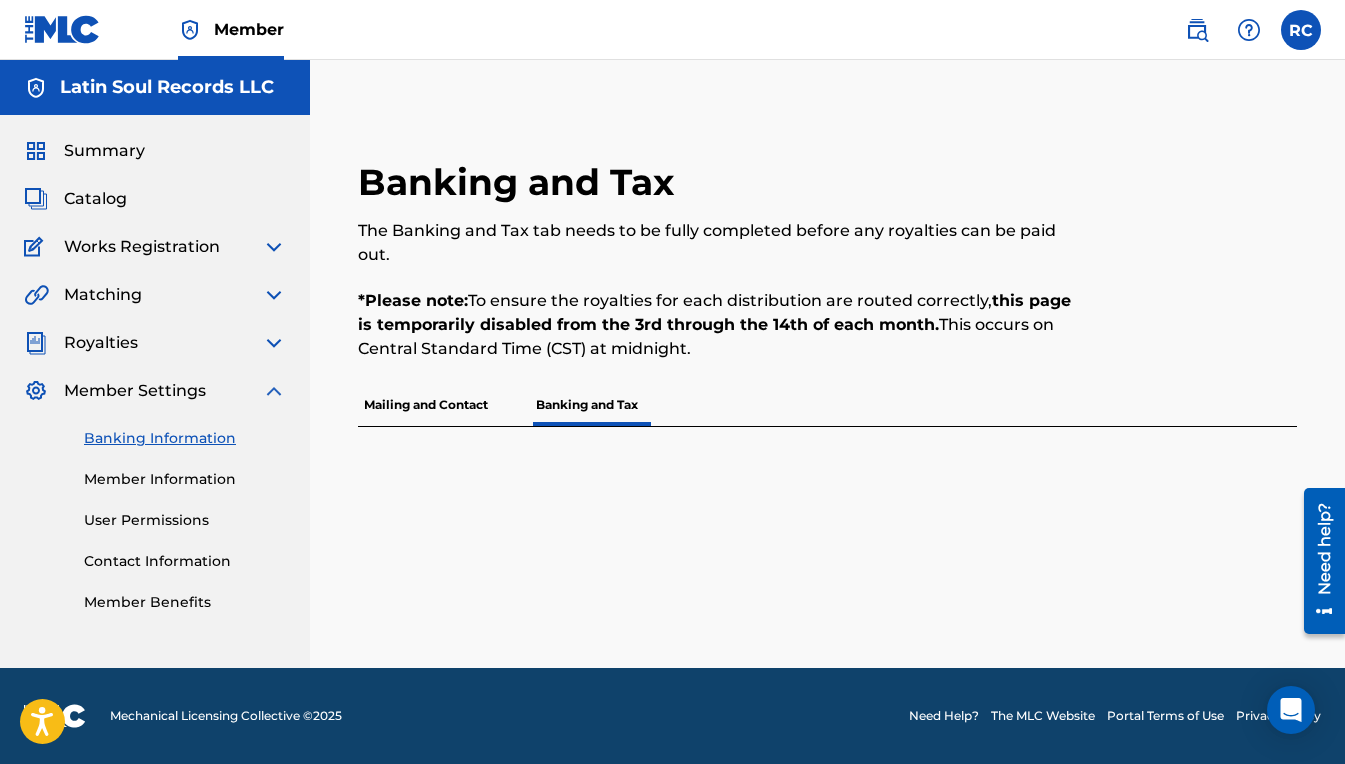 drag, startPoint x: 355, startPoint y: 166, endPoint x: 615, endPoint y: 370, distance: 330.47845 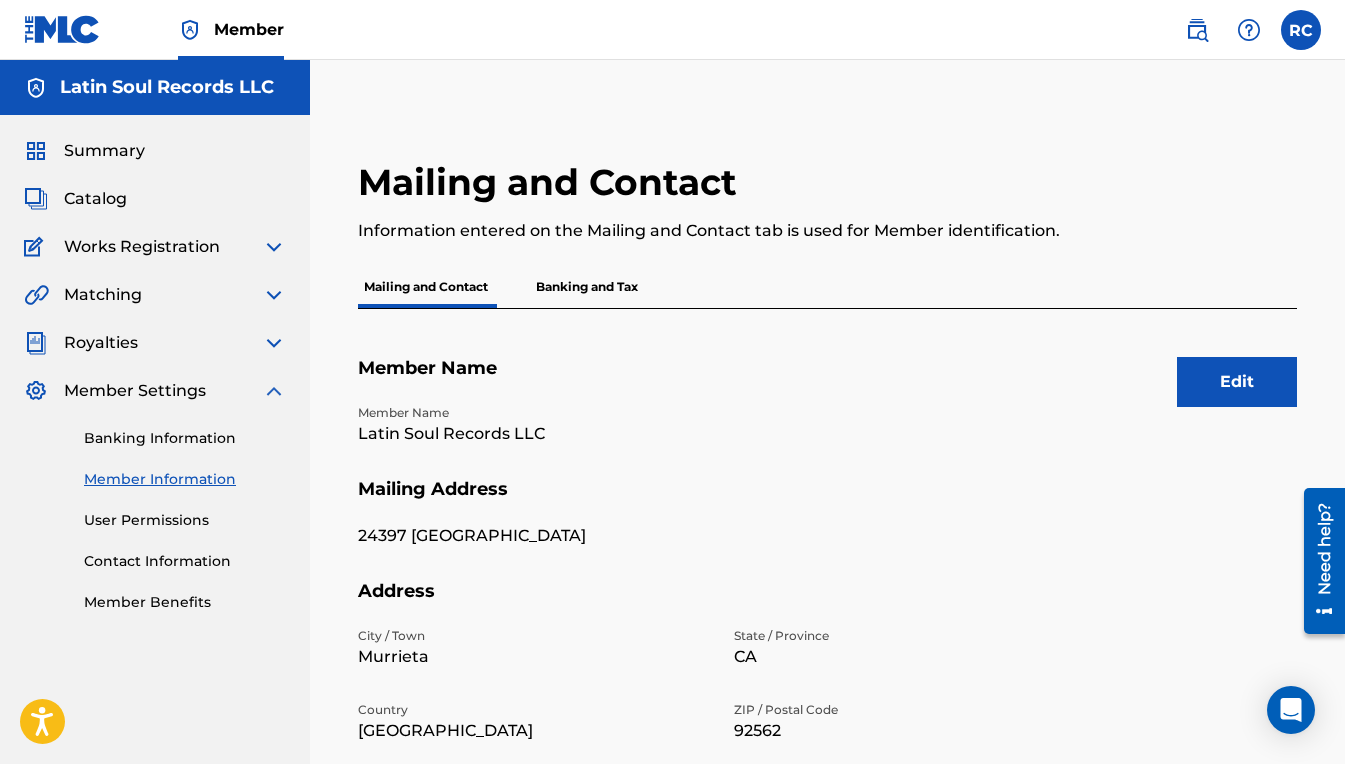 click on "Banking and Tax" at bounding box center (587, 287) 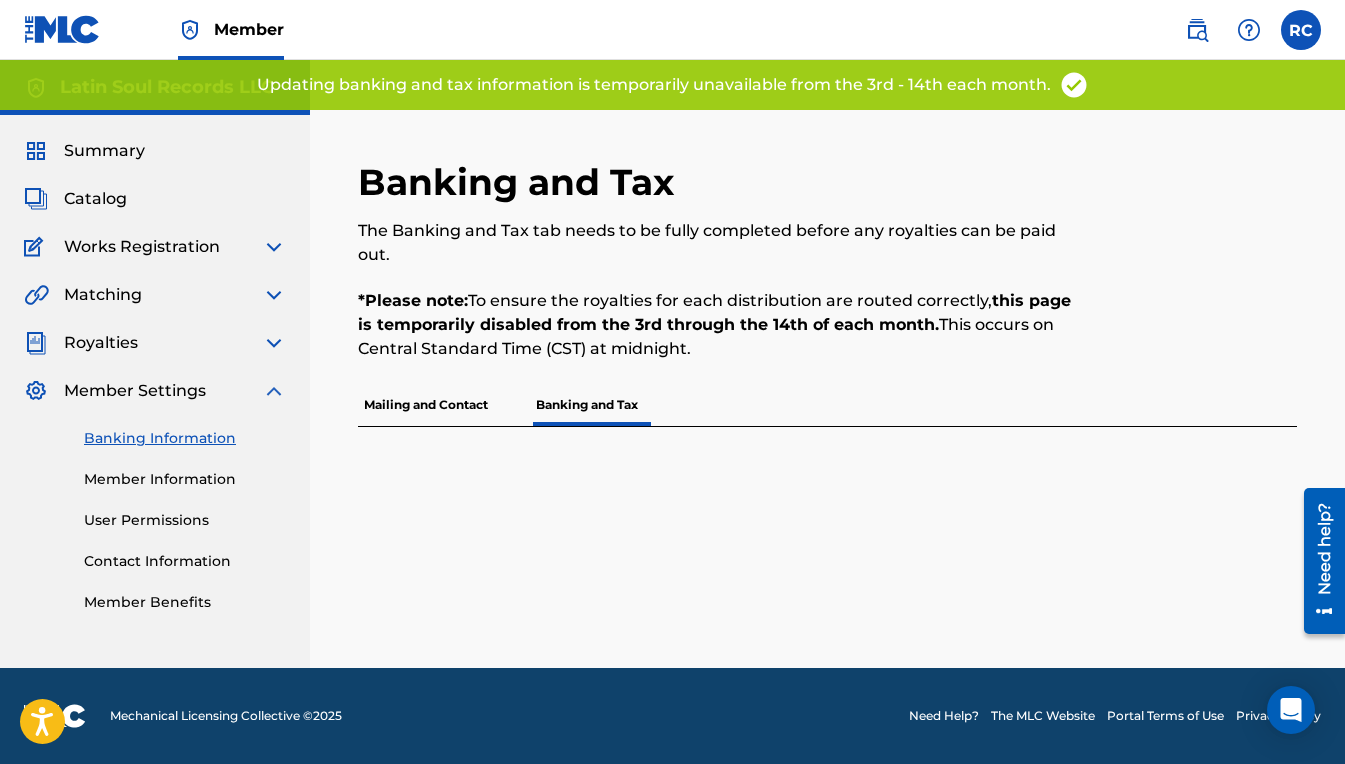 click on "Updating banking and tax information is temporarily unavailable from the 3rd - 14th each month." at bounding box center (654, 85) 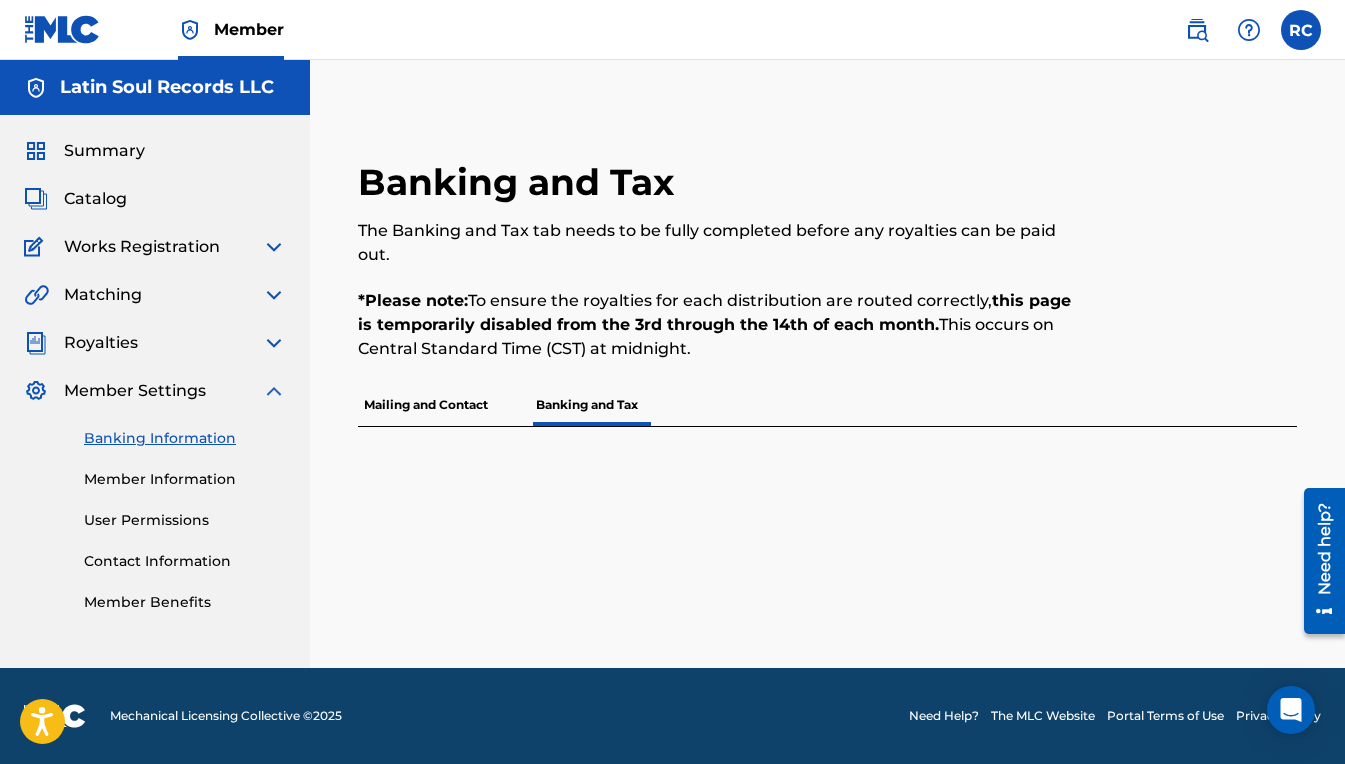 click on "Member Information" at bounding box center [185, 479] 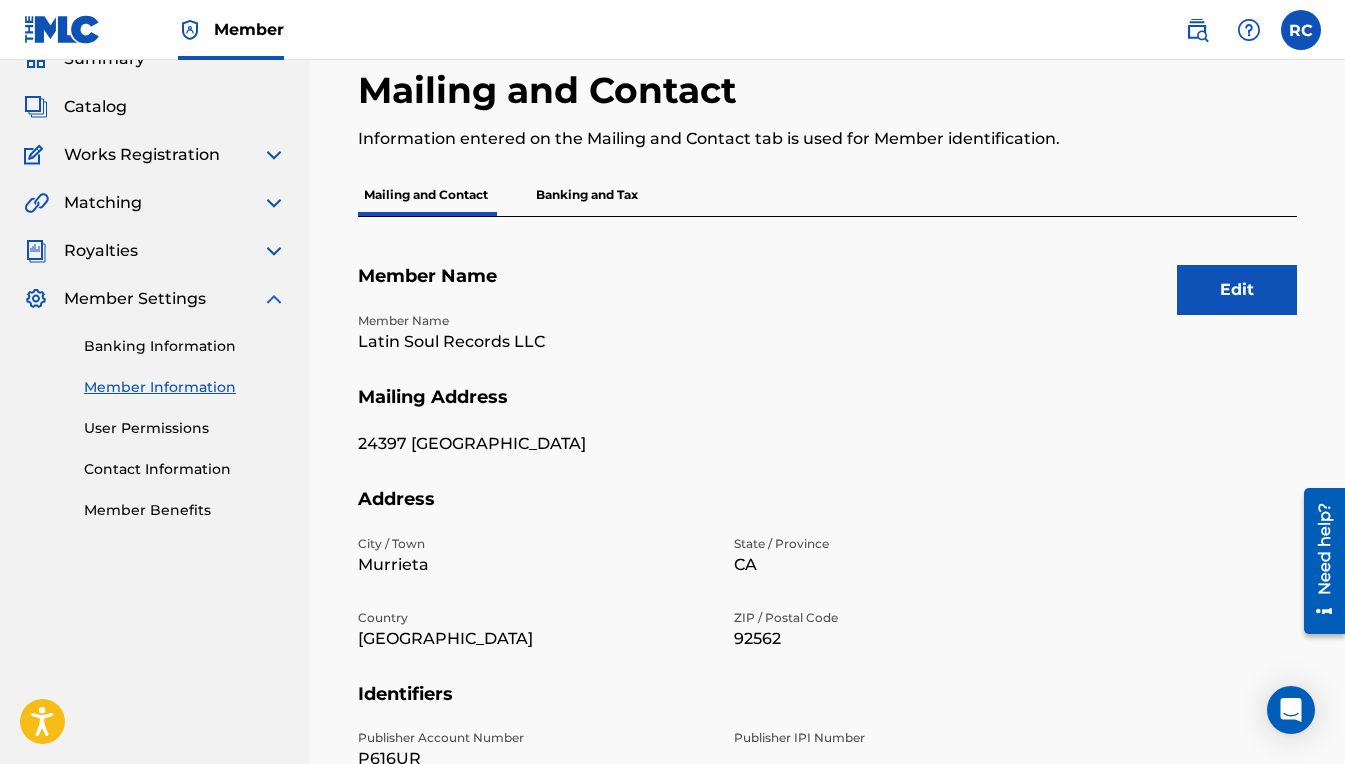 scroll, scrollTop: 88, scrollLeft: 0, axis: vertical 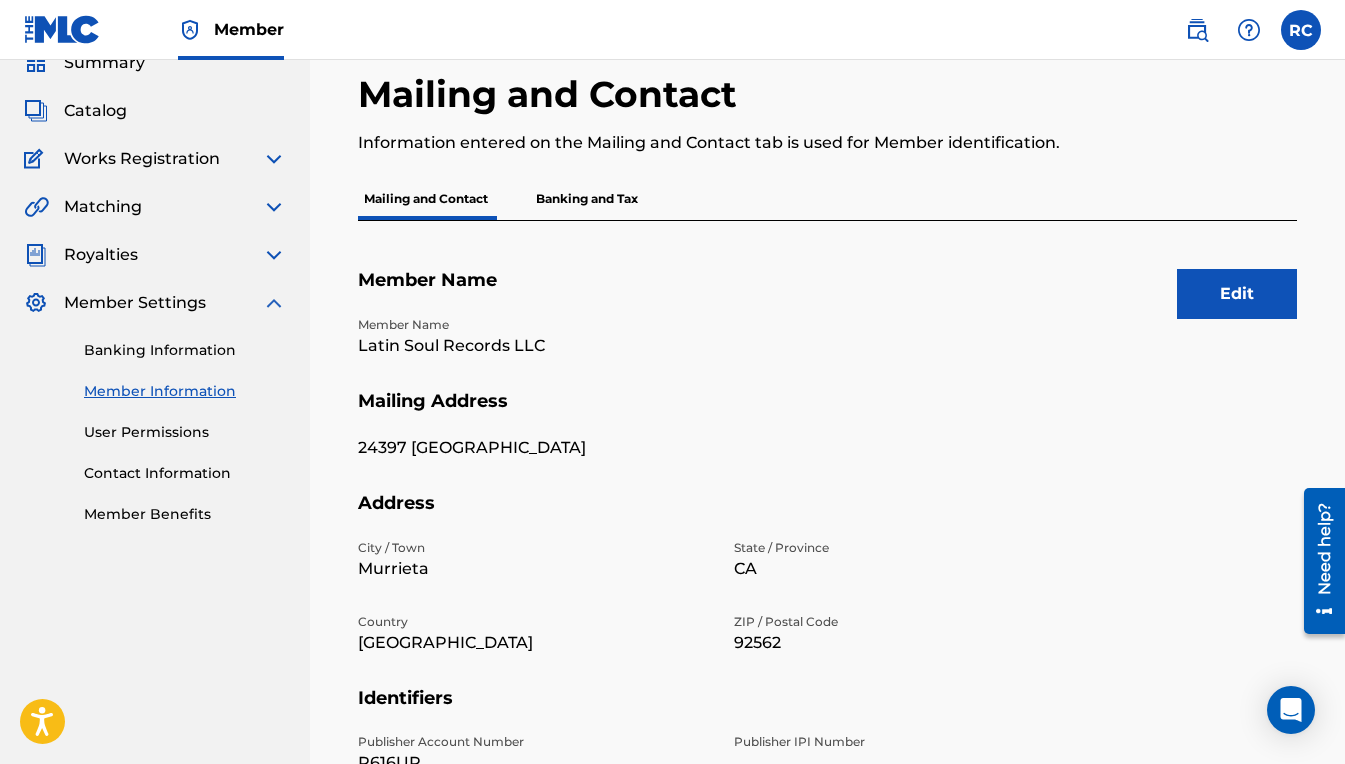 click on "Banking and Tax" at bounding box center [587, 199] 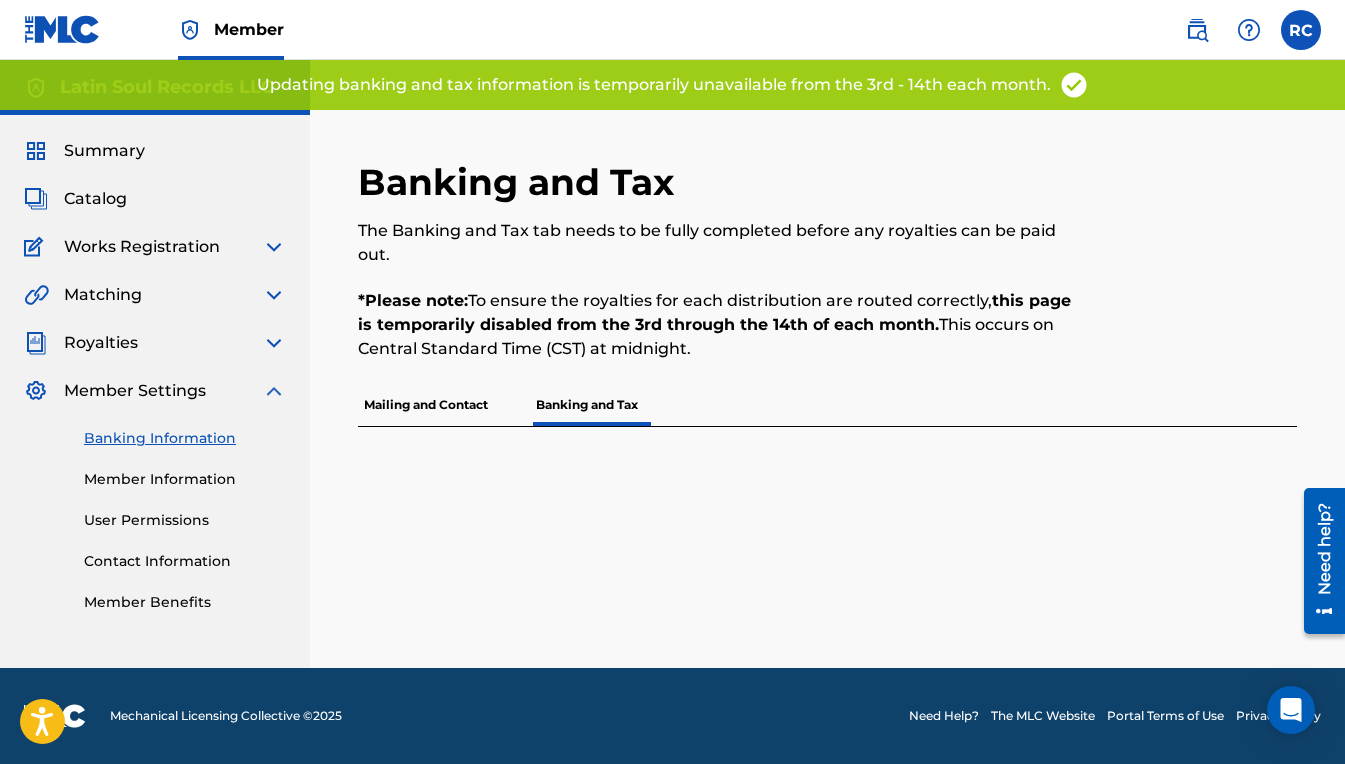 scroll, scrollTop: 0, scrollLeft: 0, axis: both 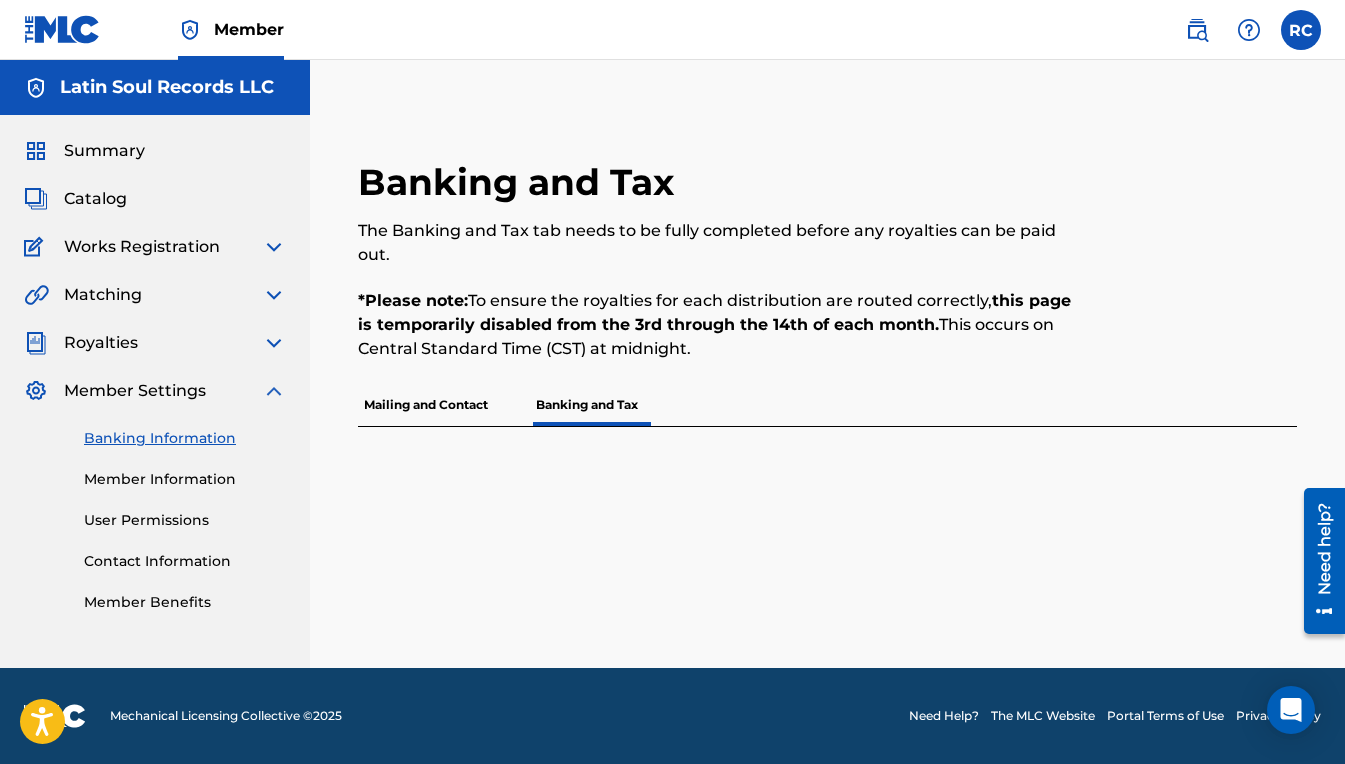 click on "Member Information" at bounding box center (185, 479) 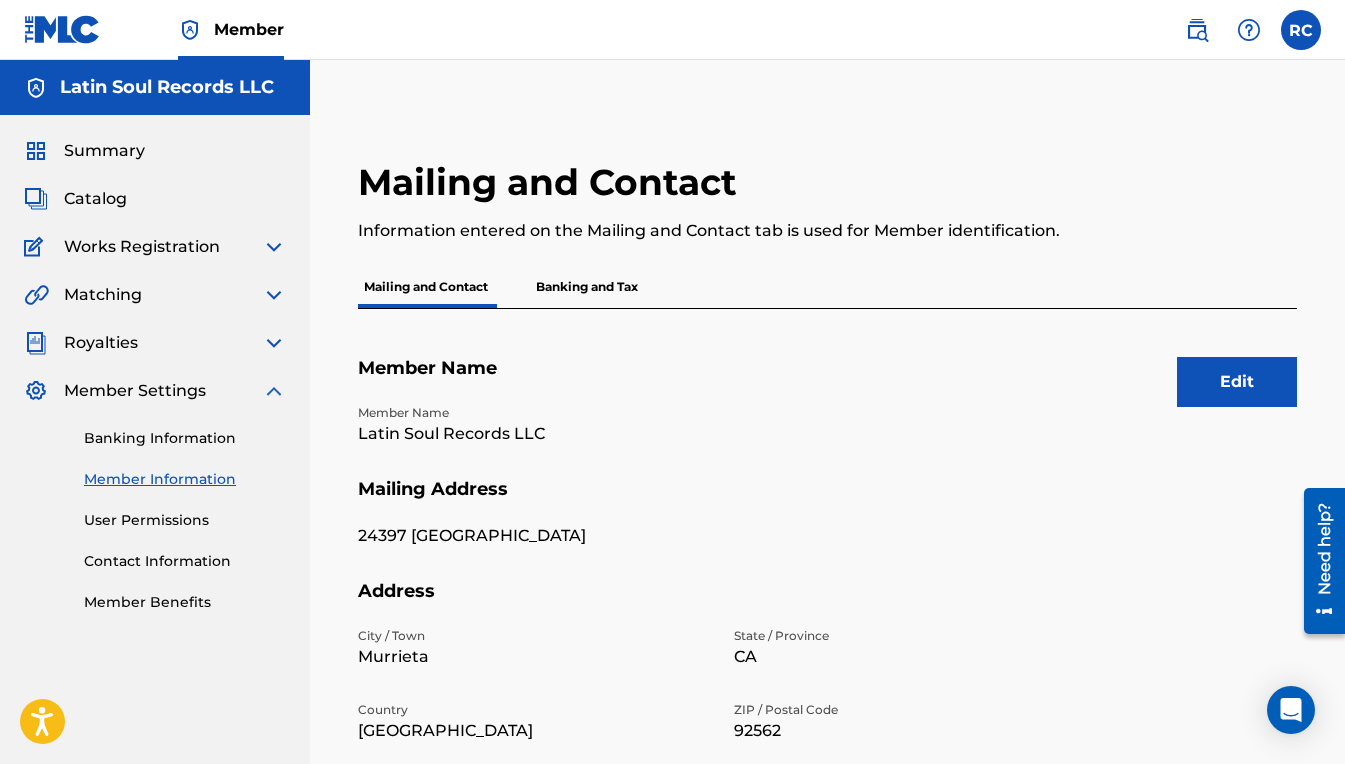 click on "Edit" at bounding box center [1237, 382] 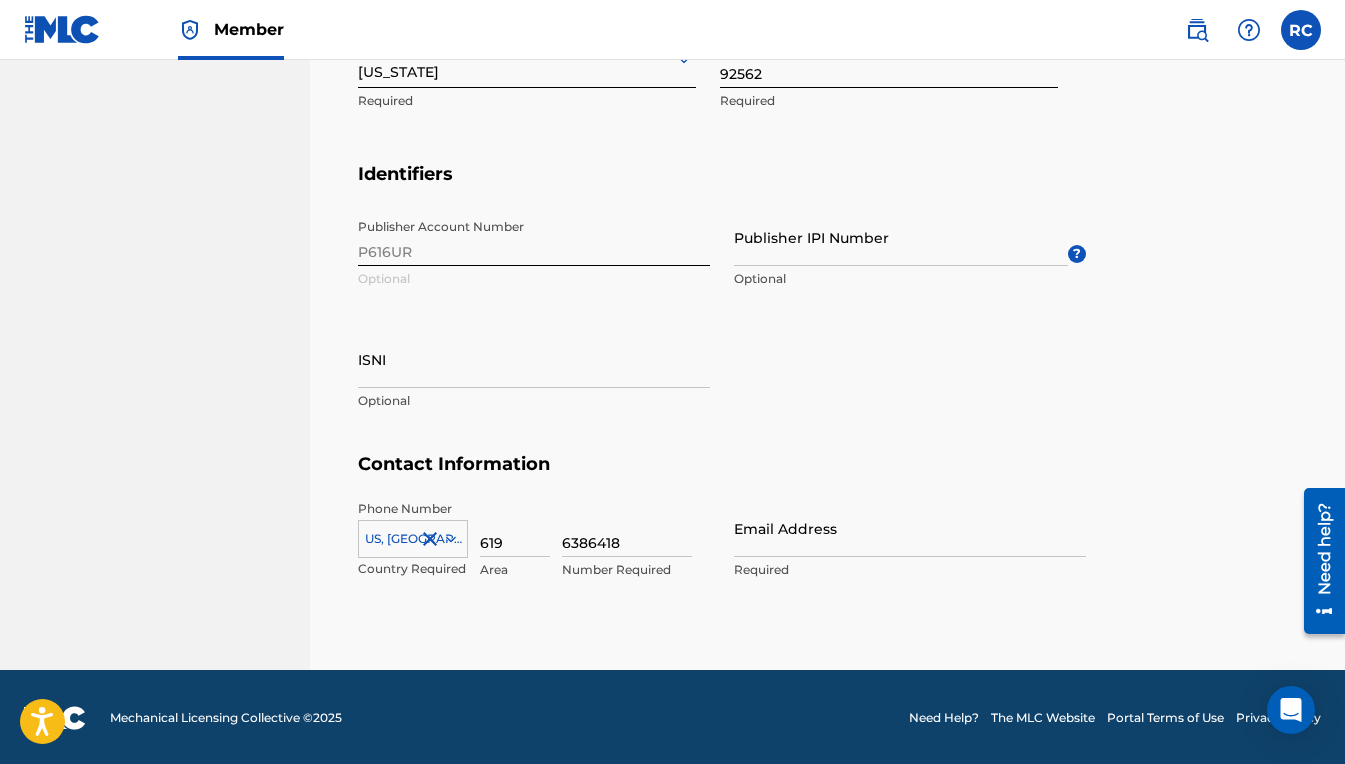 scroll, scrollTop: 971, scrollLeft: 0, axis: vertical 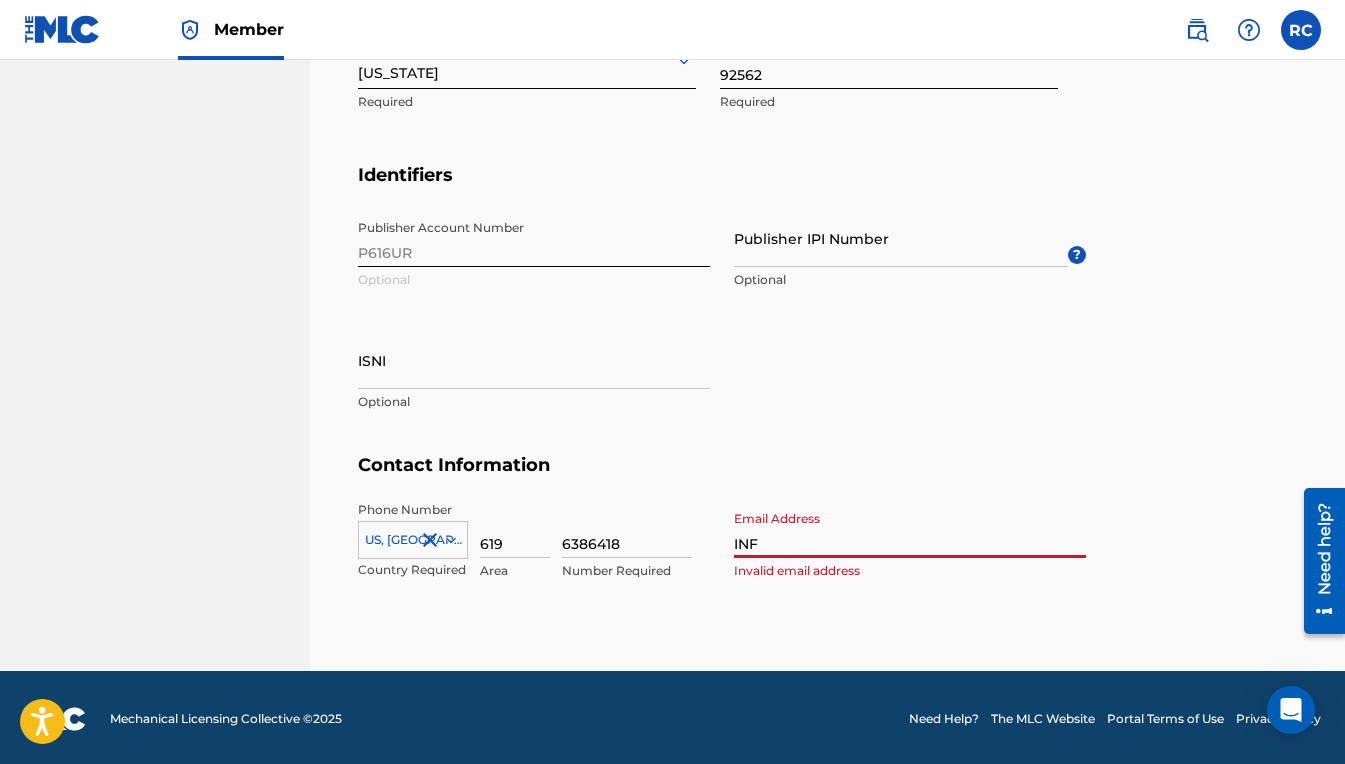 type on "INFO" 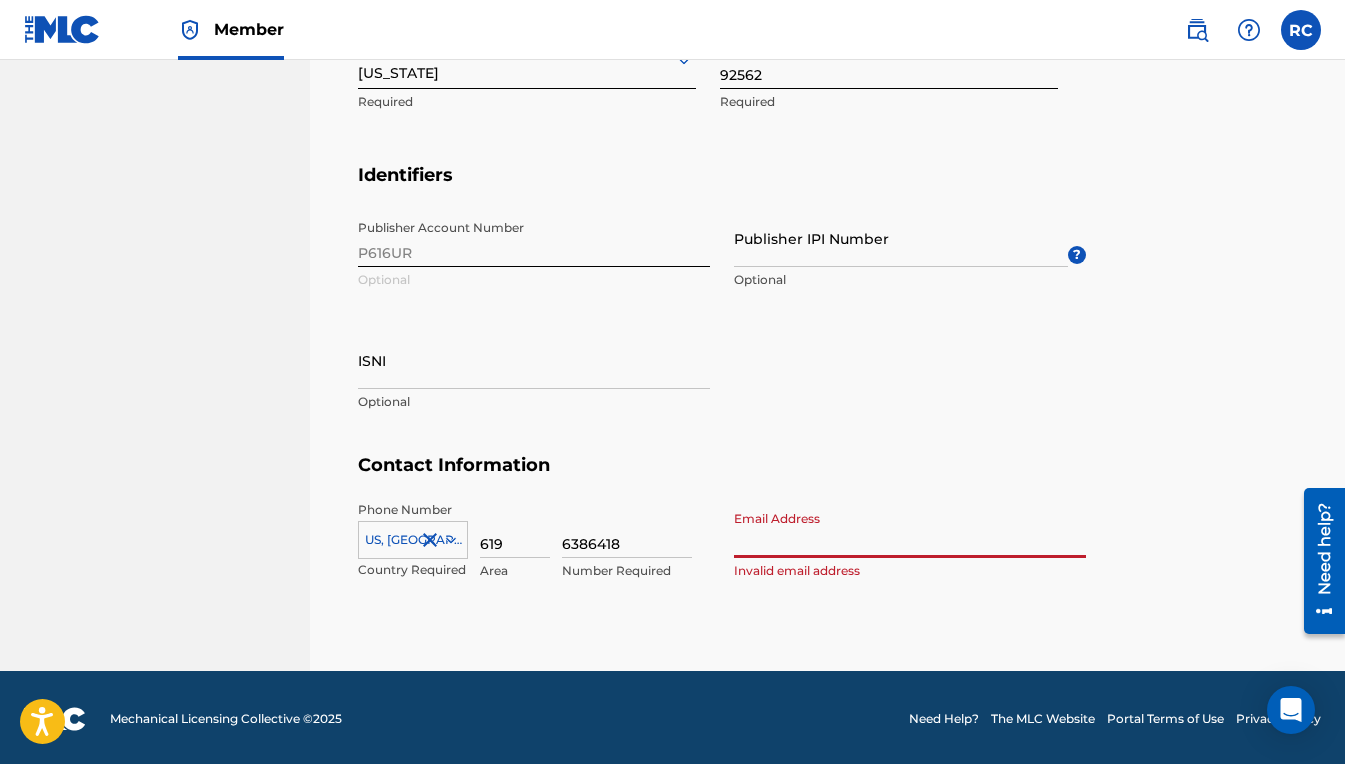 type on "[EMAIL_ADDRESS][DOMAIN_NAME]" 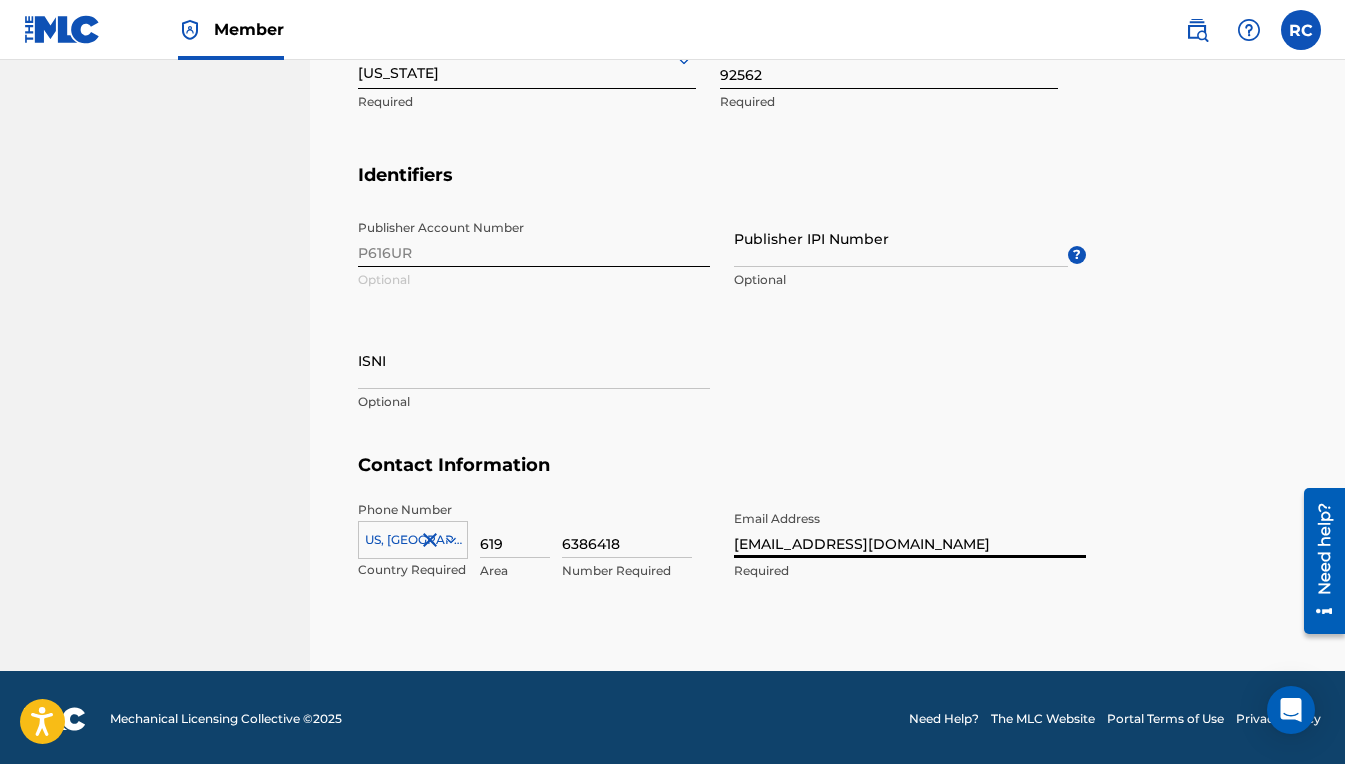 click on "Contact Information" at bounding box center (827, 477) 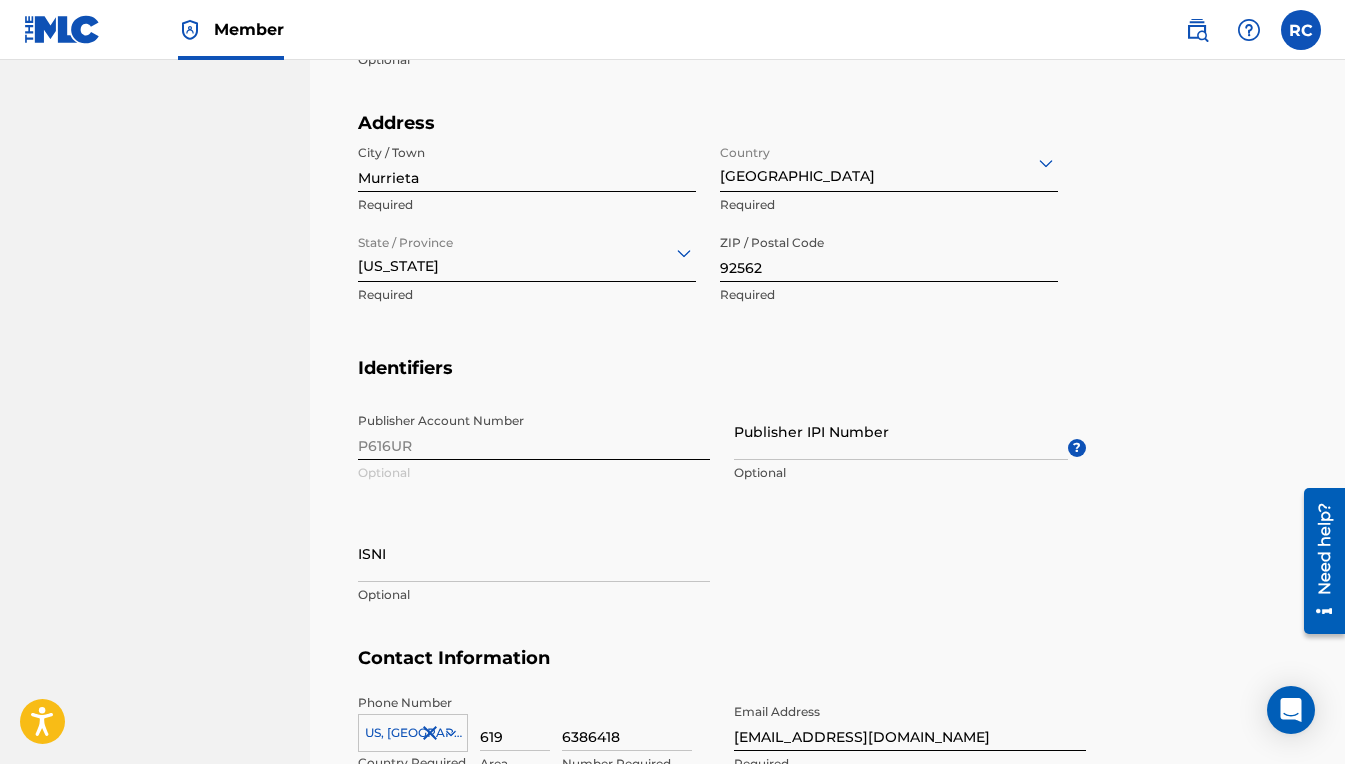 scroll, scrollTop: 805, scrollLeft: 0, axis: vertical 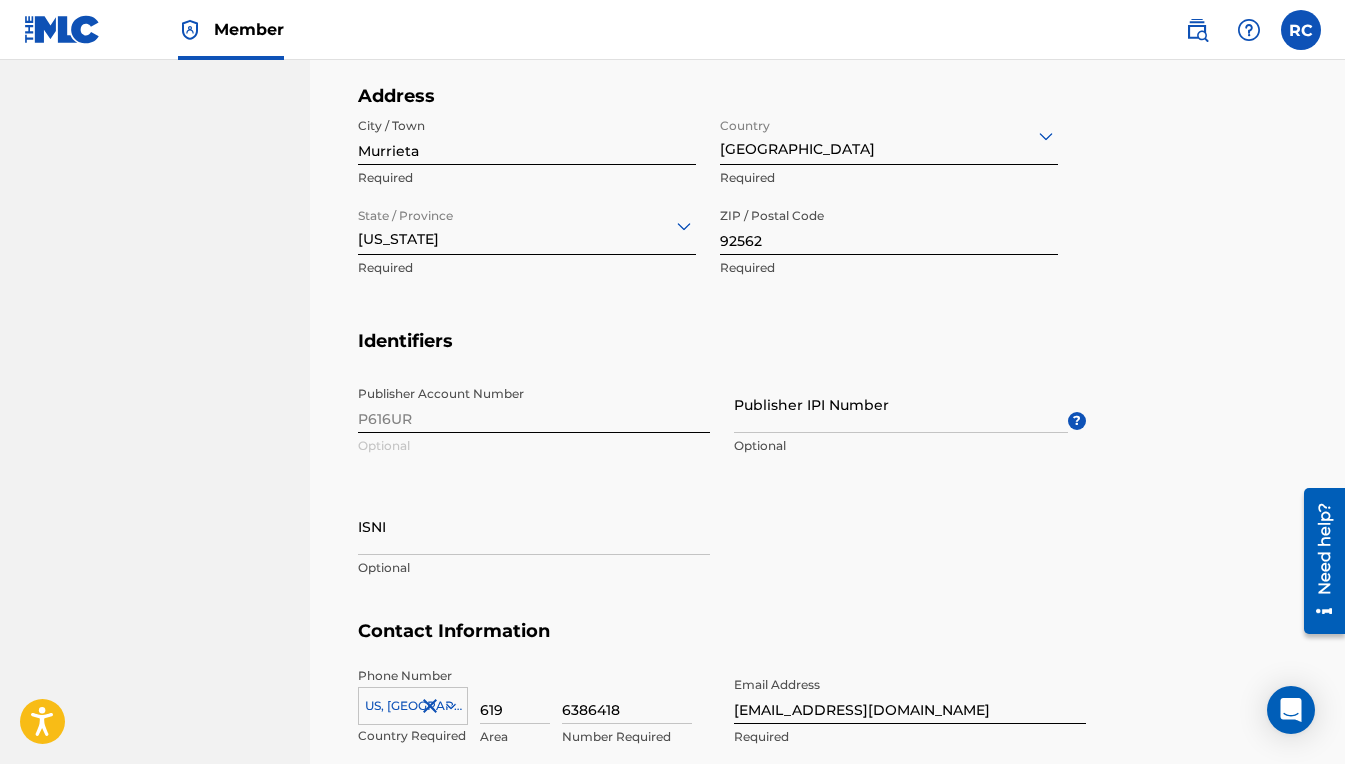 click on "Publisher IPI Number" at bounding box center (901, 404) 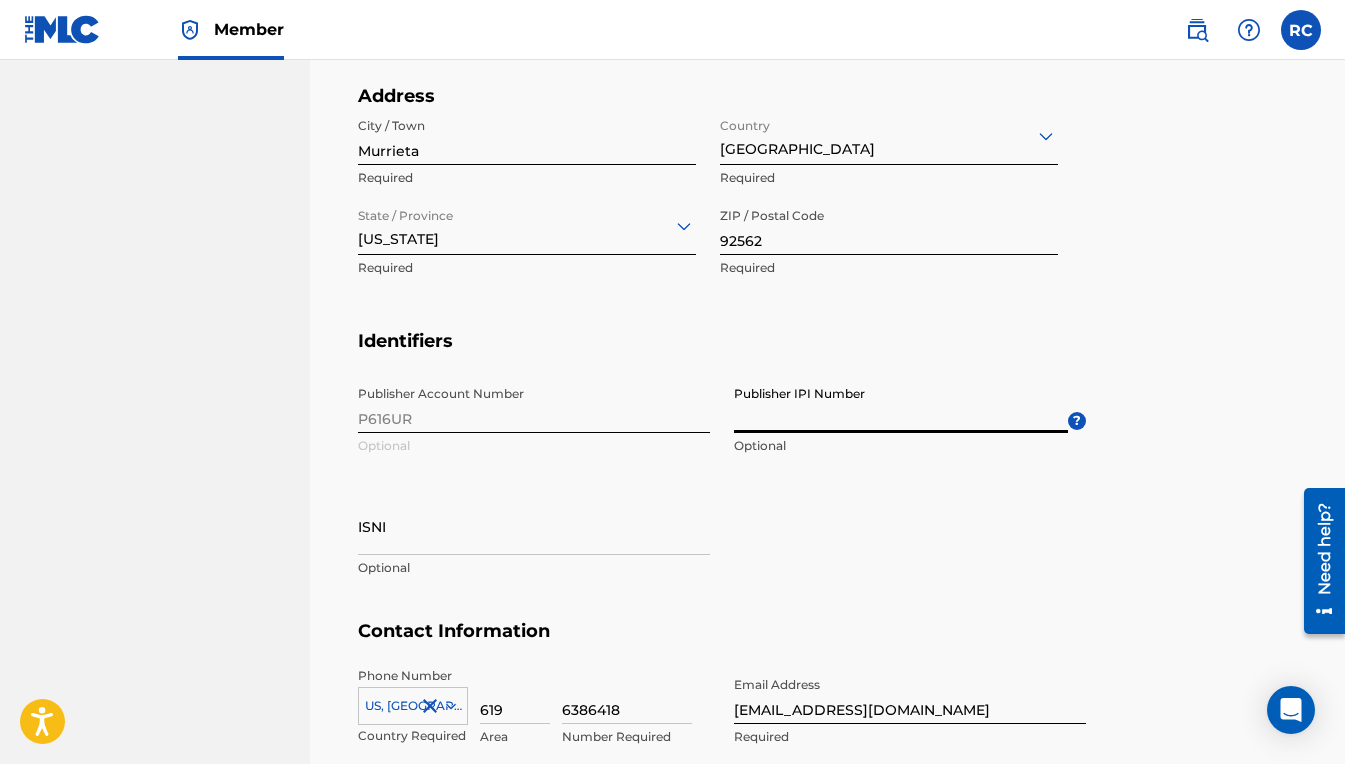 paste on "1295671219" 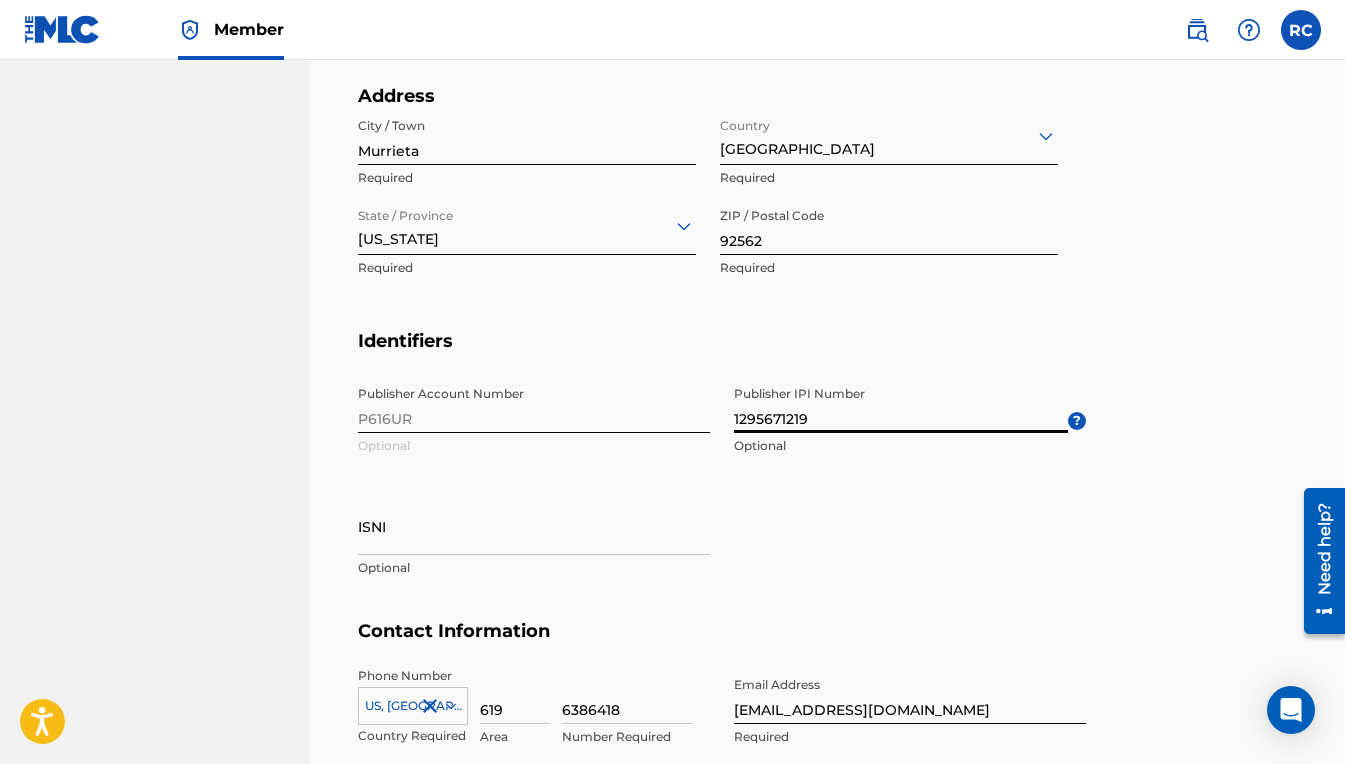 type on "1295671219" 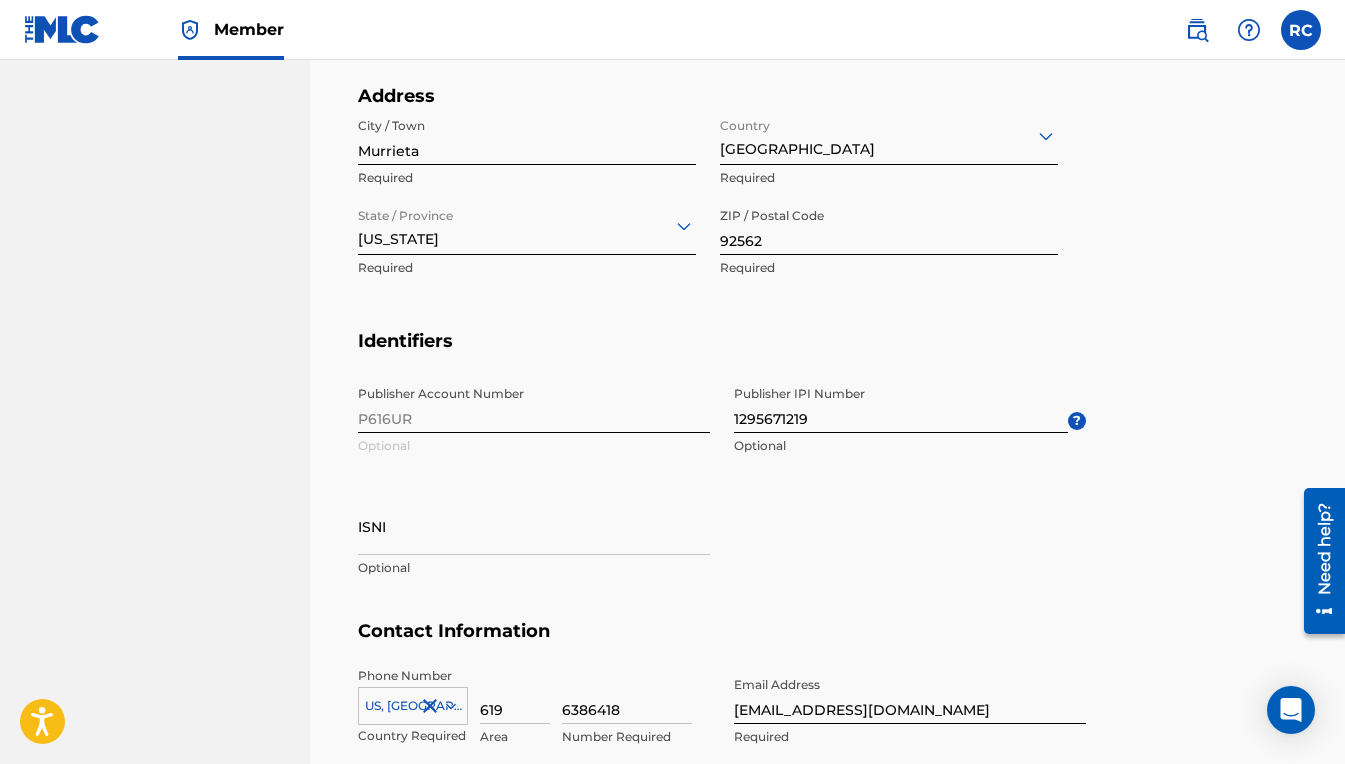 click on "Publisher Account Number P616UR Optional Publisher IPI Number 1295671219 Optional ? ISNI Optional" at bounding box center [722, 498] 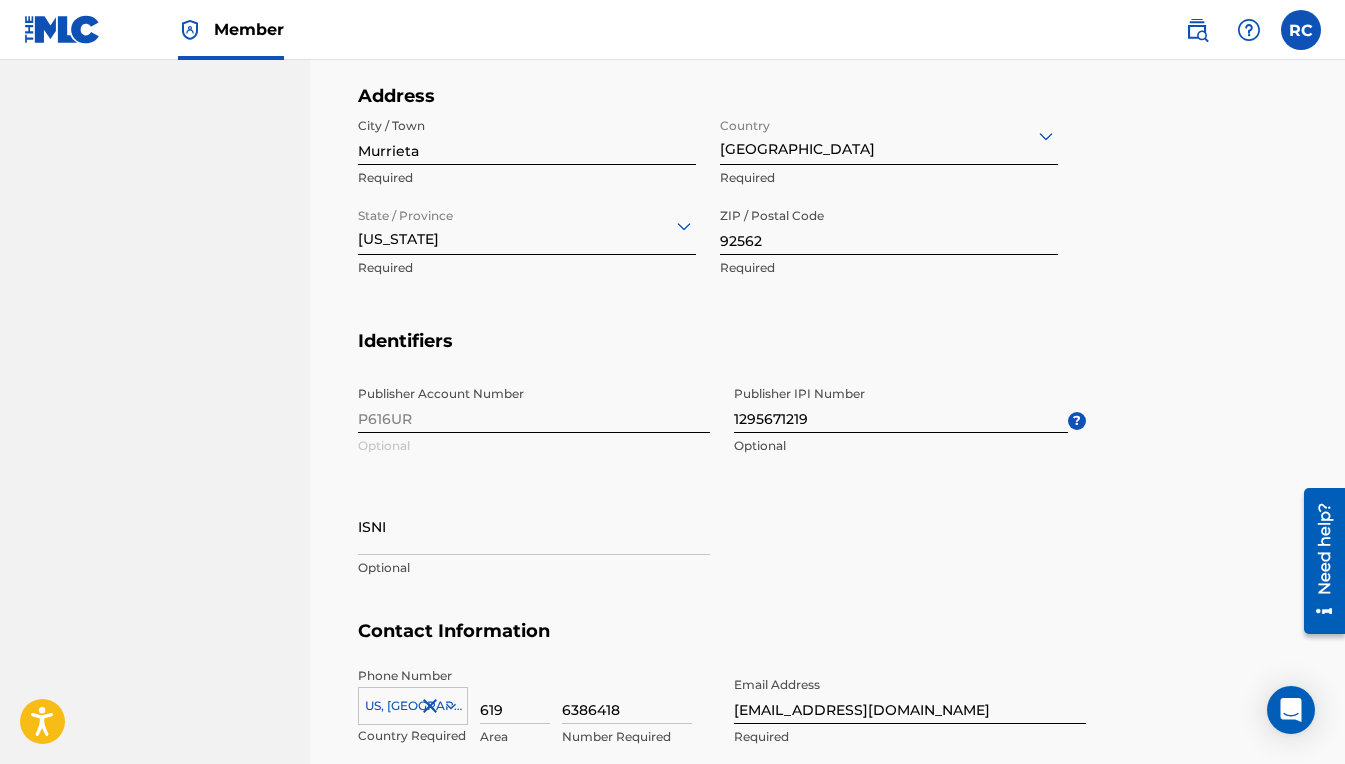 click 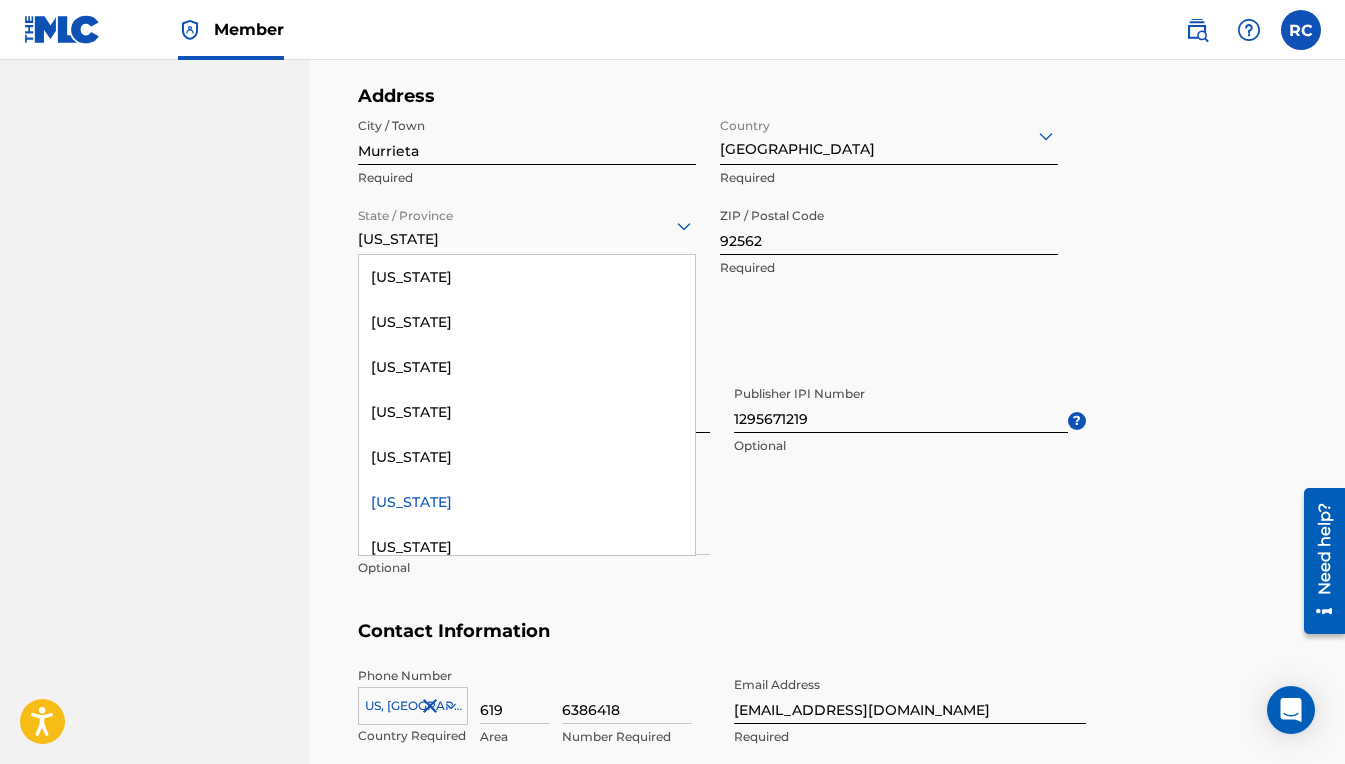 click 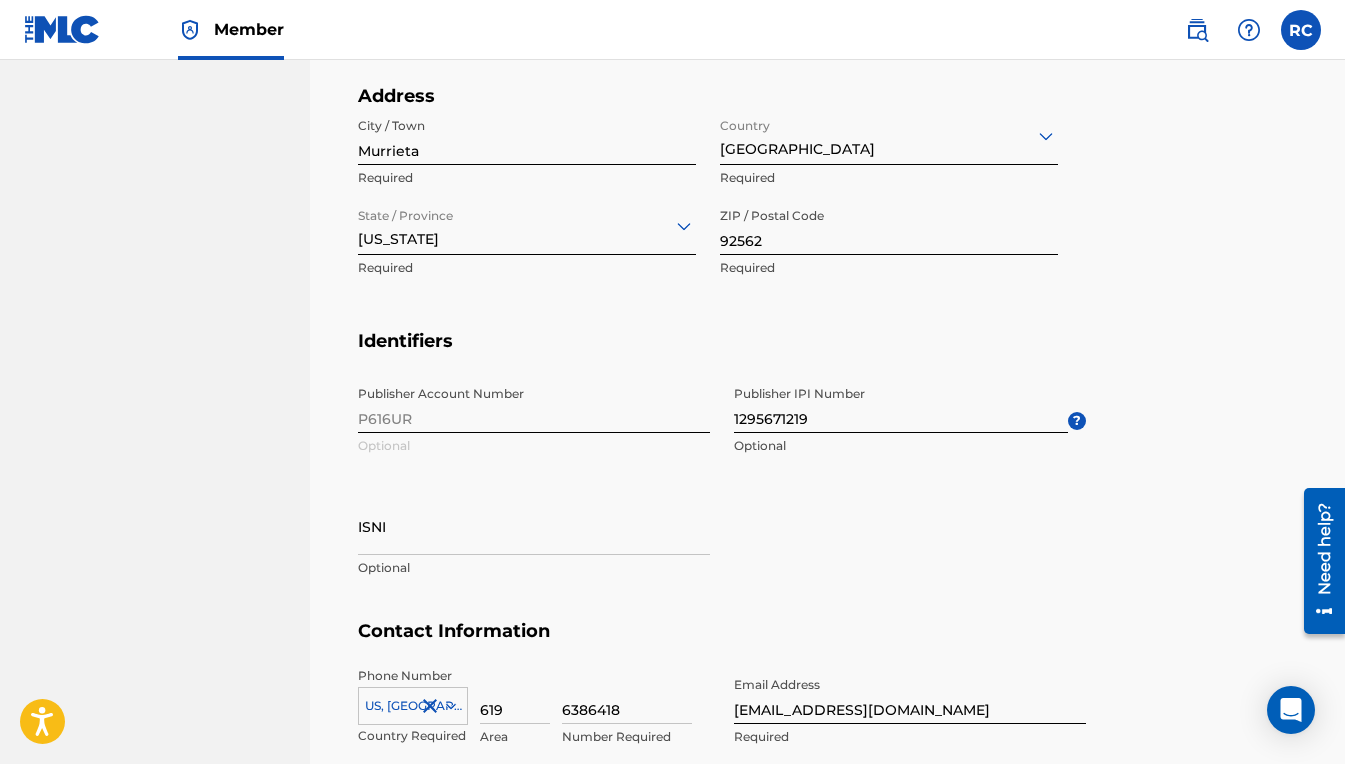 click on "Publisher Account Number P616UR Optional Publisher IPI Number 1295671219 Optional ? ISNI Optional" at bounding box center [722, 498] 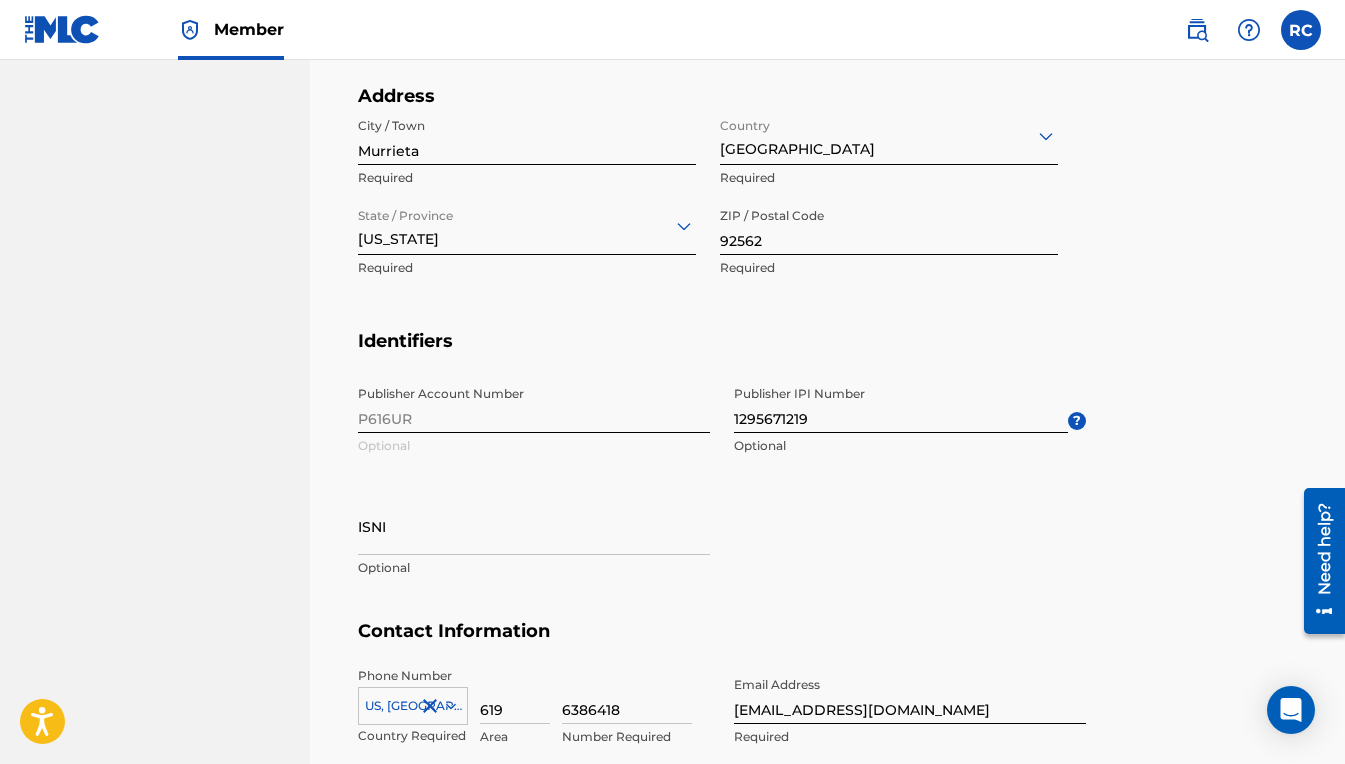 click on "Publisher Account Number P616UR Optional Publisher IPI Number 1295671219 Optional ? ISNI Optional" at bounding box center (722, 498) 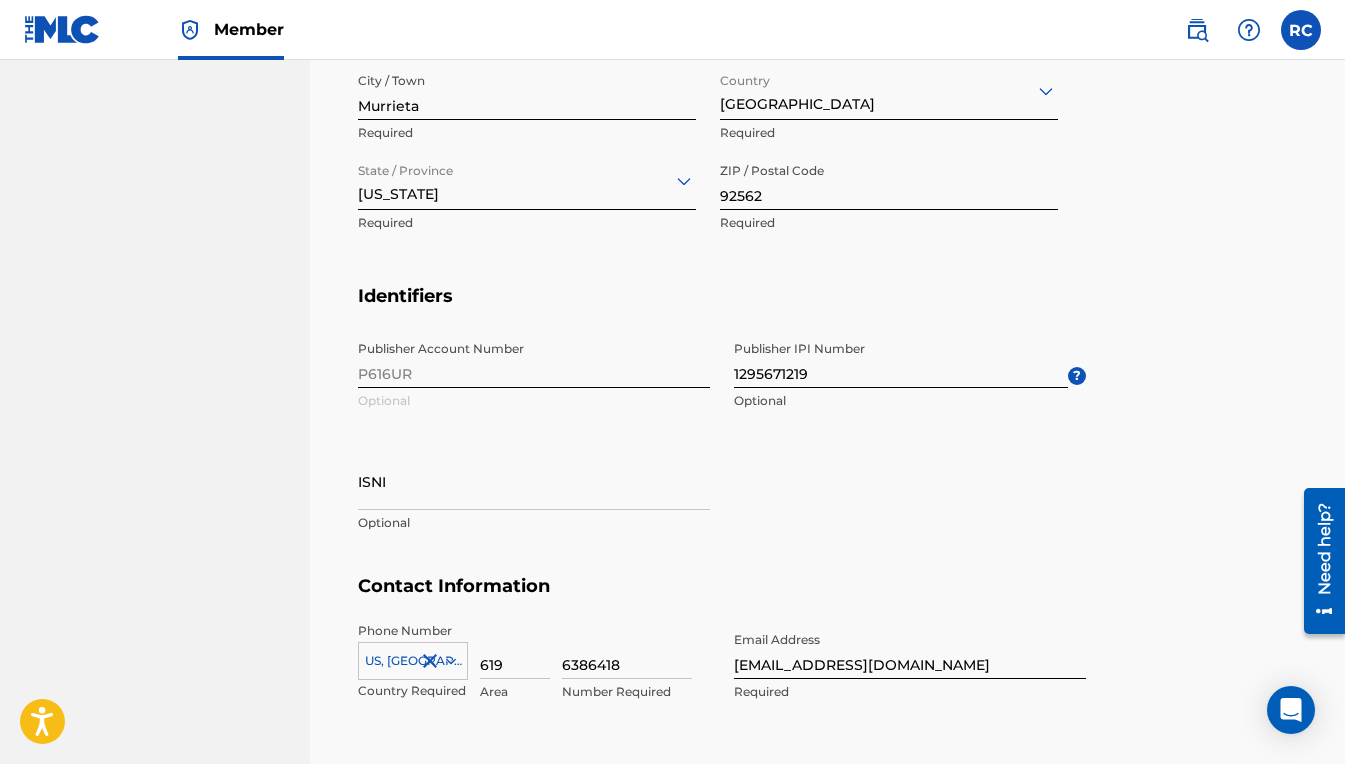 scroll, scrollTop: 863, scrollLeft: 0, axis: vertical 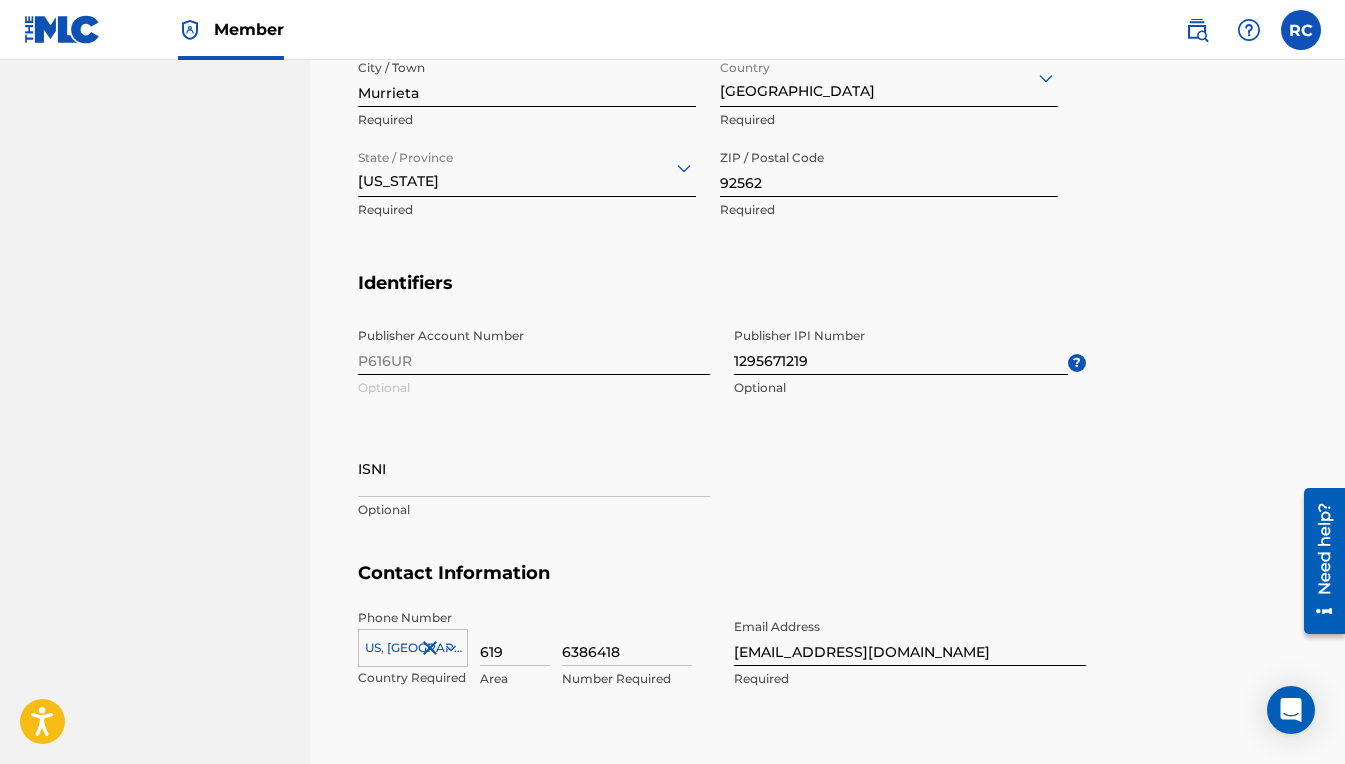 click on "Publisher Account Number P616UR Optional Publisher IPI Number 1295671219 Optional ? ISNI Optional" at bounding box center [722, 440] 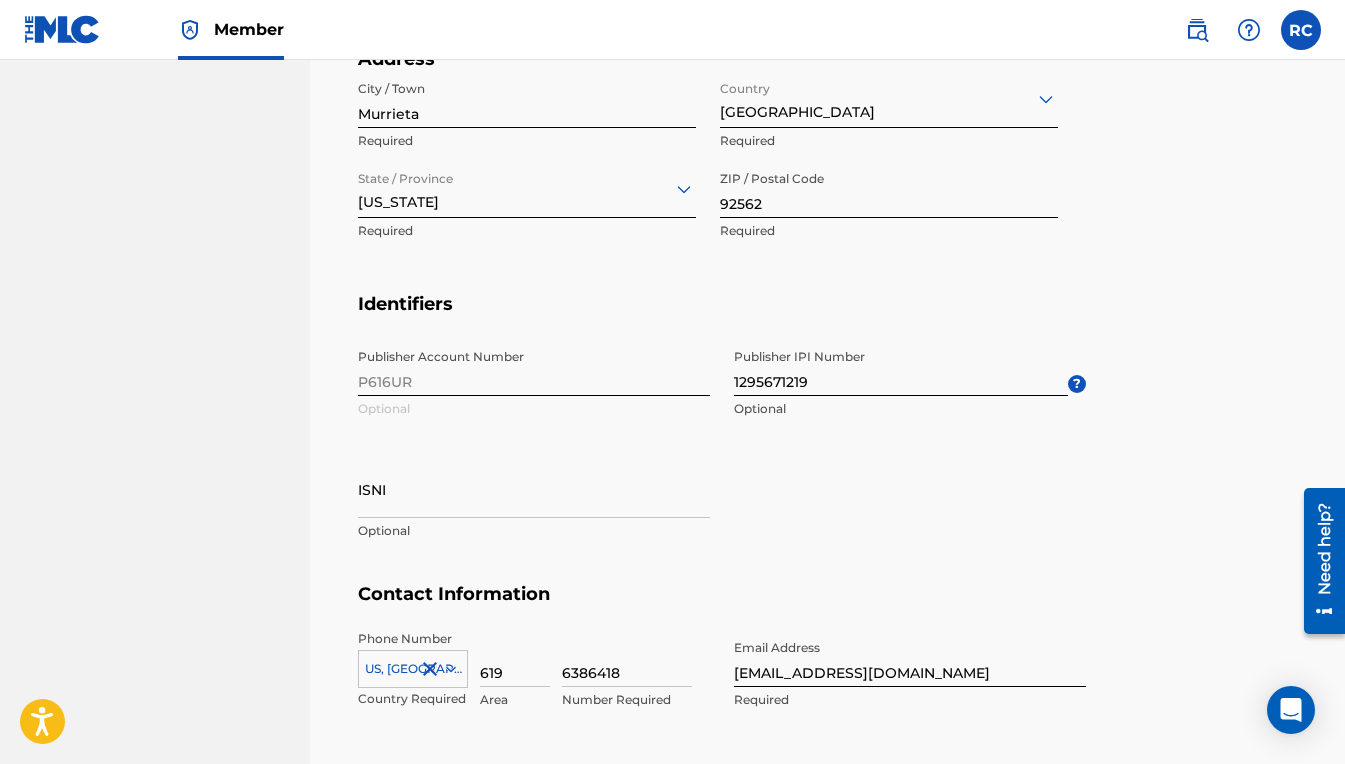scroll, scrollTop: 875, scrollLeft: 0, axis: vertical 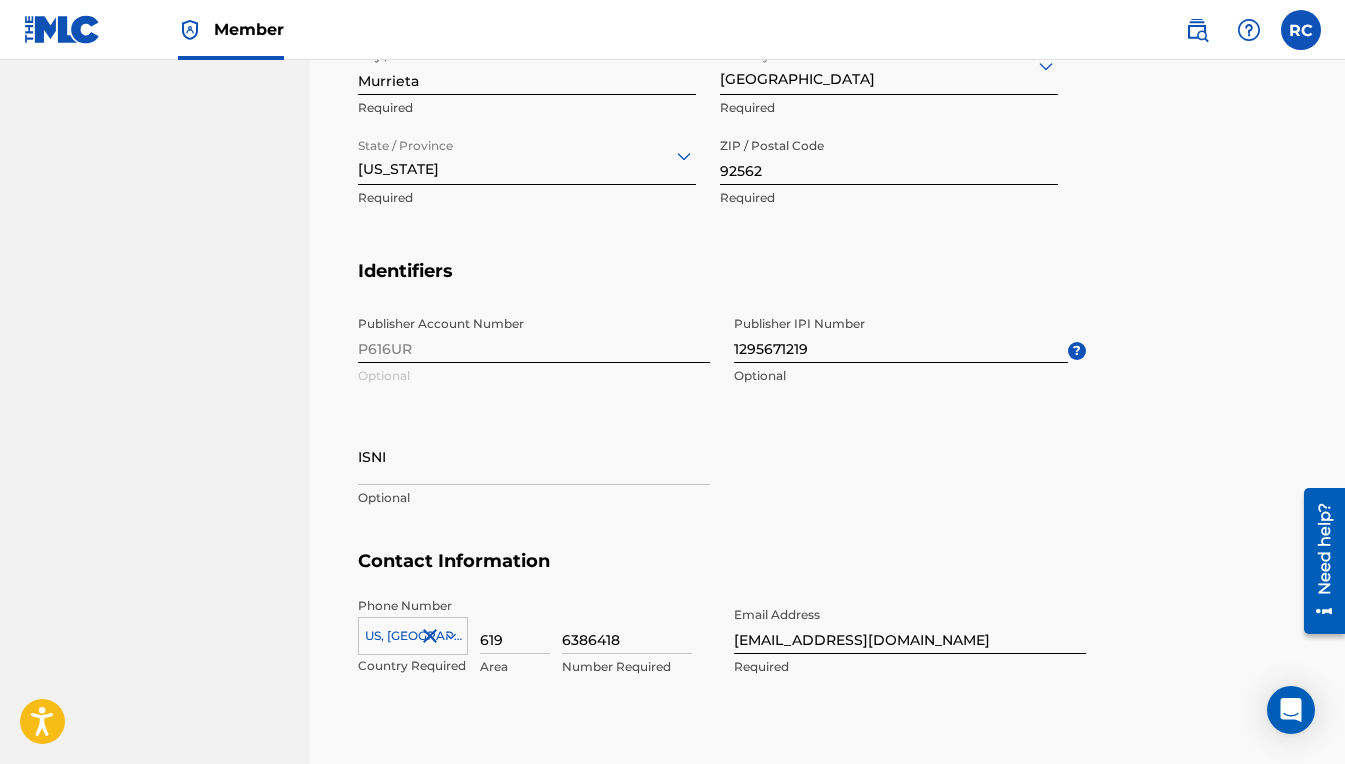 click on "Identifiers" at bounding box center (827, 283) 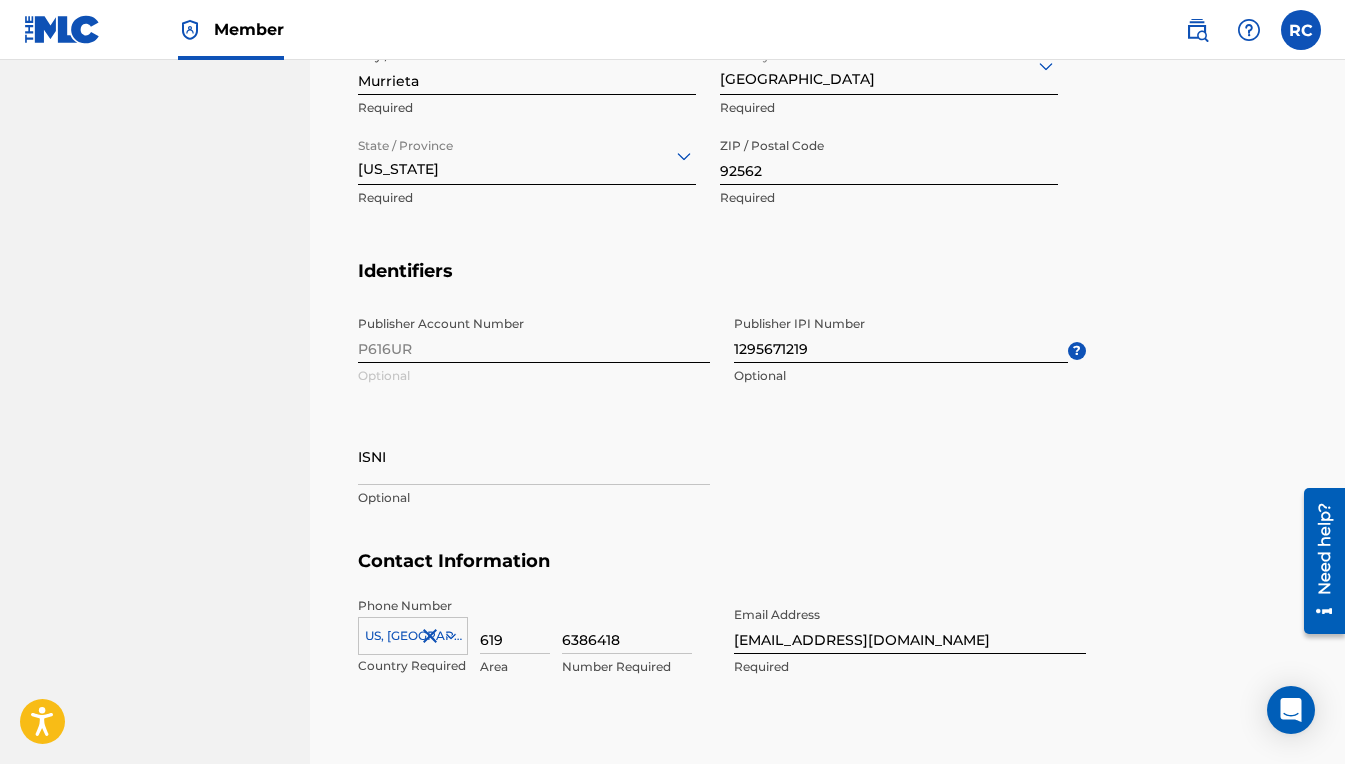 click on "Publisher Account Number P616UR Optional Publisher IPI Number 1295671219 Optional ? ISNI Optional" at bounding box center (722, 428) 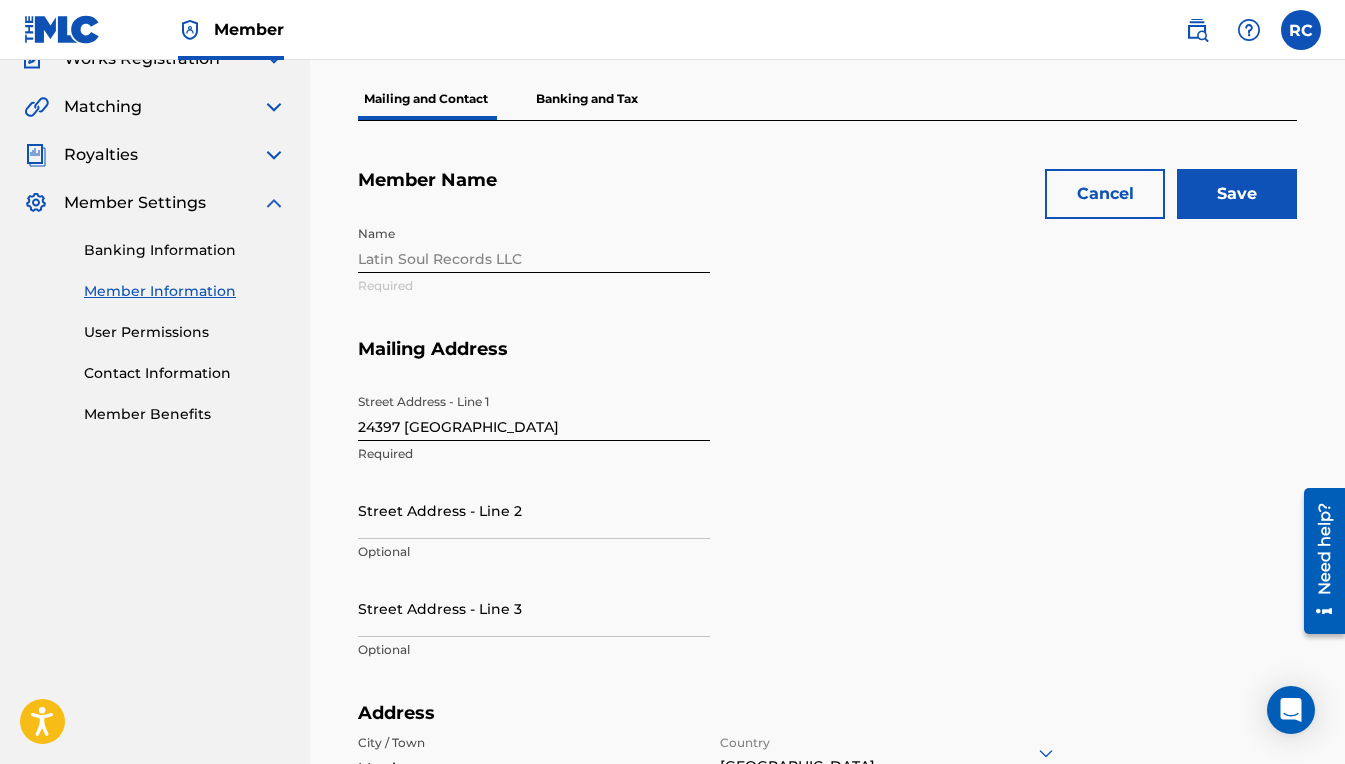 scroll, scrollTop: 105, scrollLeft: 0, axis: vertical 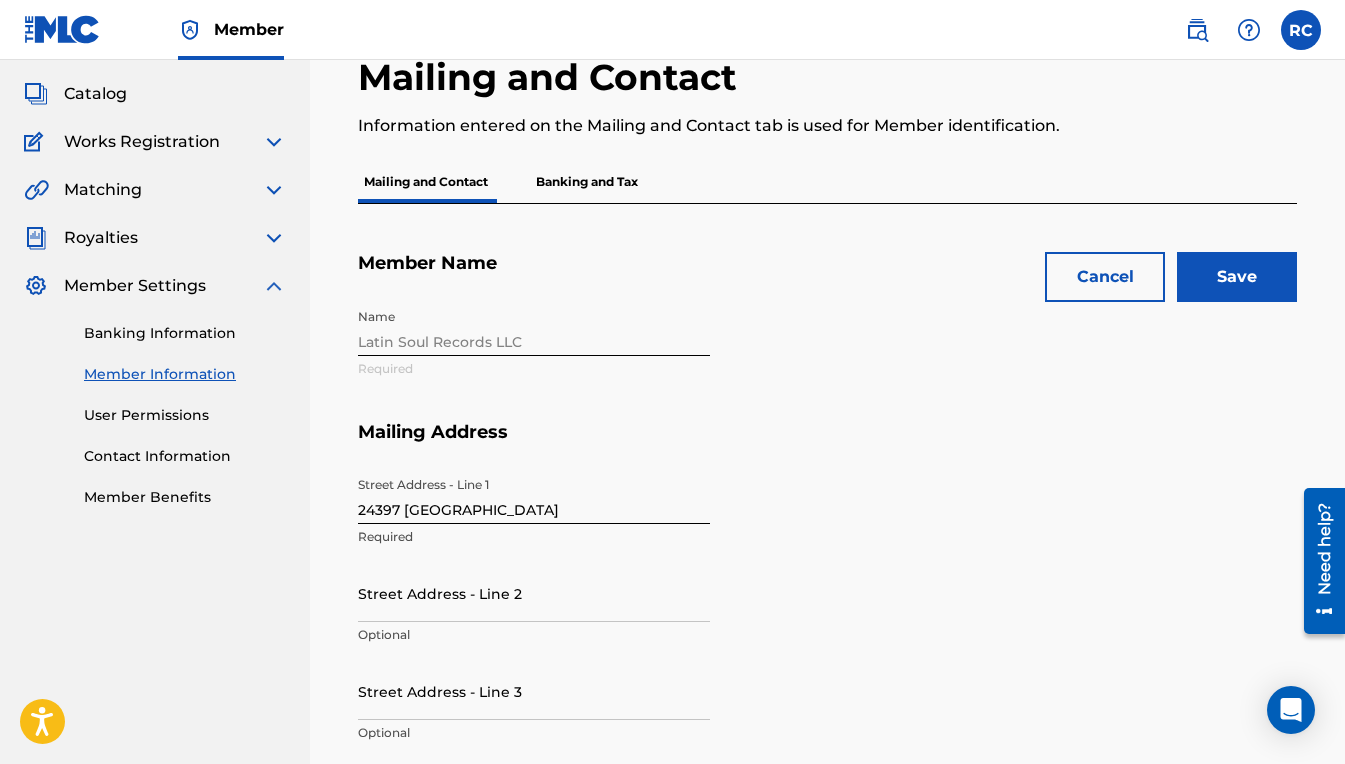 click on "Save" at bounding box center (1237, 277) 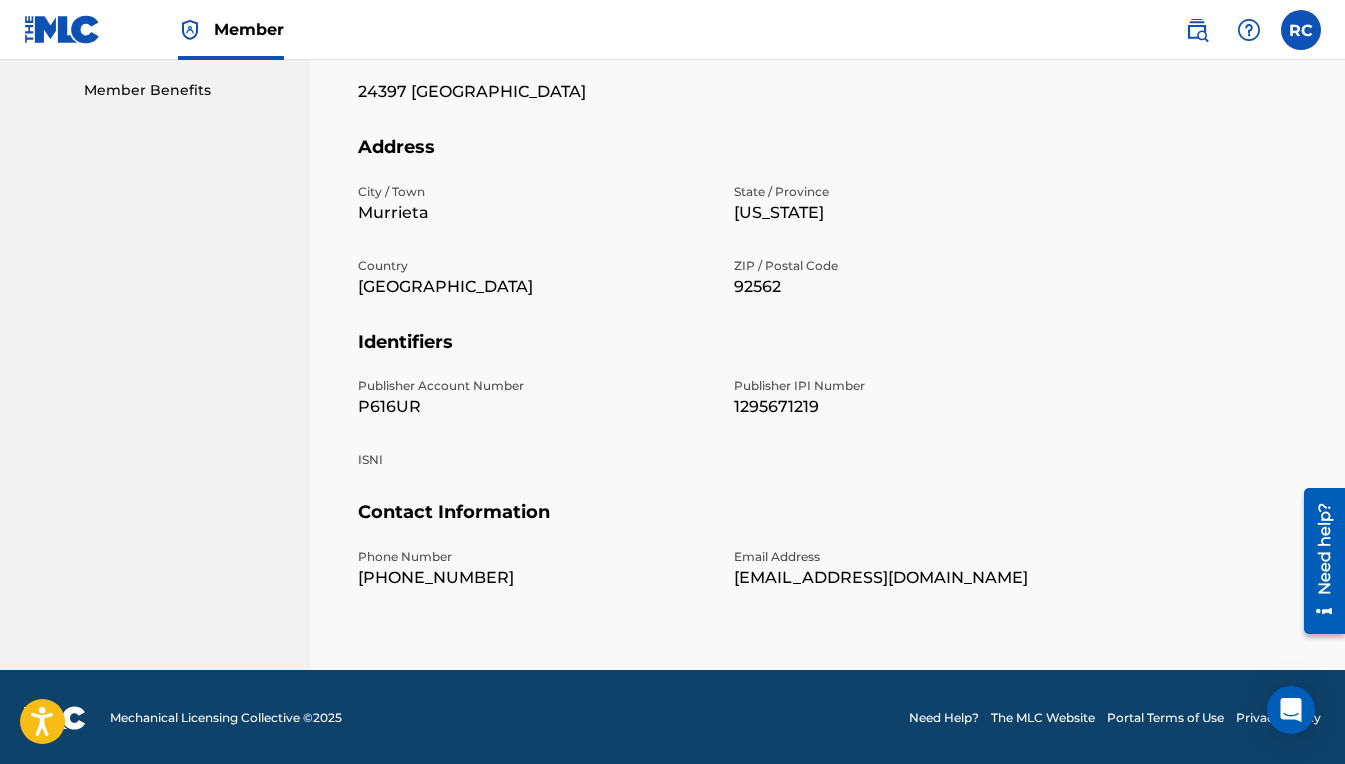 scroll, scrollTop: 511, scrollLeft: 0, axis: vertical 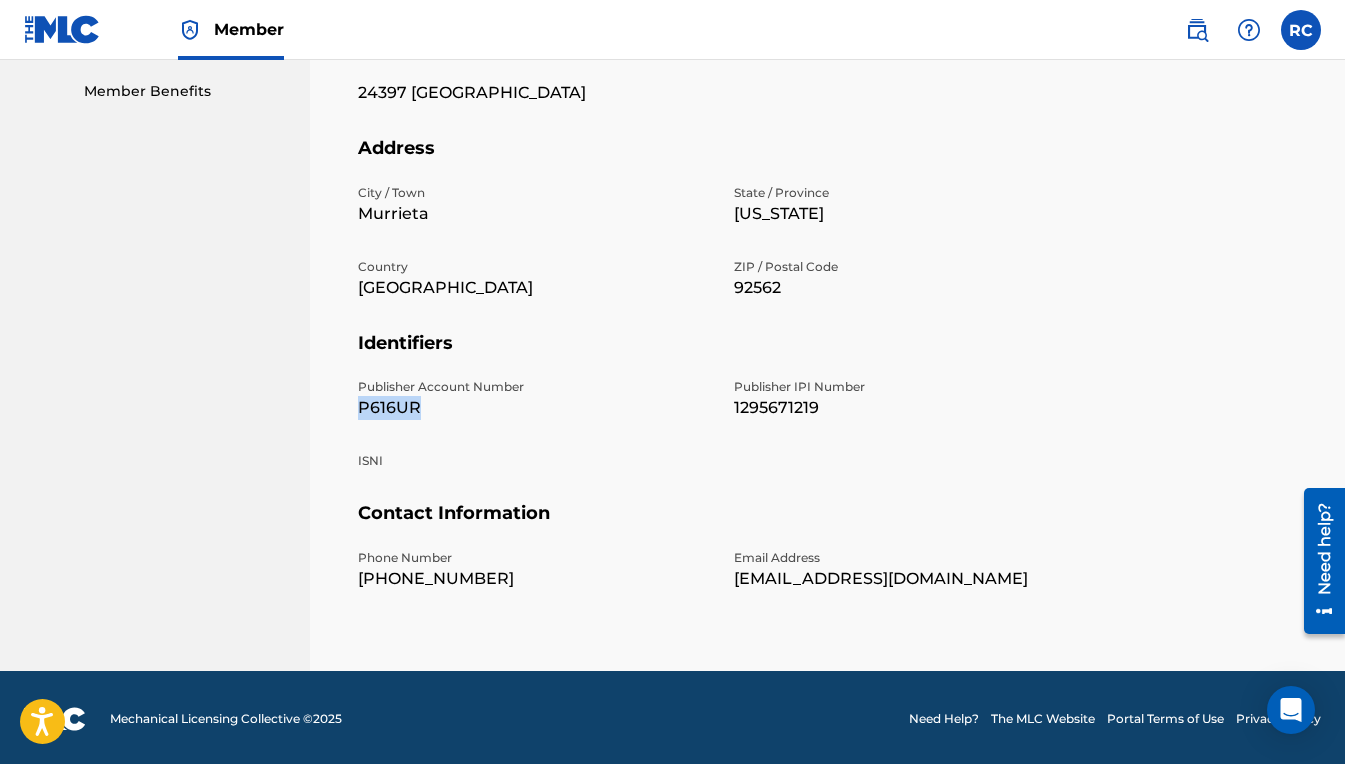 drag, startPoint x: 416, startPoint y: 403, endPoint x: 344, endPoint y: 404, distance: 72.00694 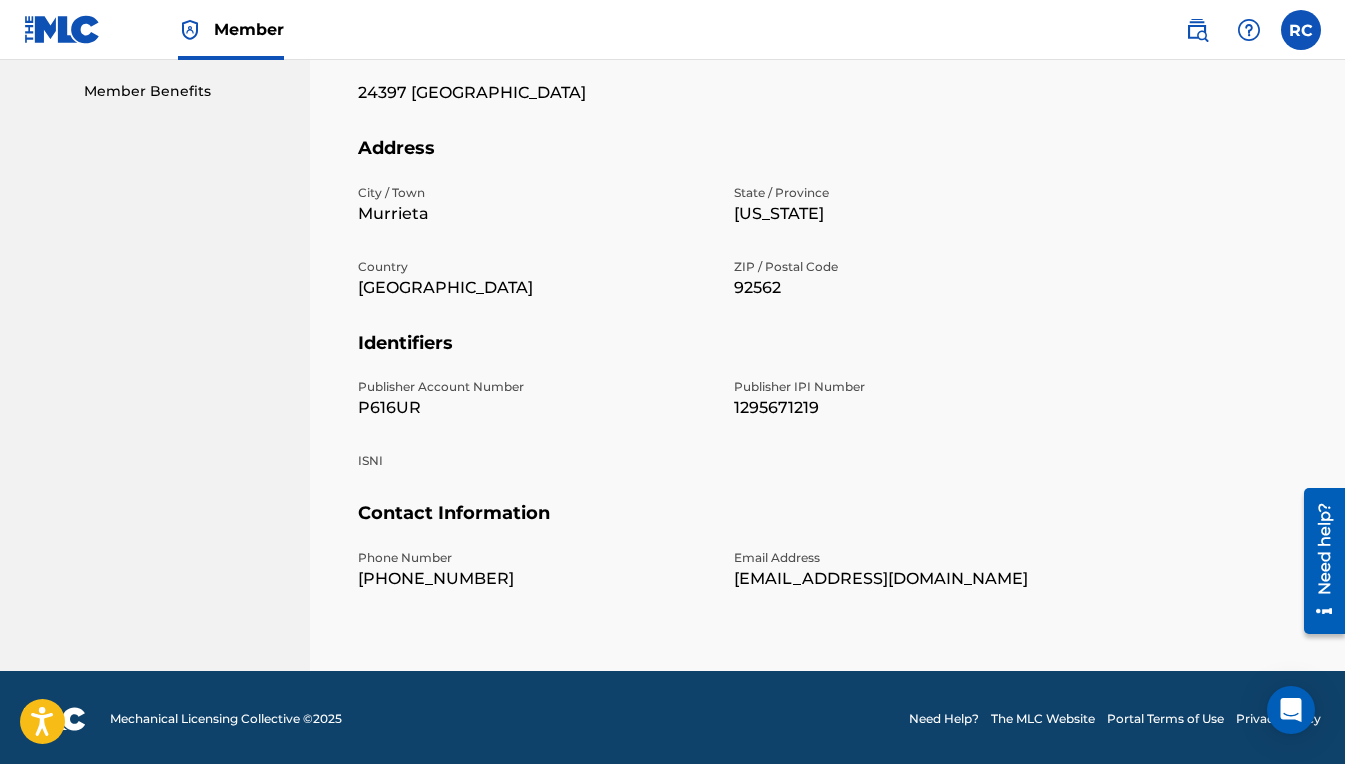 click on "ISNI" at bounding box center (534, 461) 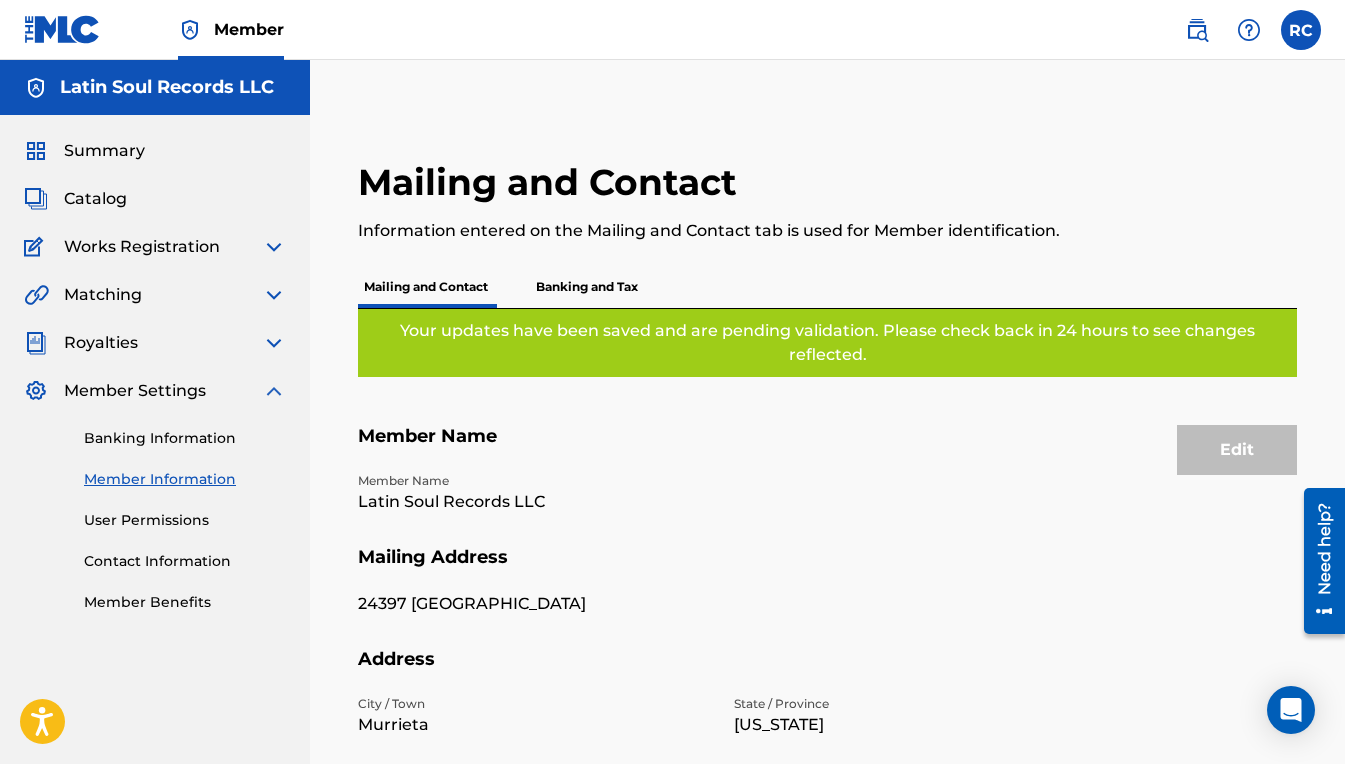scroll, scrollTop: 0, scrollLeft: 0, axis: both 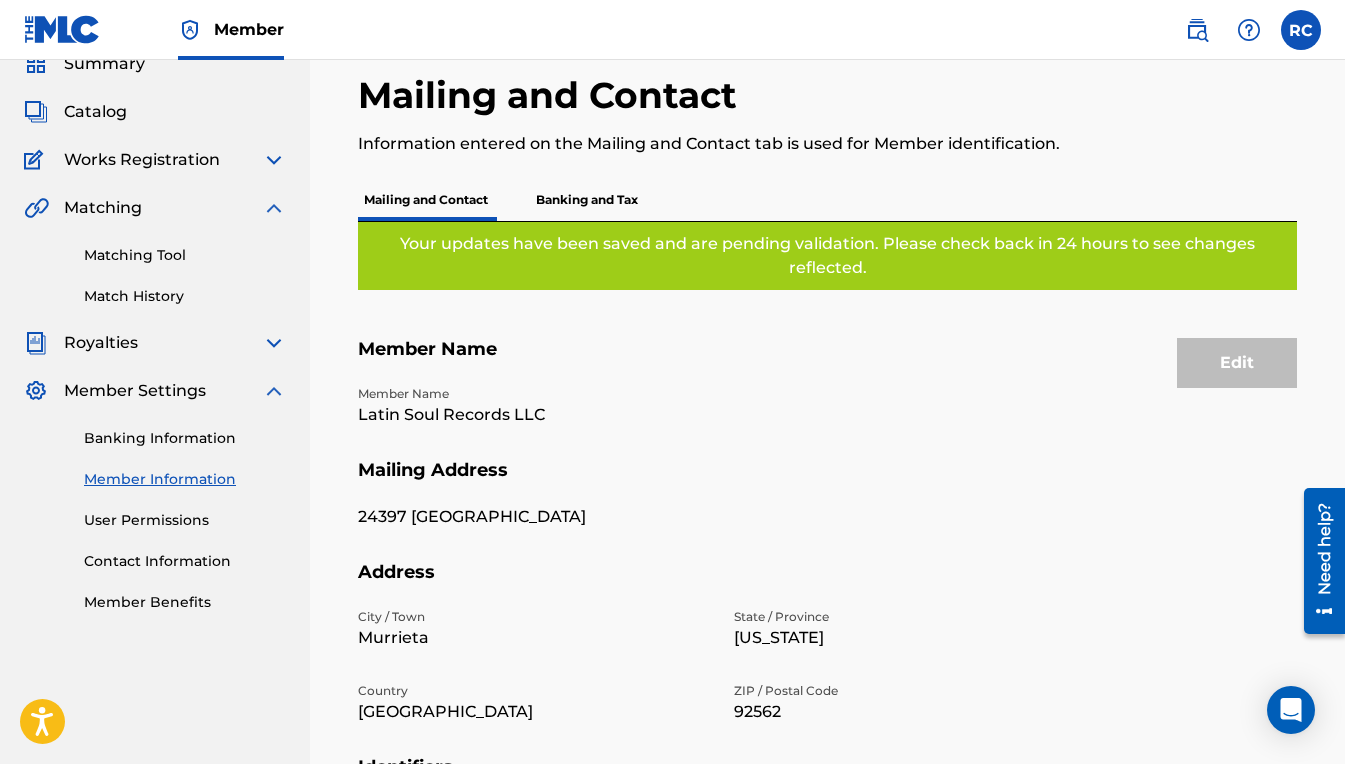 click at bounding box center [274, 208] 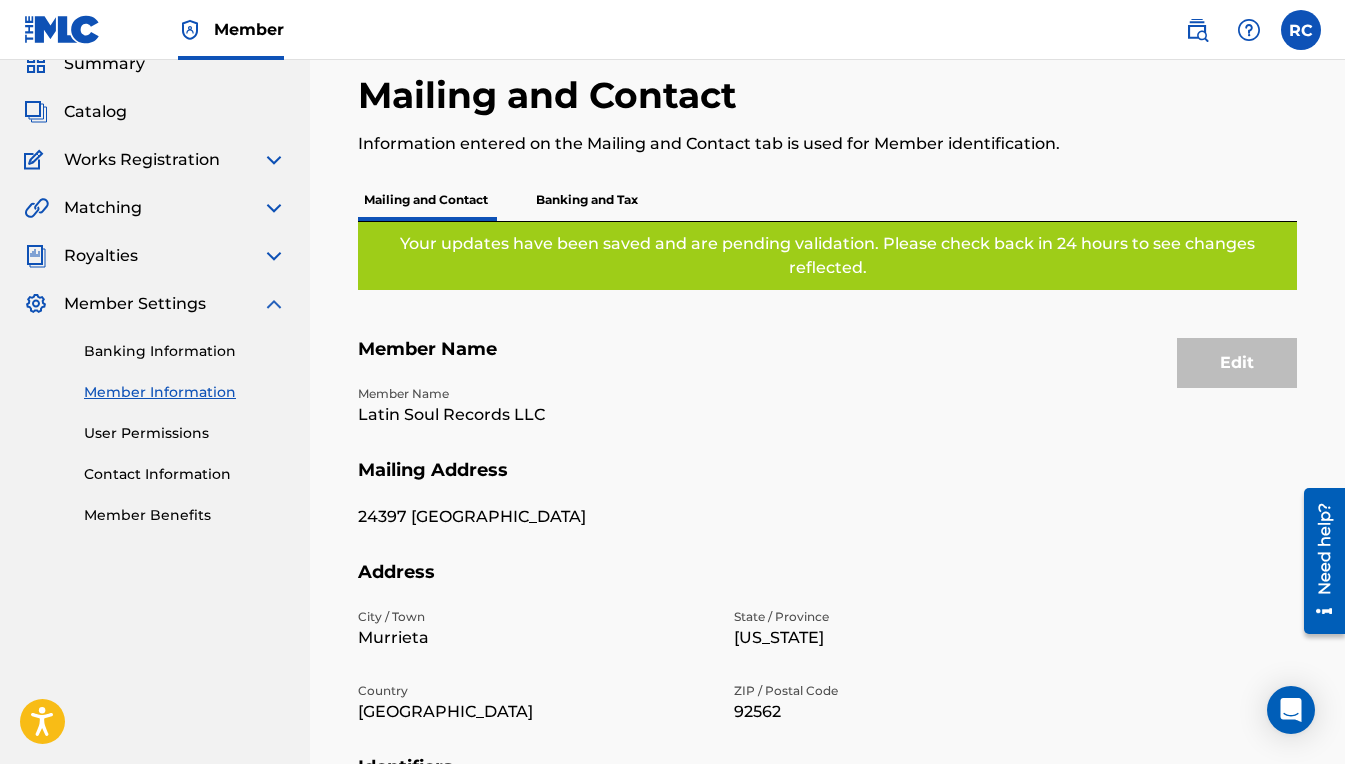click on "Banking Information" at bounding box center (185, 351) 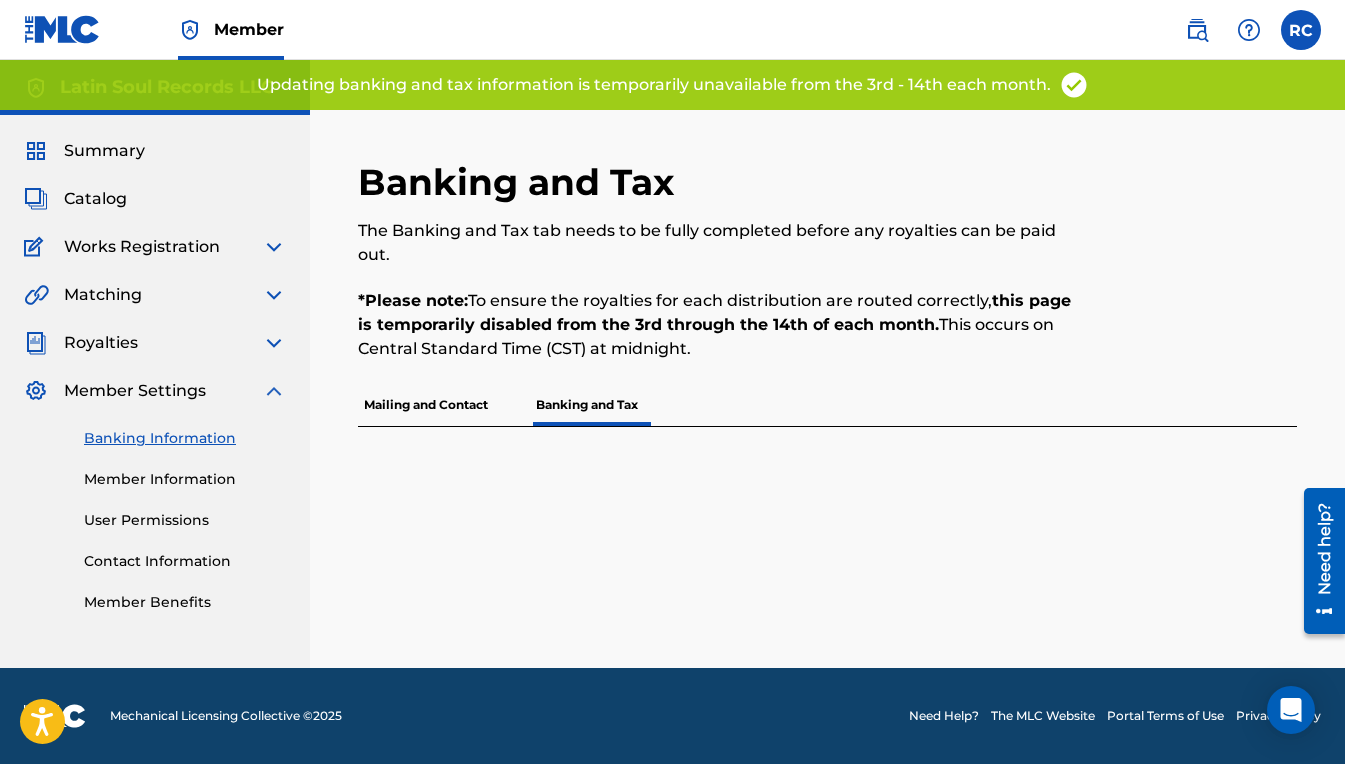 scroll, scrollTop: 0, scrollLeft: 0, axis: both 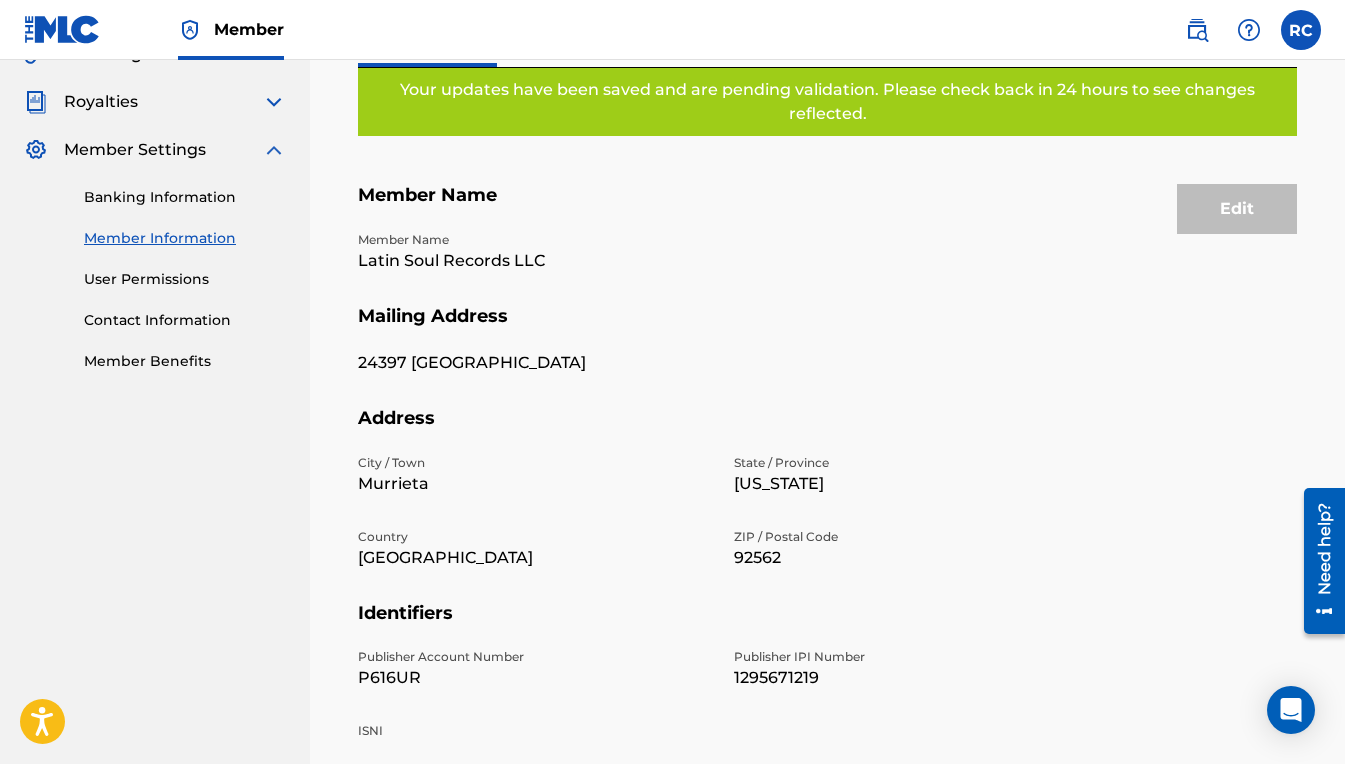 click on "User Permissions" at bounding box center [185, 279] 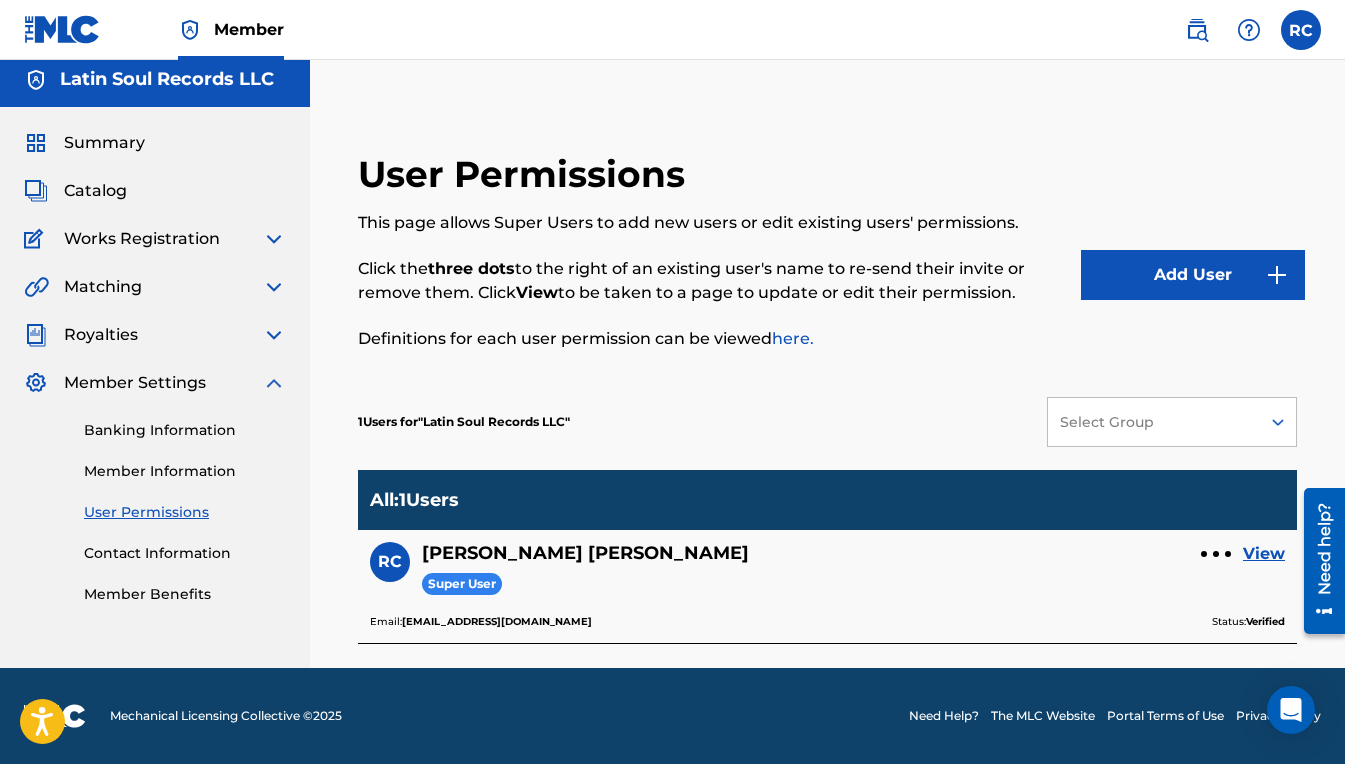 scroll, scrollTop: 8, scrollLeft: 0, axis: vertical 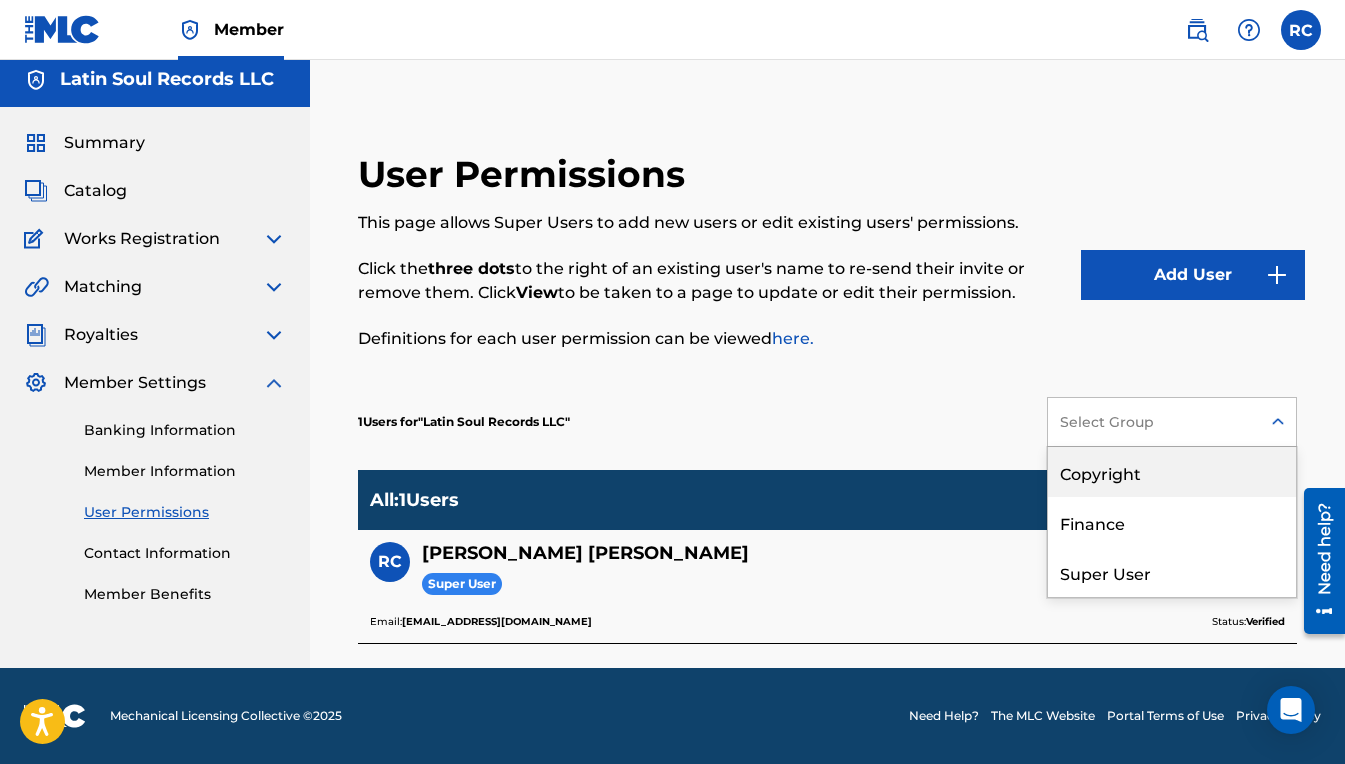click 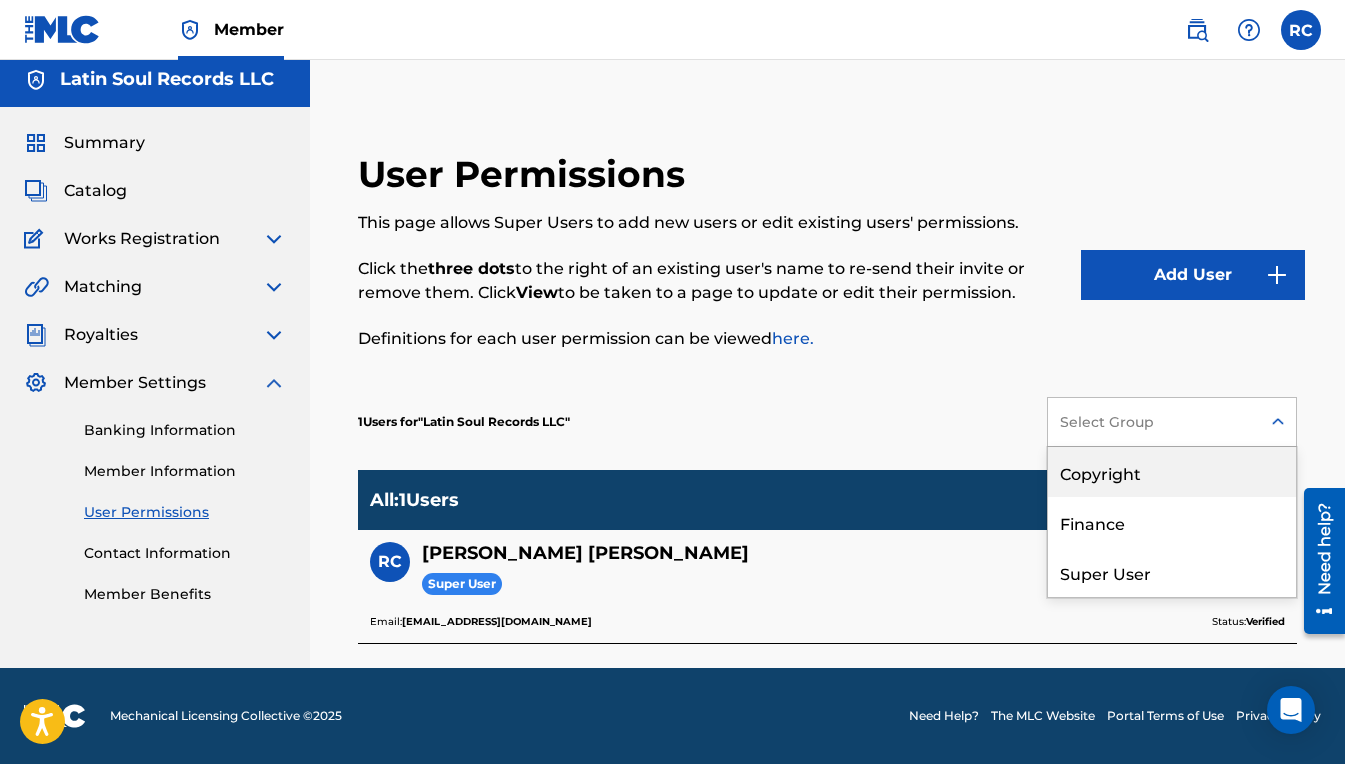 click on "1  Users for  " Latin Soul Records LLC " Copyright, 1 of 3. 3 results available. Use Up and Down to choose options, press Enter to select the currently focused option, press Escape to exit the menu, press Tab to select the option and exit the menu. Select Group Copyright Finance Super User" at bounding box center (827, 422) 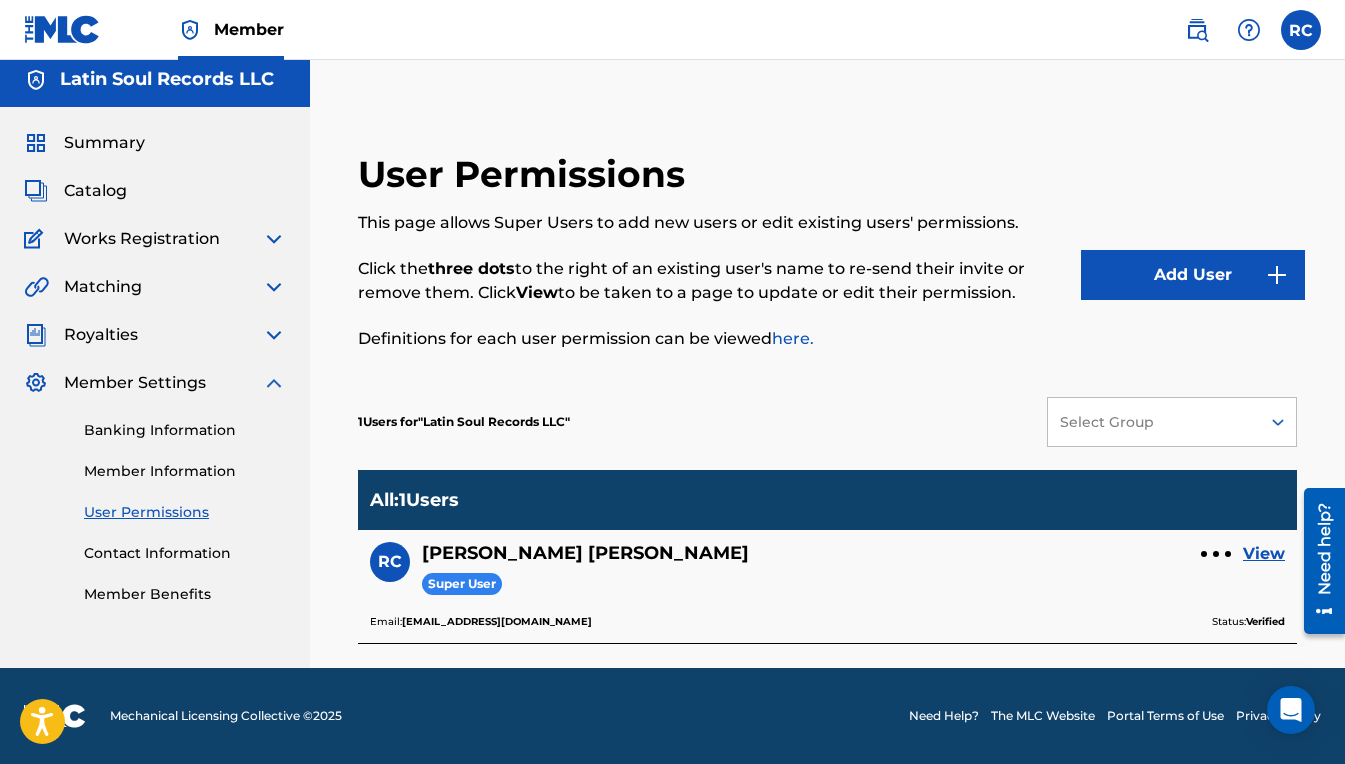 click on "Contact Information" at bounding box center [185, 553] 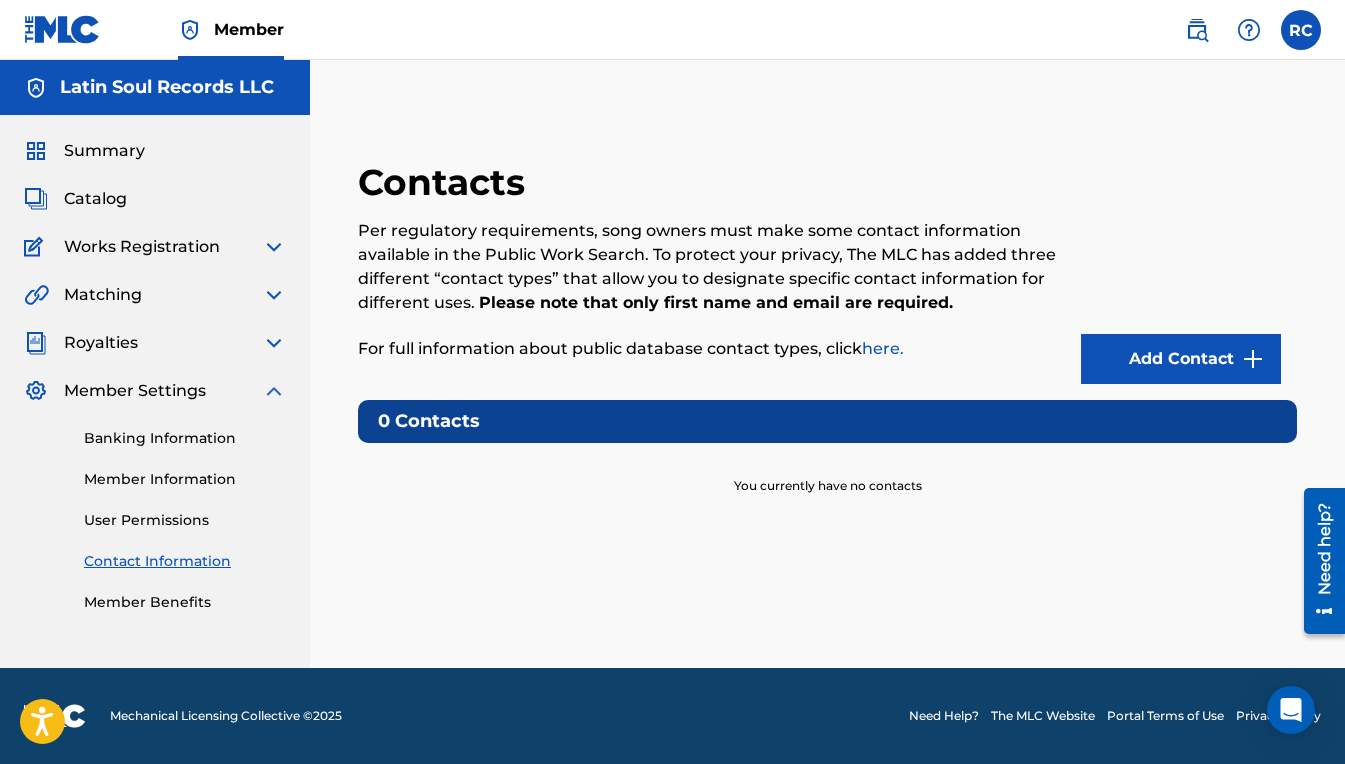 scroll, scrollTop: 0, scrollLeft: 0, axis: both 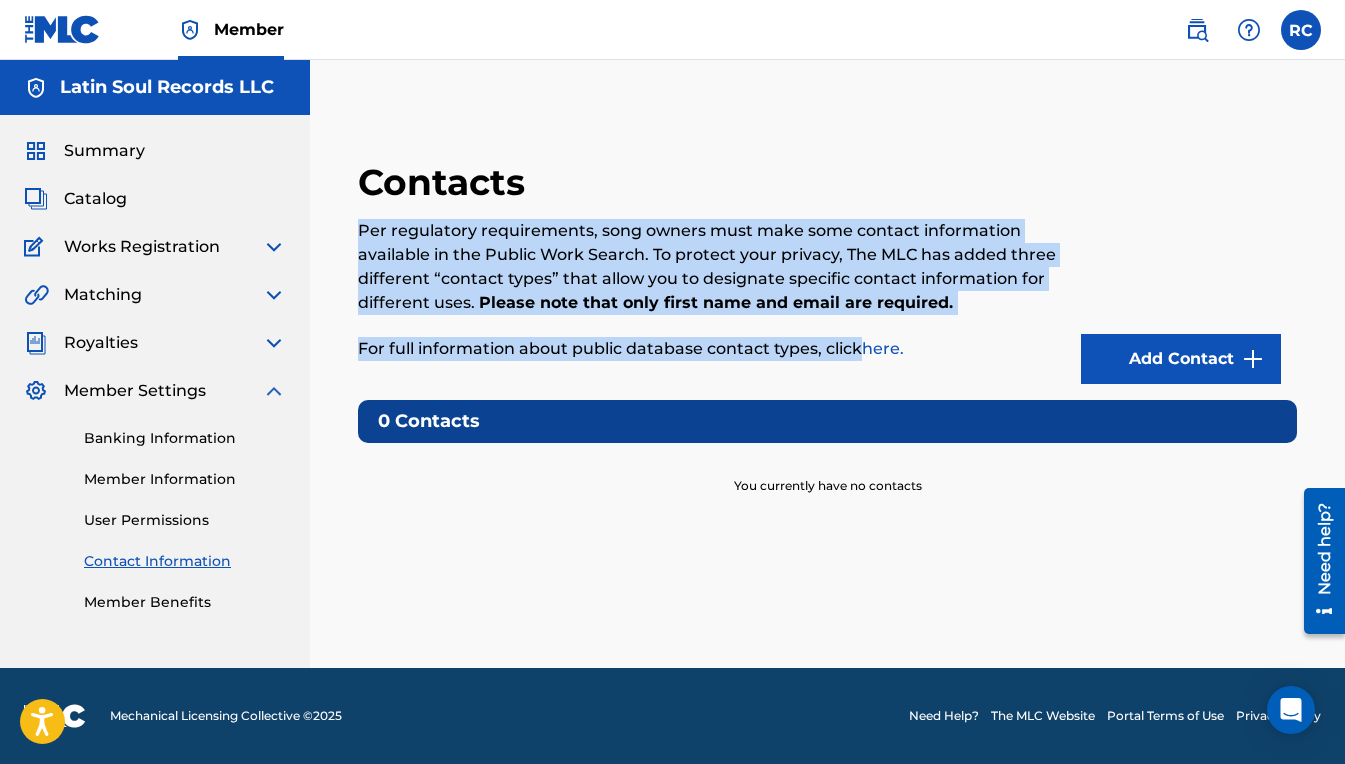 drag, startPoint x: 358, startPoint y: 228, endPoint x: 859, endPoint y: 356, distance: 517.09283 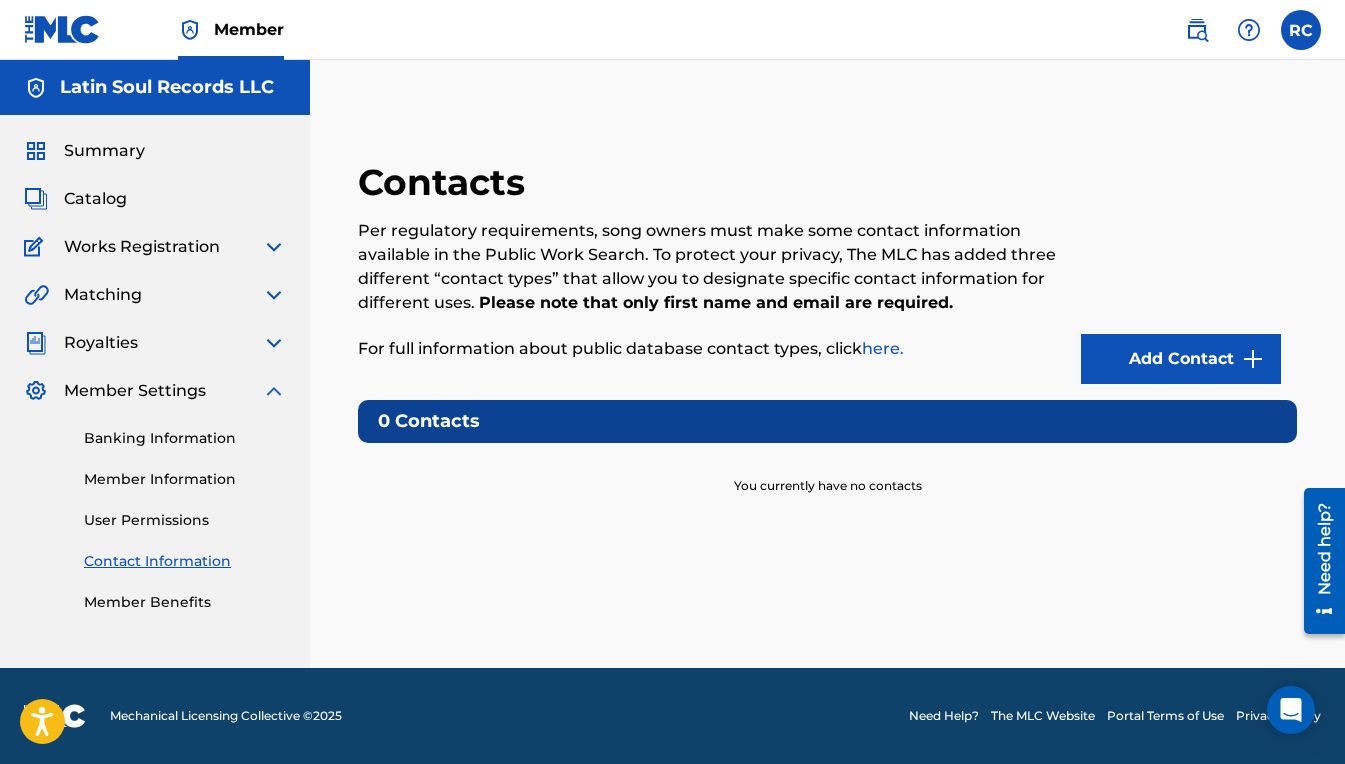 click on "Add Contact" at bounding box center [1189, 272] 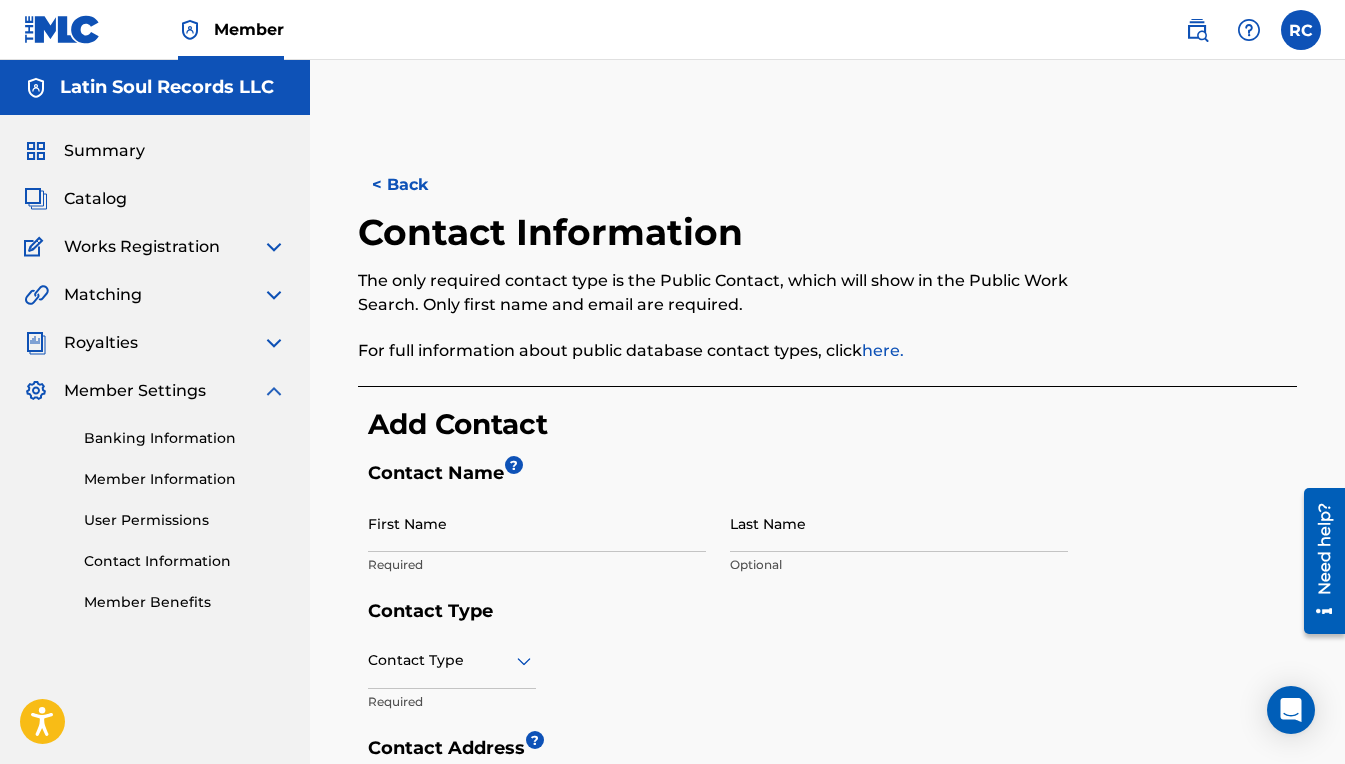 scroll, scrollTop: 0, scrollLeft: 0, axis: both 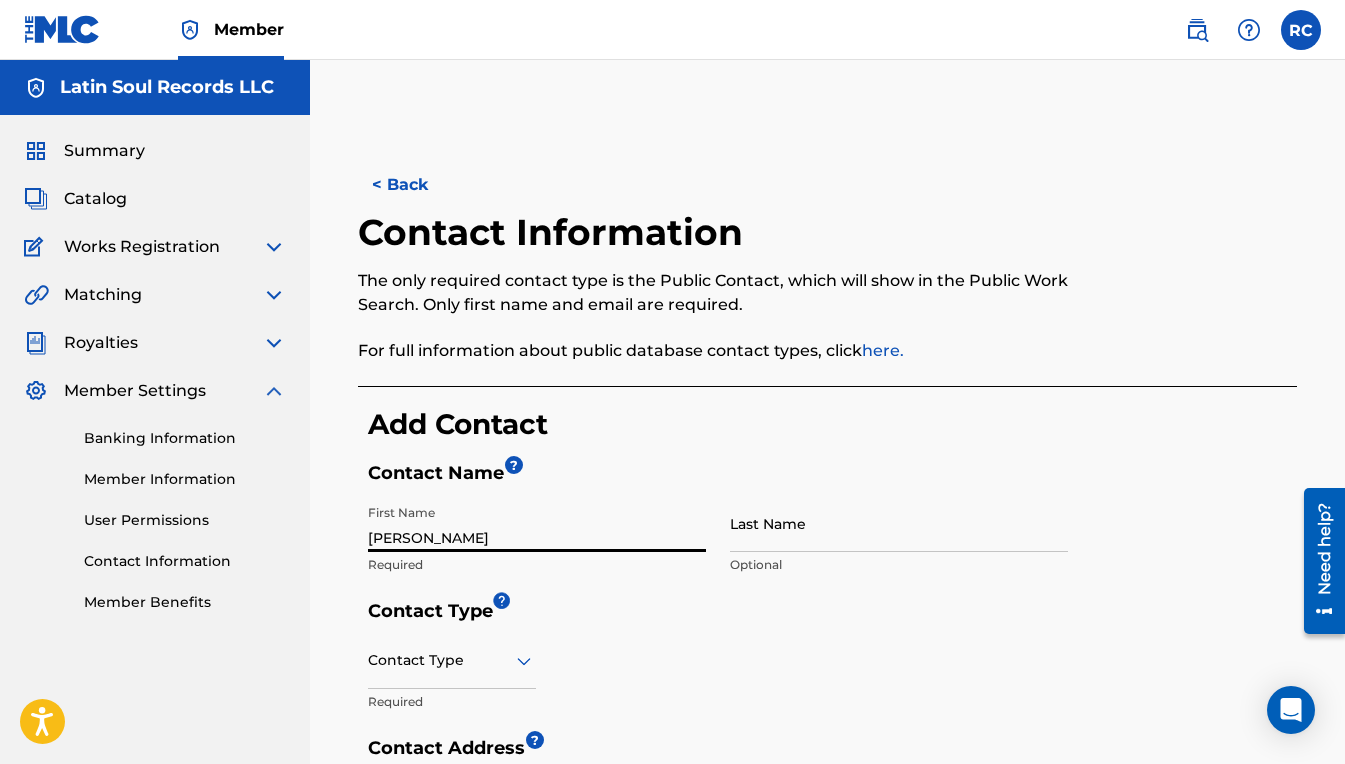 type on "[PERSON_NAME]" 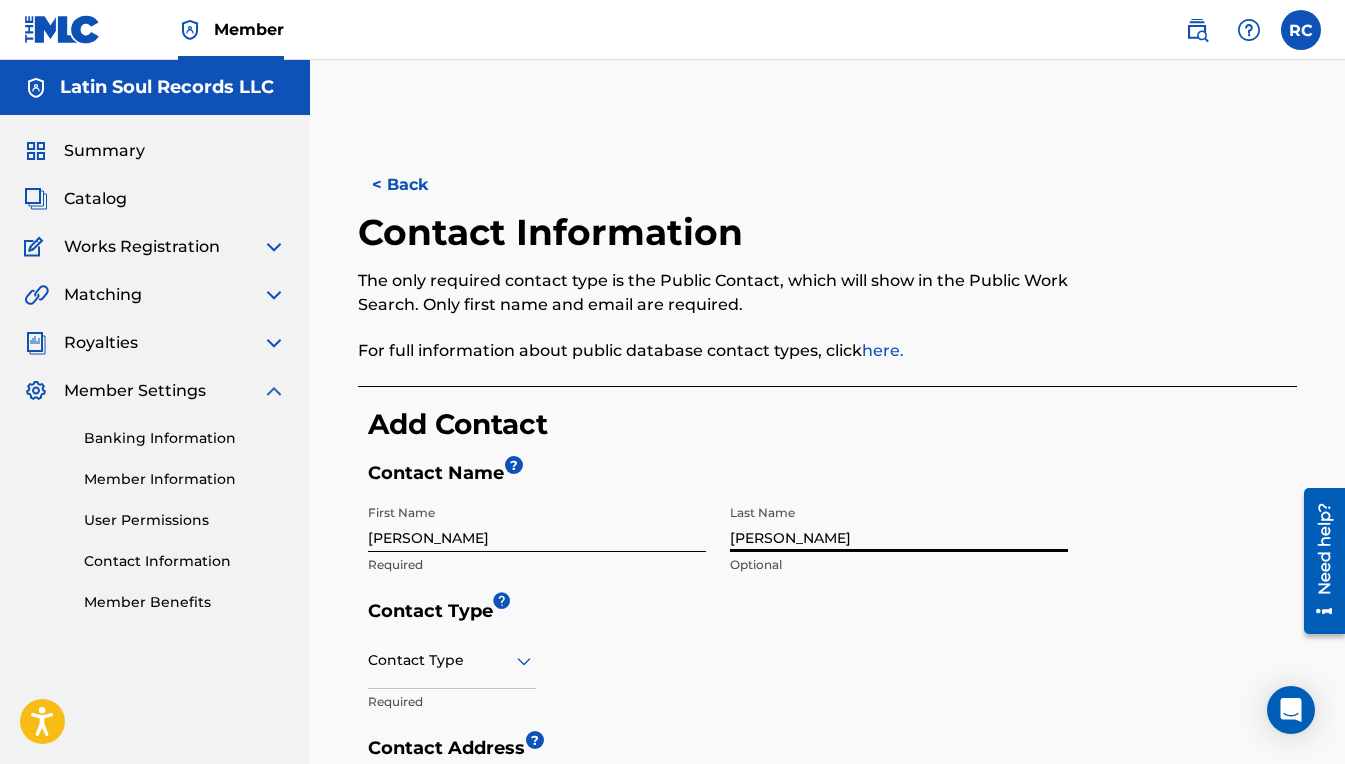type on "[PERSON_NAME]" 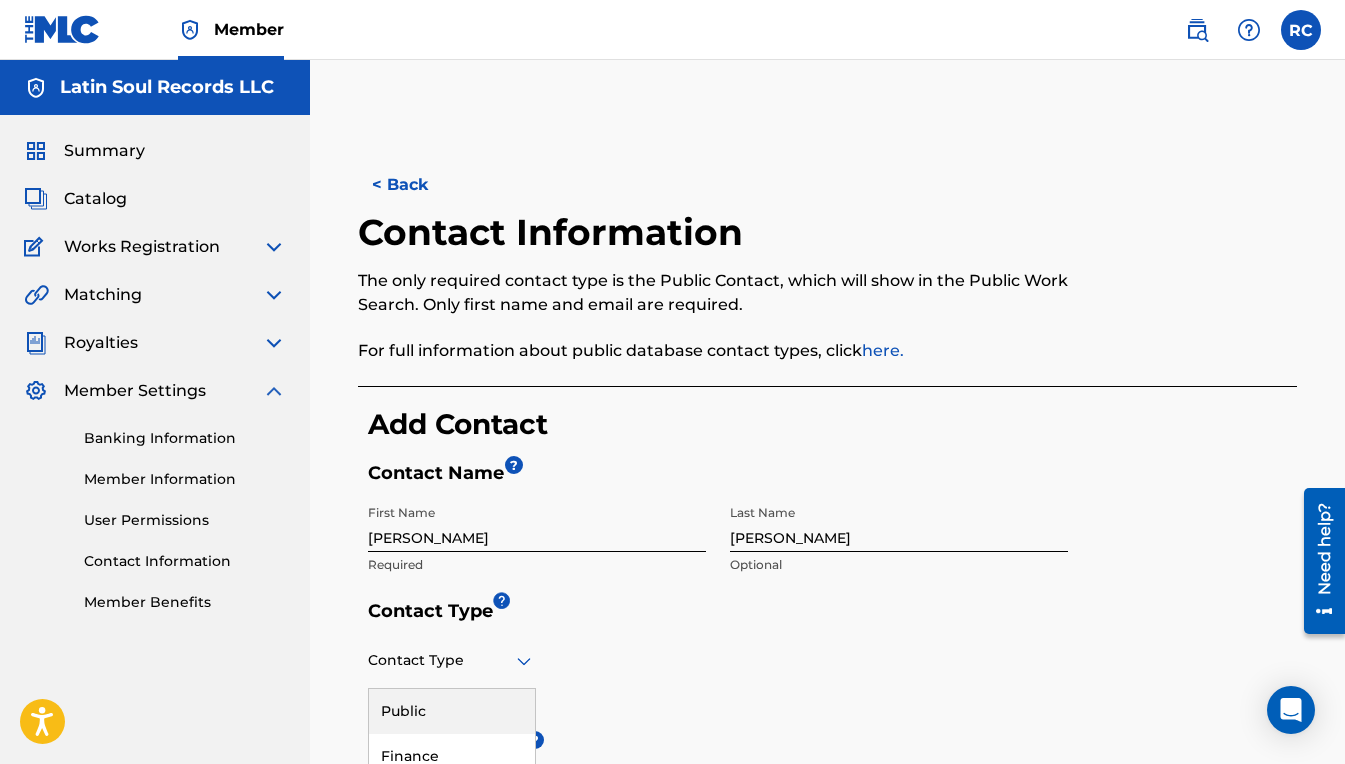 scroll, scrollTop: 105, scrollLeft: 0, axis: vertical 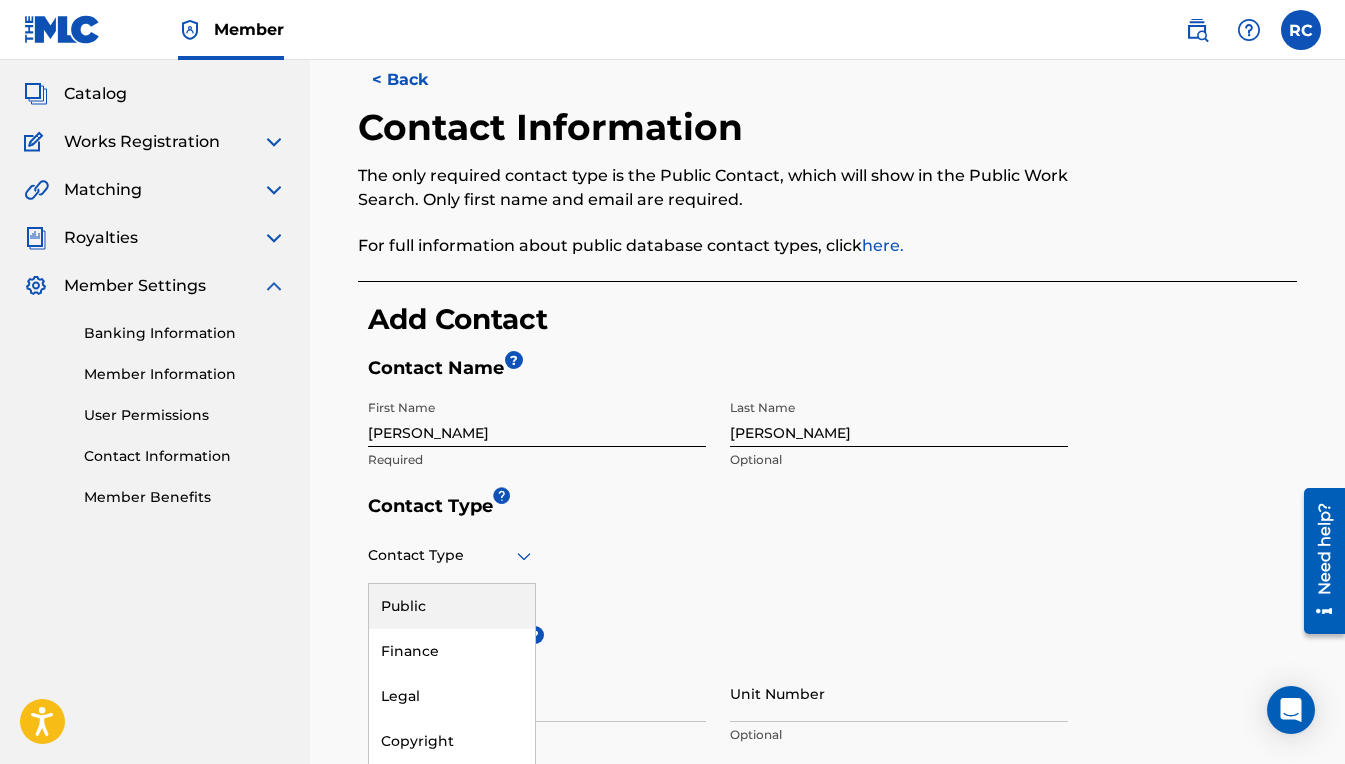 click on "Public, 1 of 4. 4 results available. Use Up and Down to choose options, press Enter to select the currently focused option, press Escape to exit the menu, press Tab to select the option and exit the menu. Contact Type Public Finance Legal Copyright" at bounding box center (452, 555) 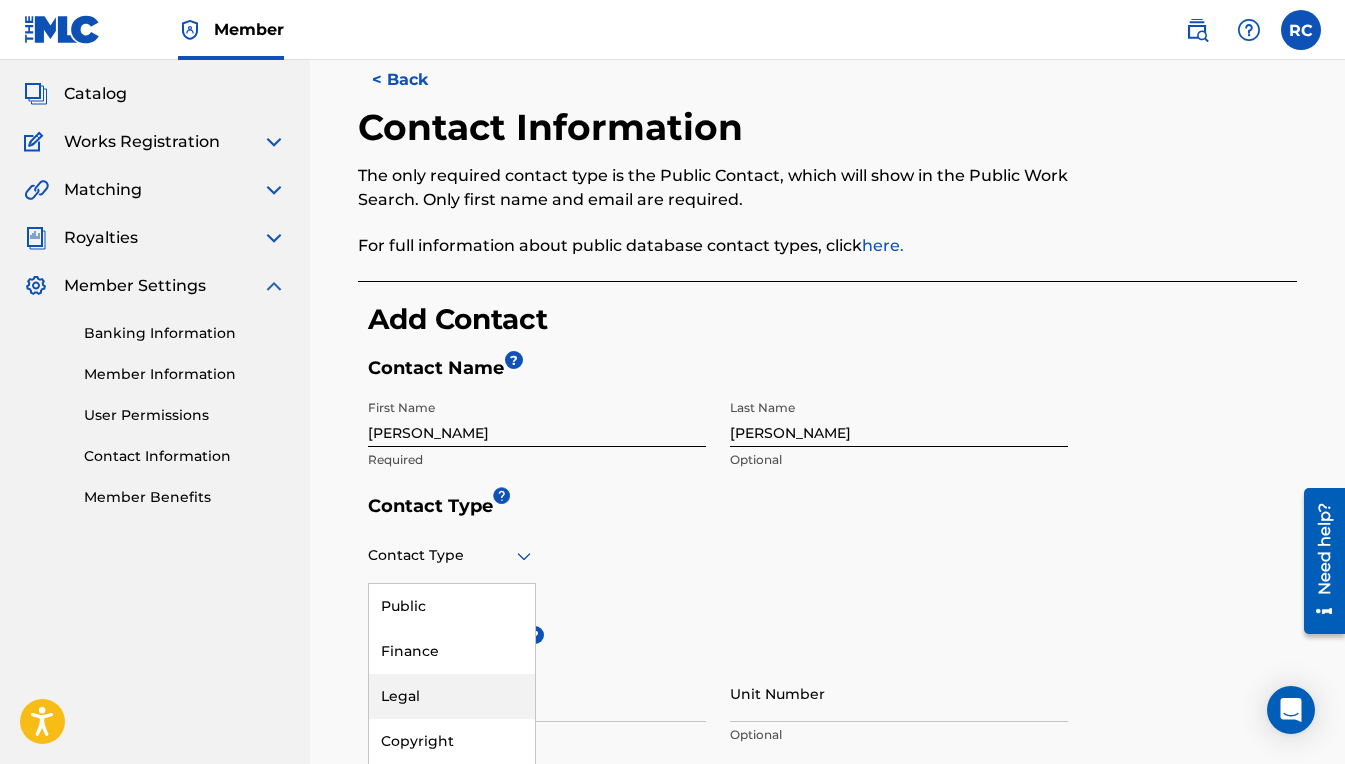 click on "Legal" at bounding box center (452, 696) 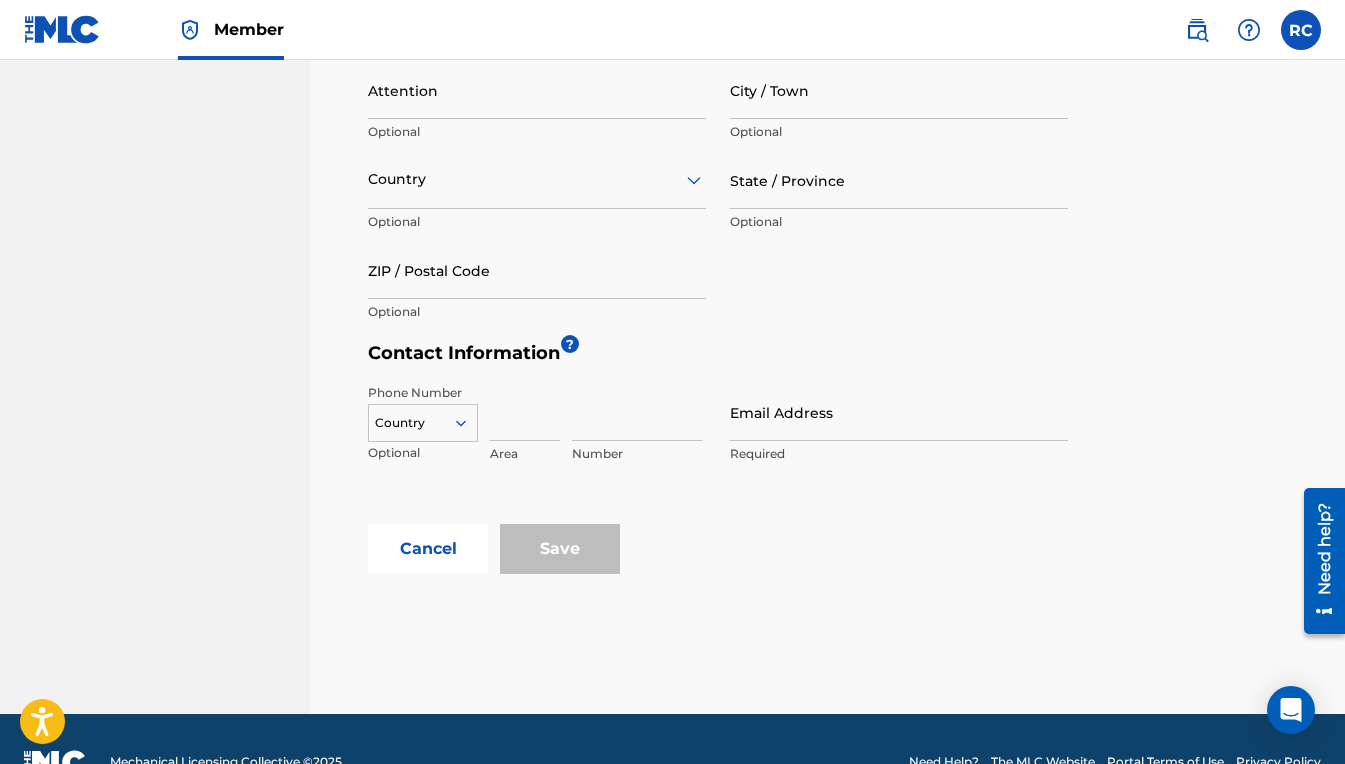 scroll, scrollTop: 801, scrollLeft: 0, axis: vertical 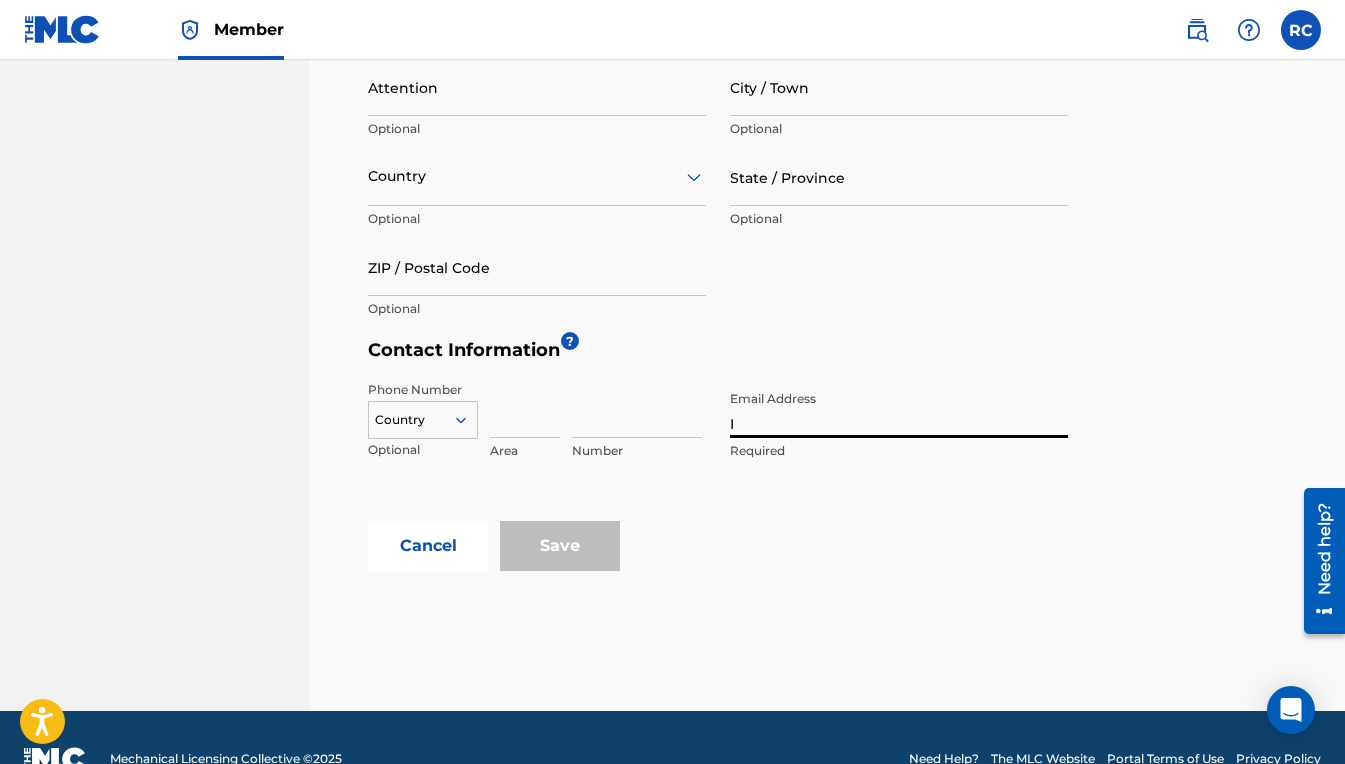 type on "IN" 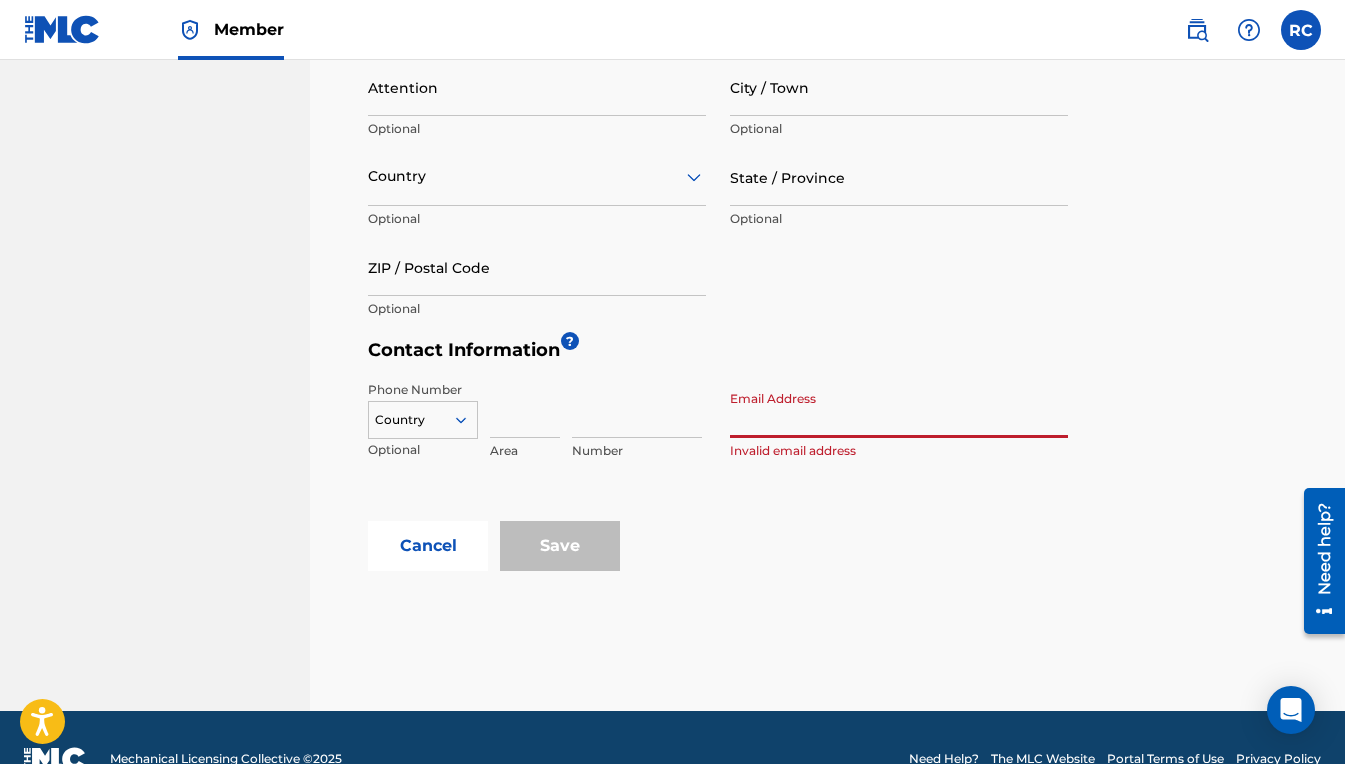 type on "[EMAIL_ADDRESS][DOMAIN_NAME]" 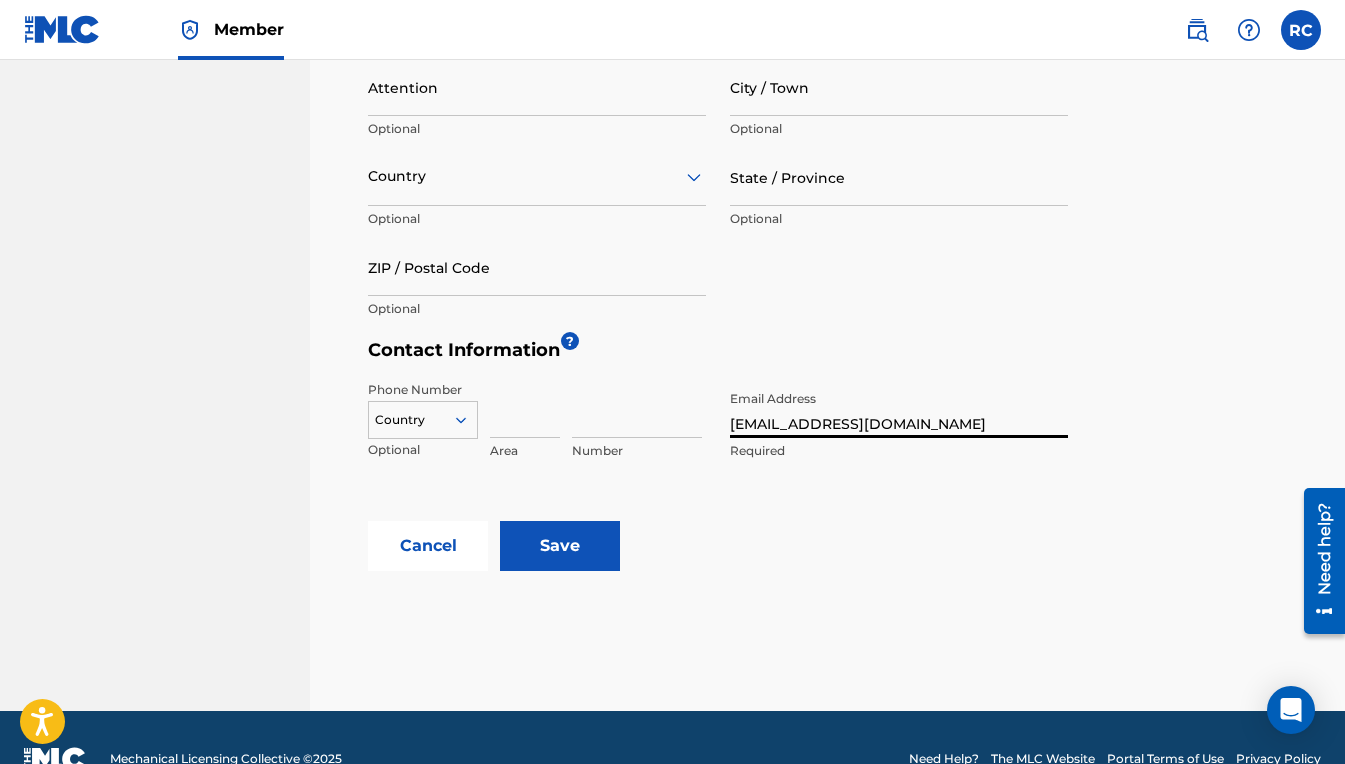 click 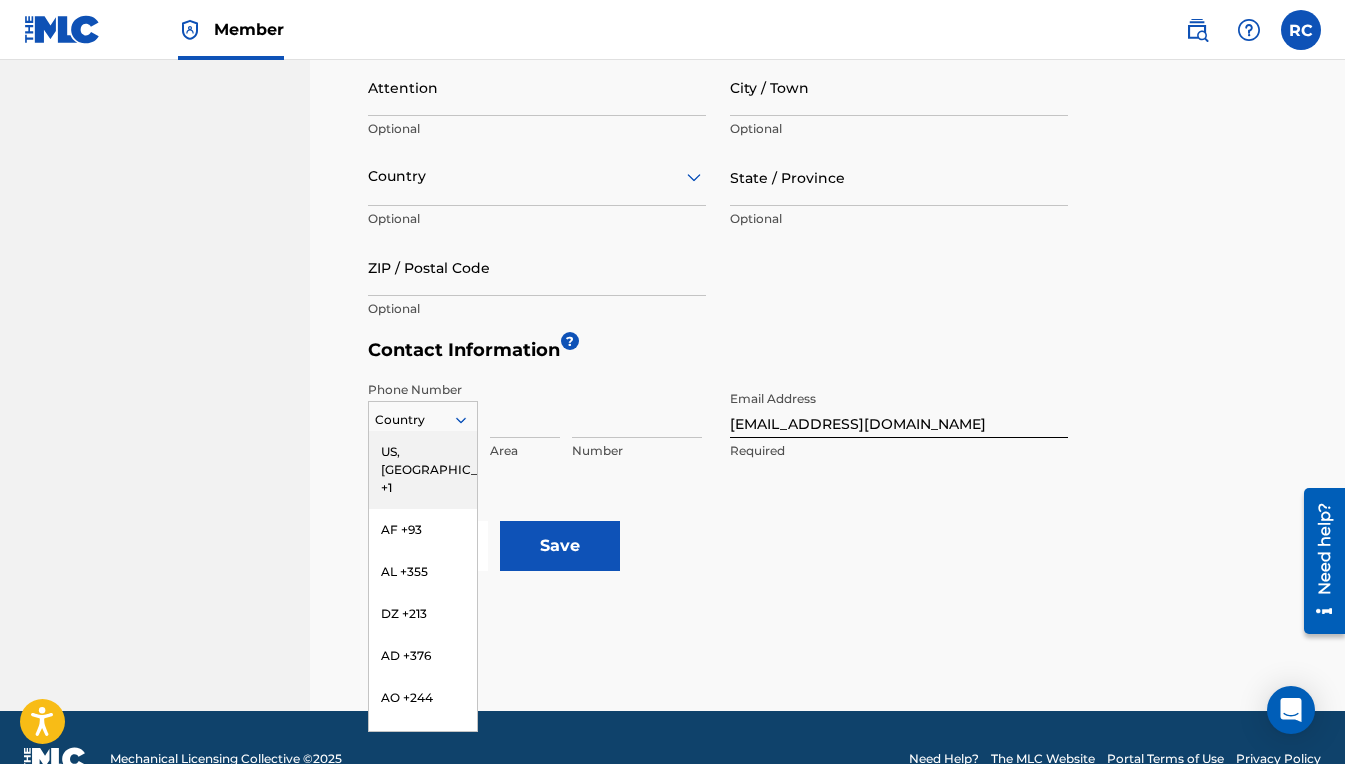 click on "US, [GEOGRAPHIC_DATA] +1" at bounding box center [423, 470] 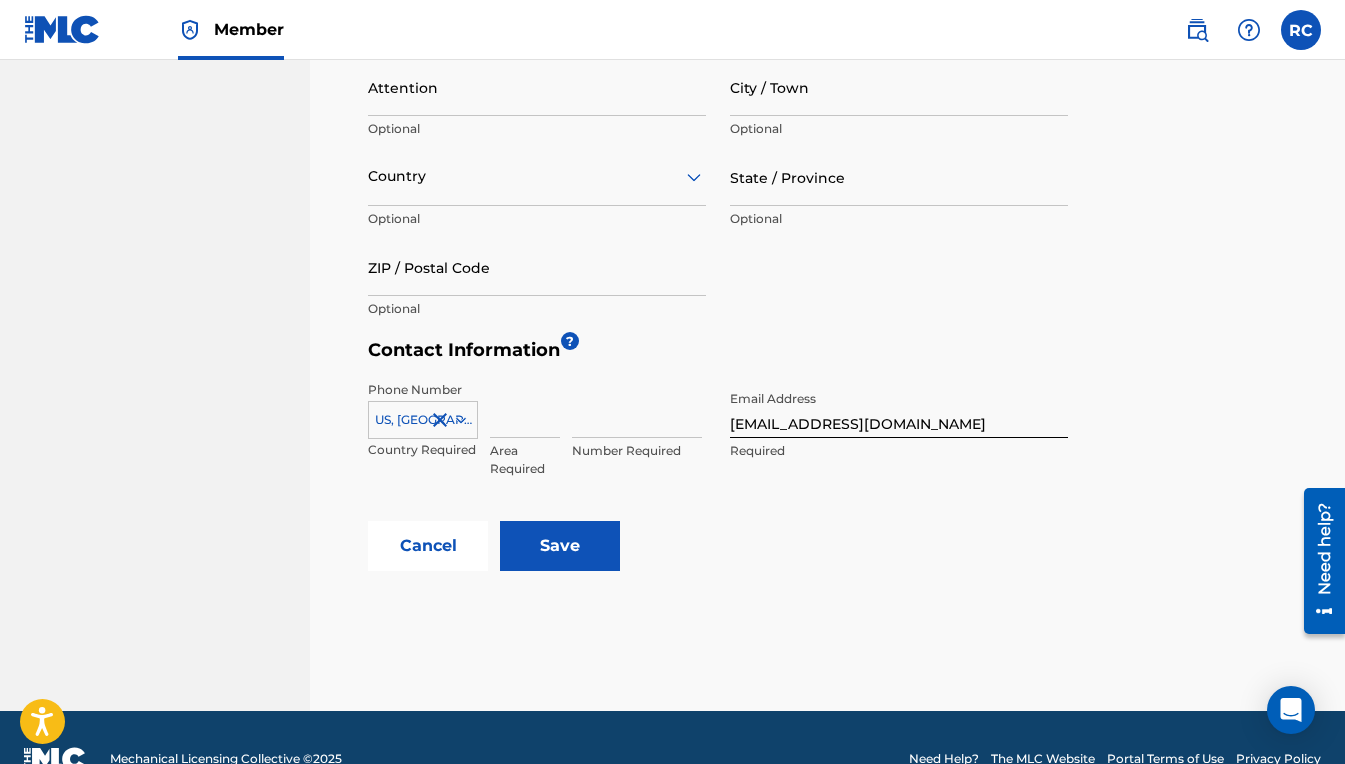 click at bounding box center [525, 409] 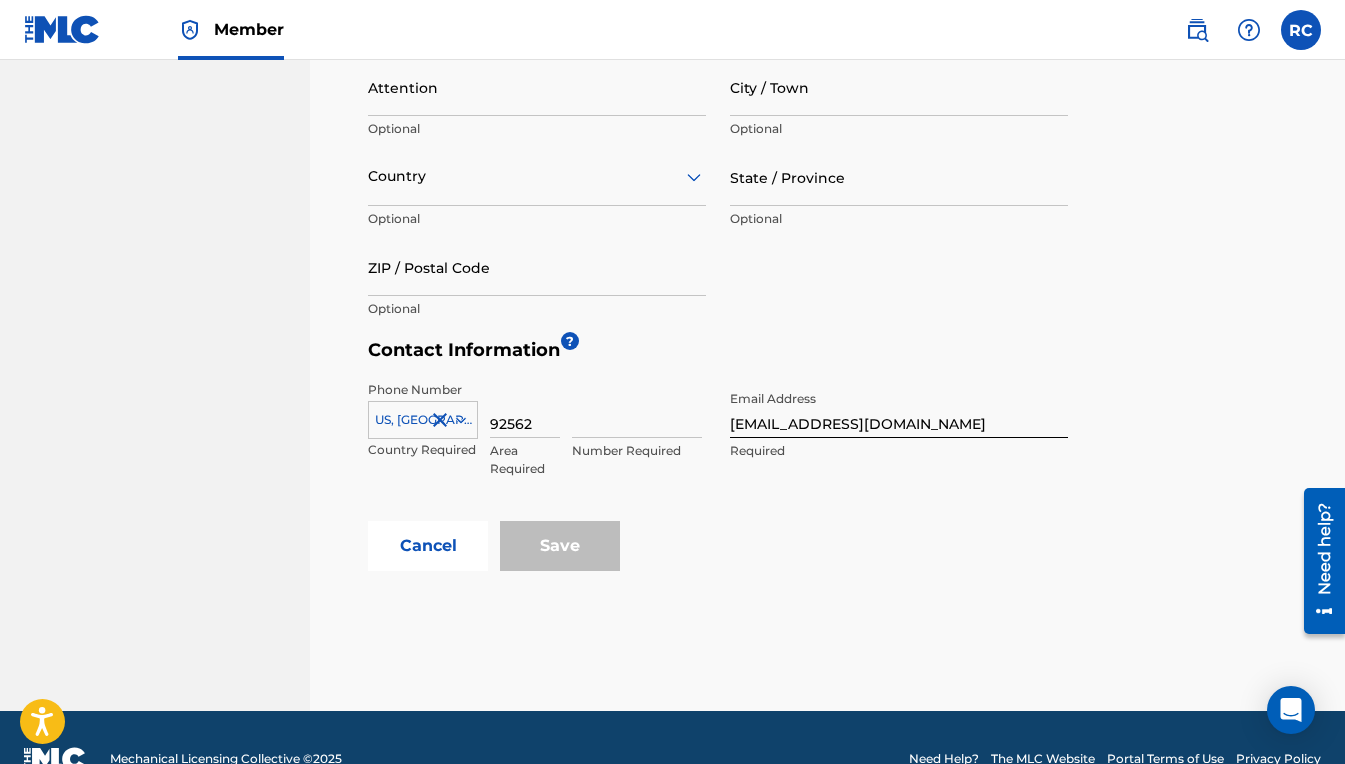 type on "92562" 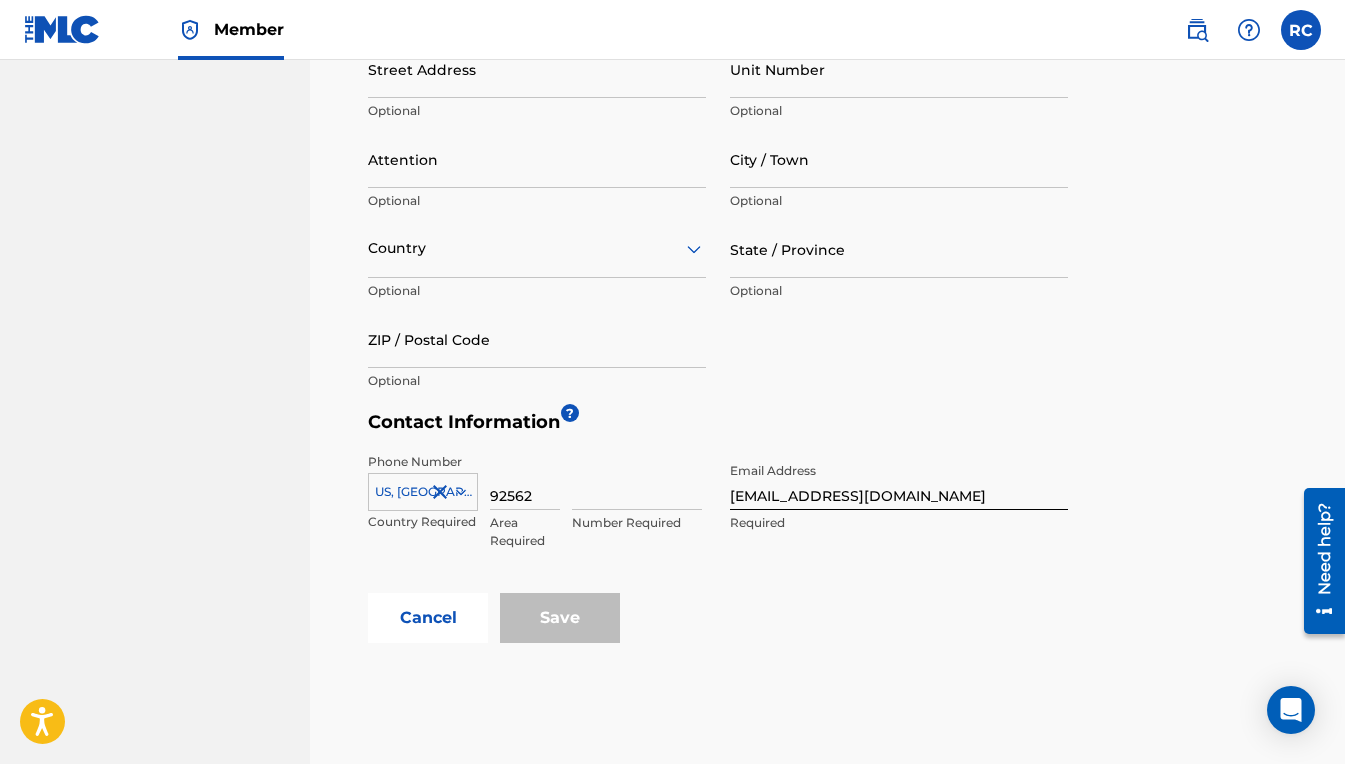 scroll, scrollTop: 729, scrollLeft: 0, axis: vertical 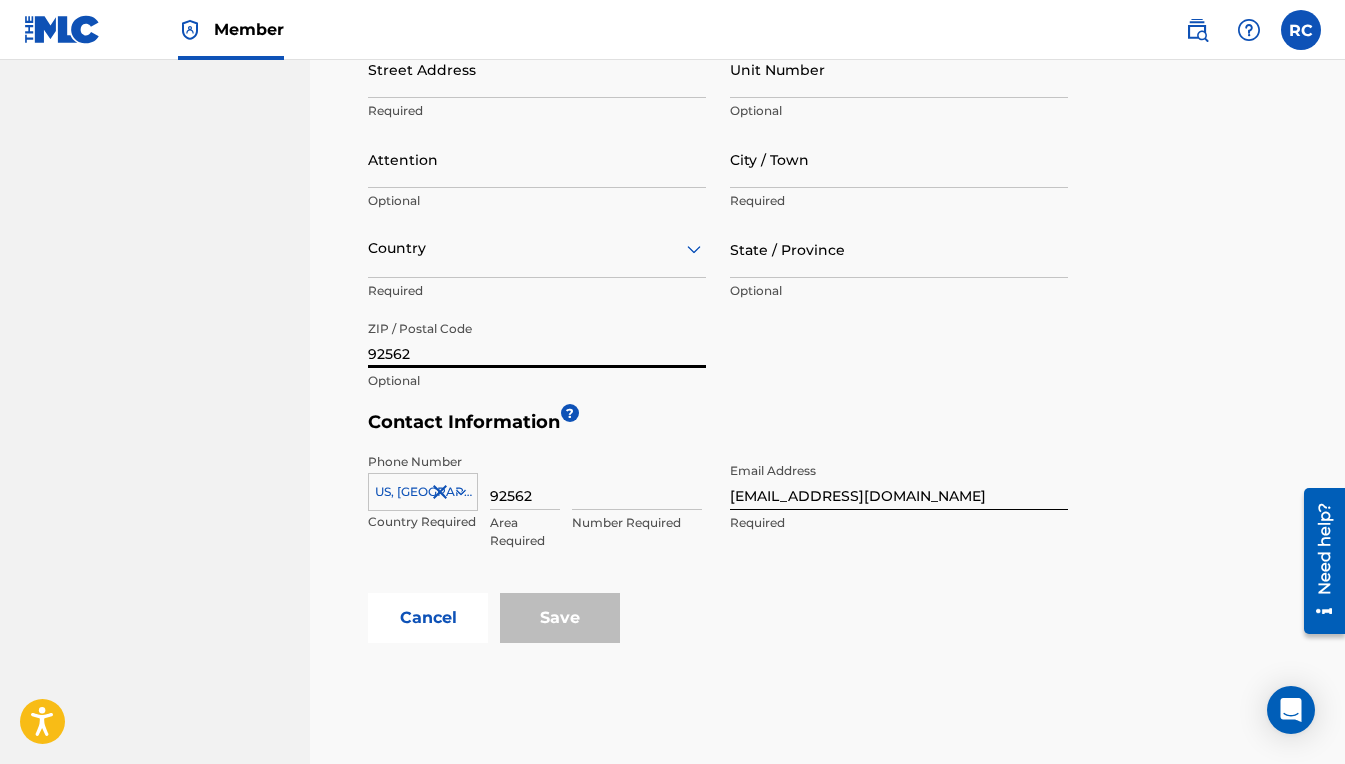type on "92562" 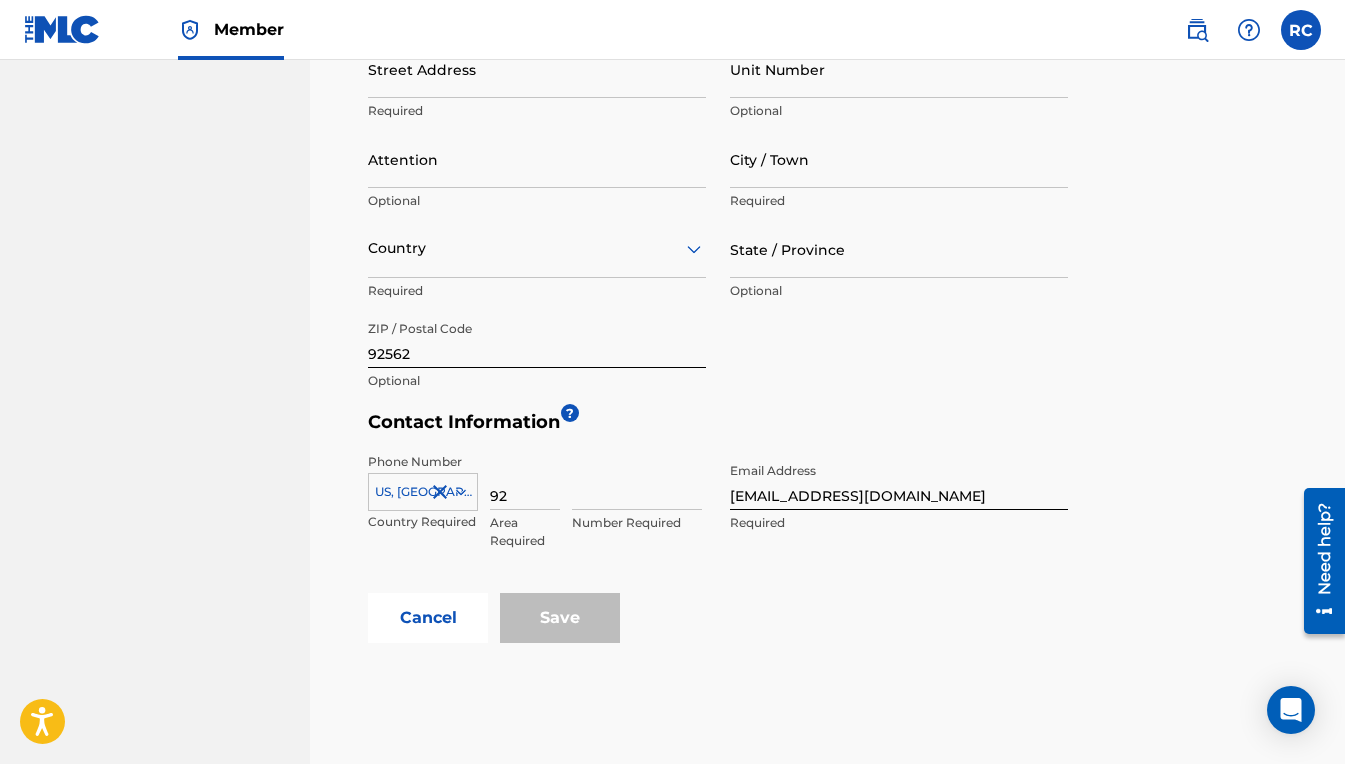 type on "9" 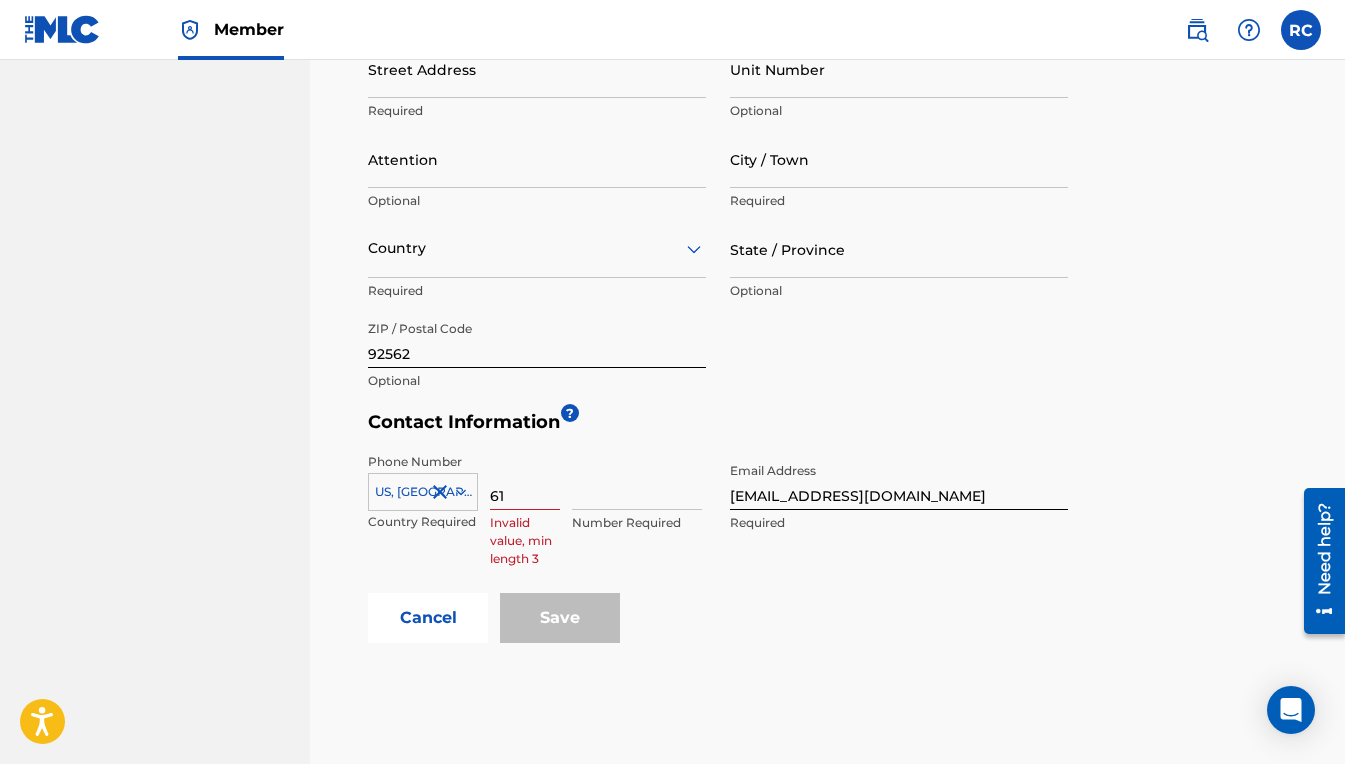 type on "619" 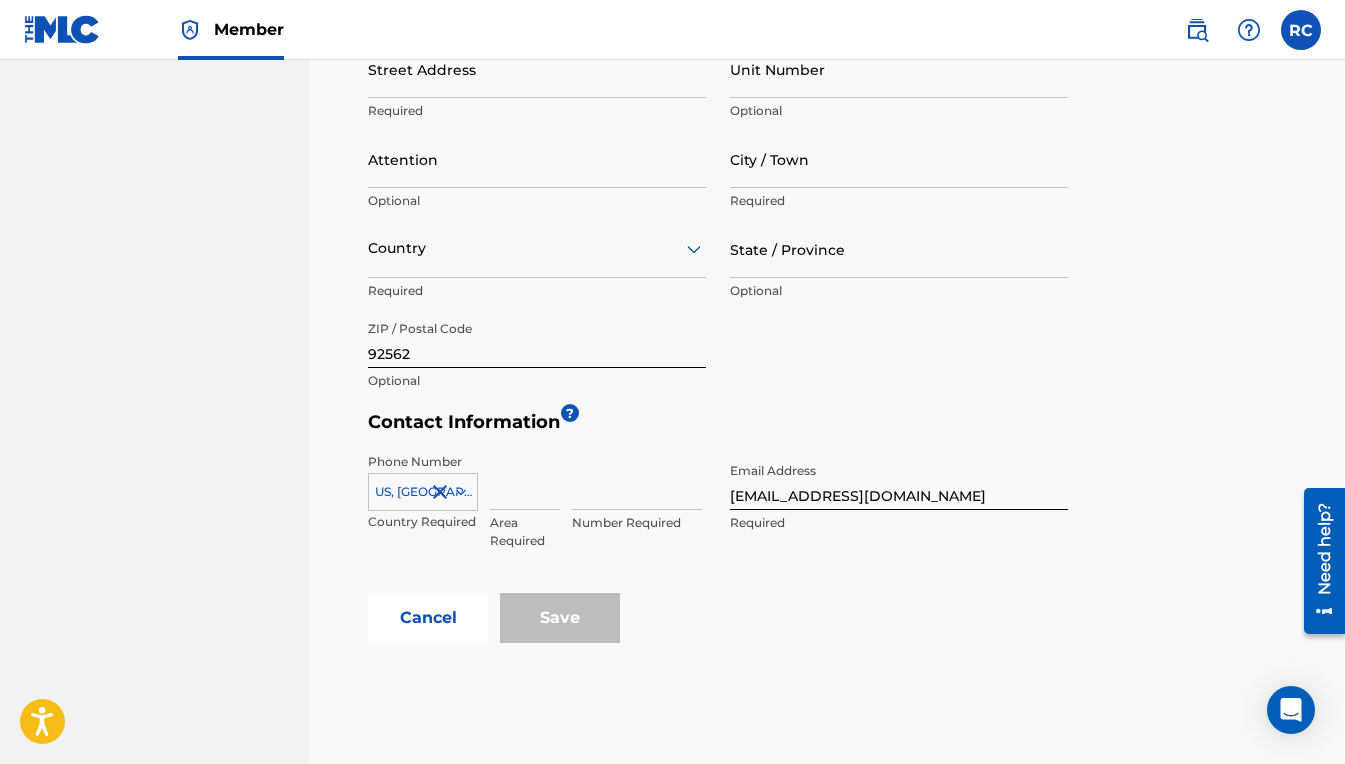 type on "6196386418" 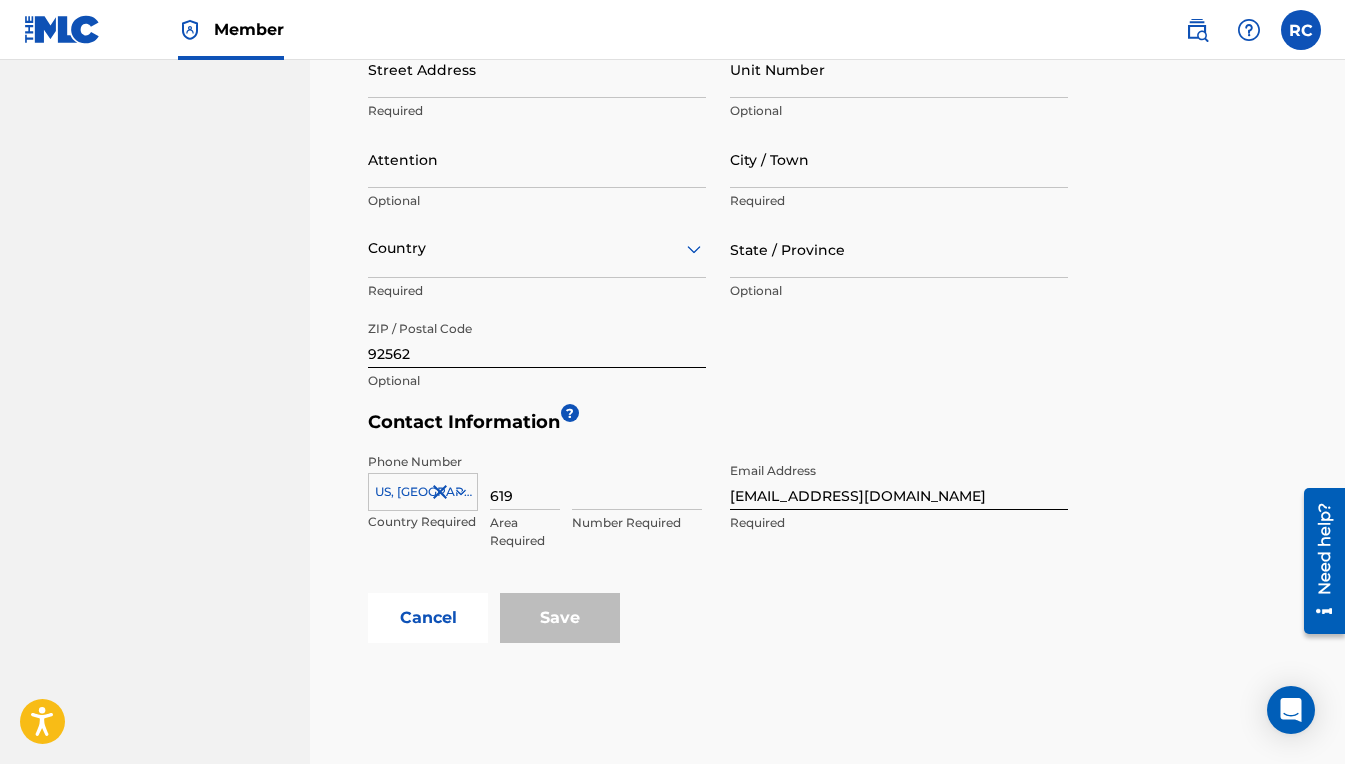 type on "619" 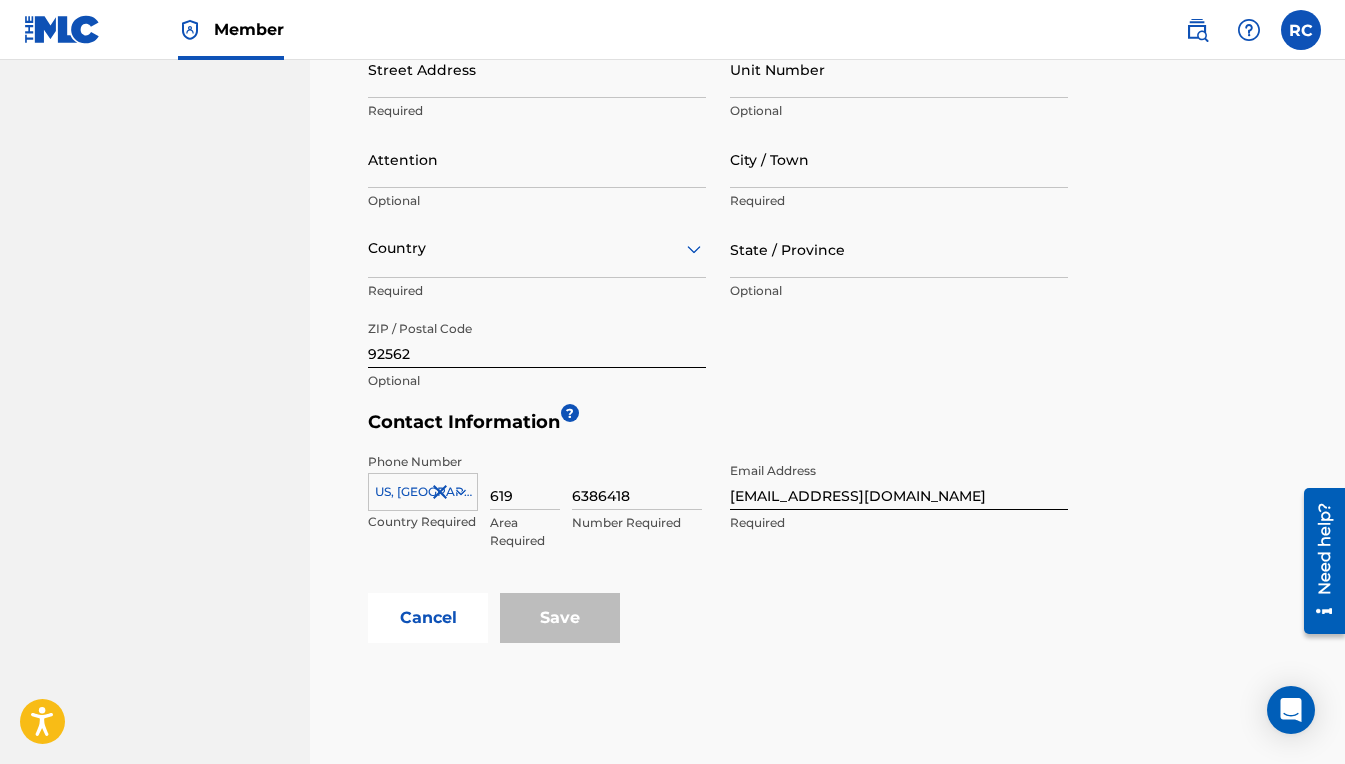 type on "6386418" 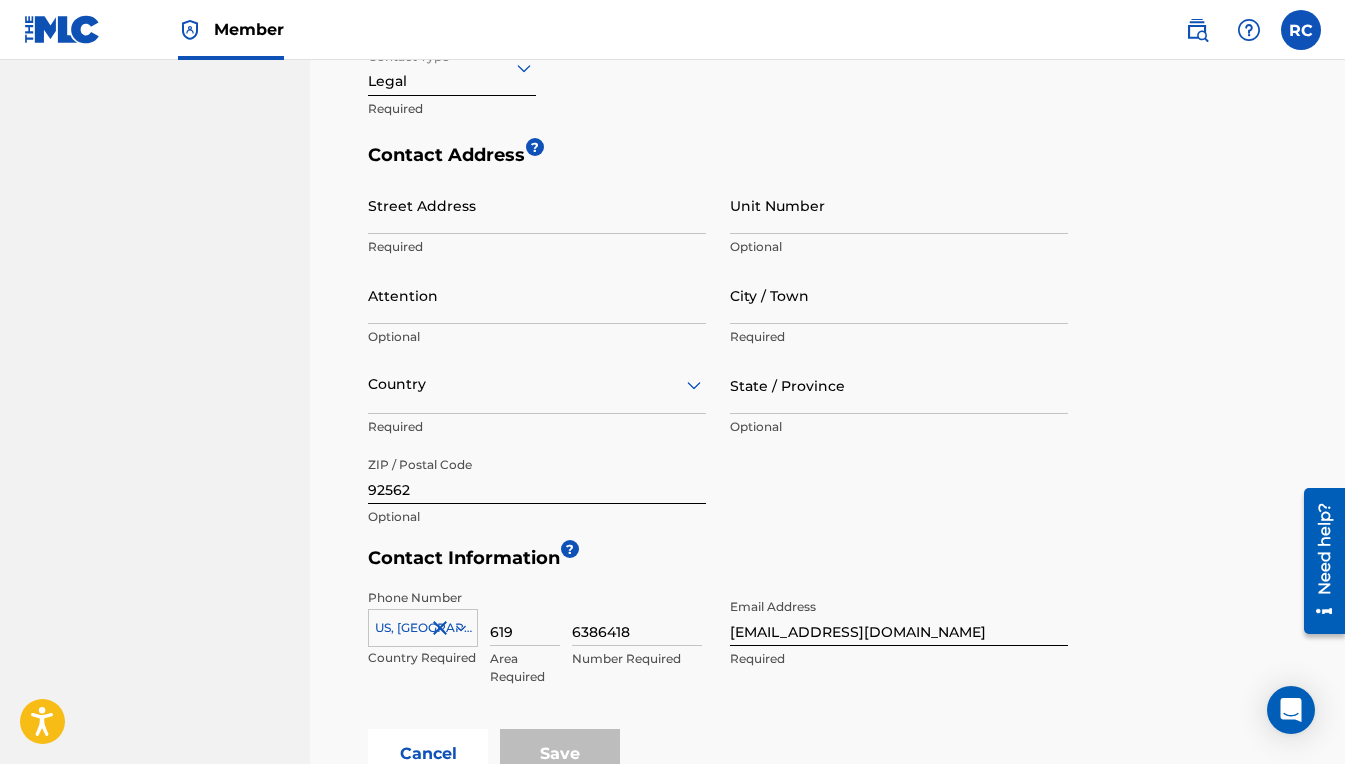 scroll, scrollTop: 584, scrollLeft: 0, axis: vertical 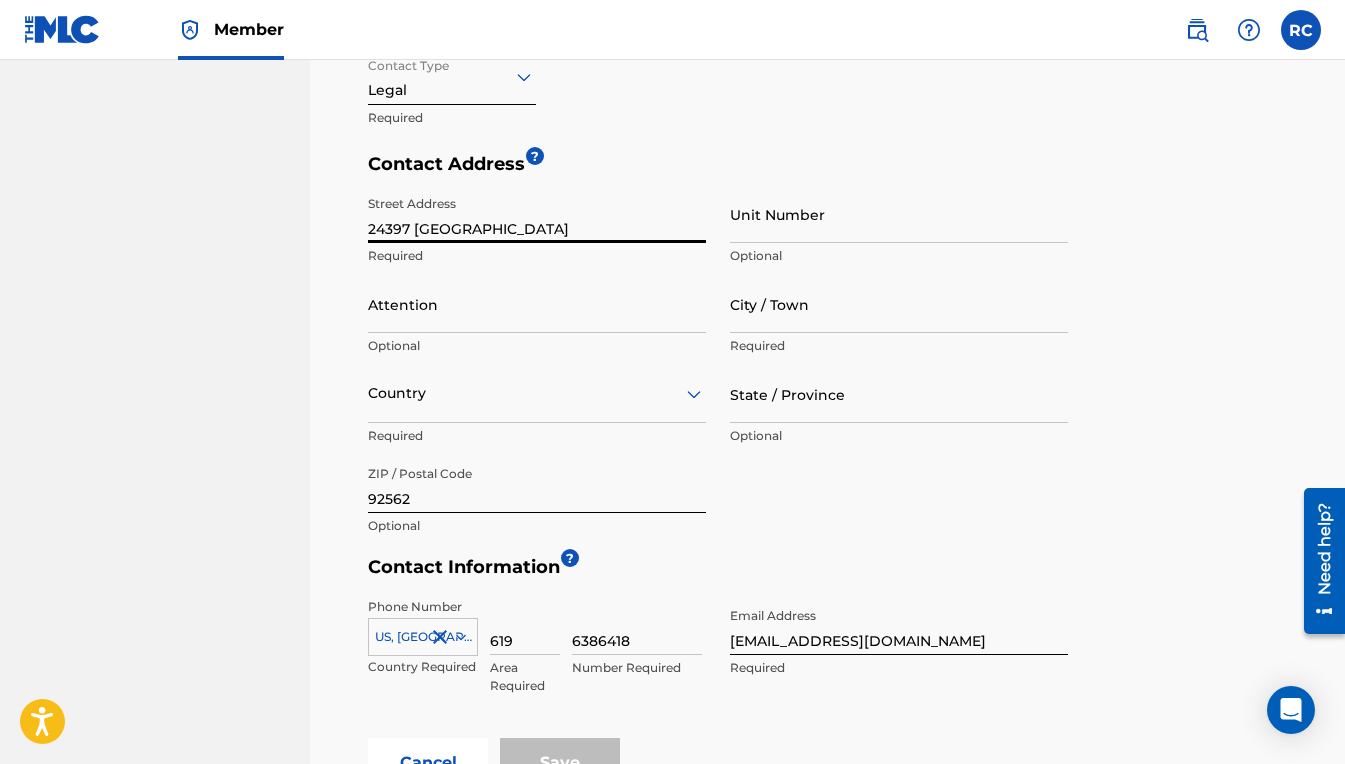 type on "24397 [GEOGRAPHIC_DATA]" 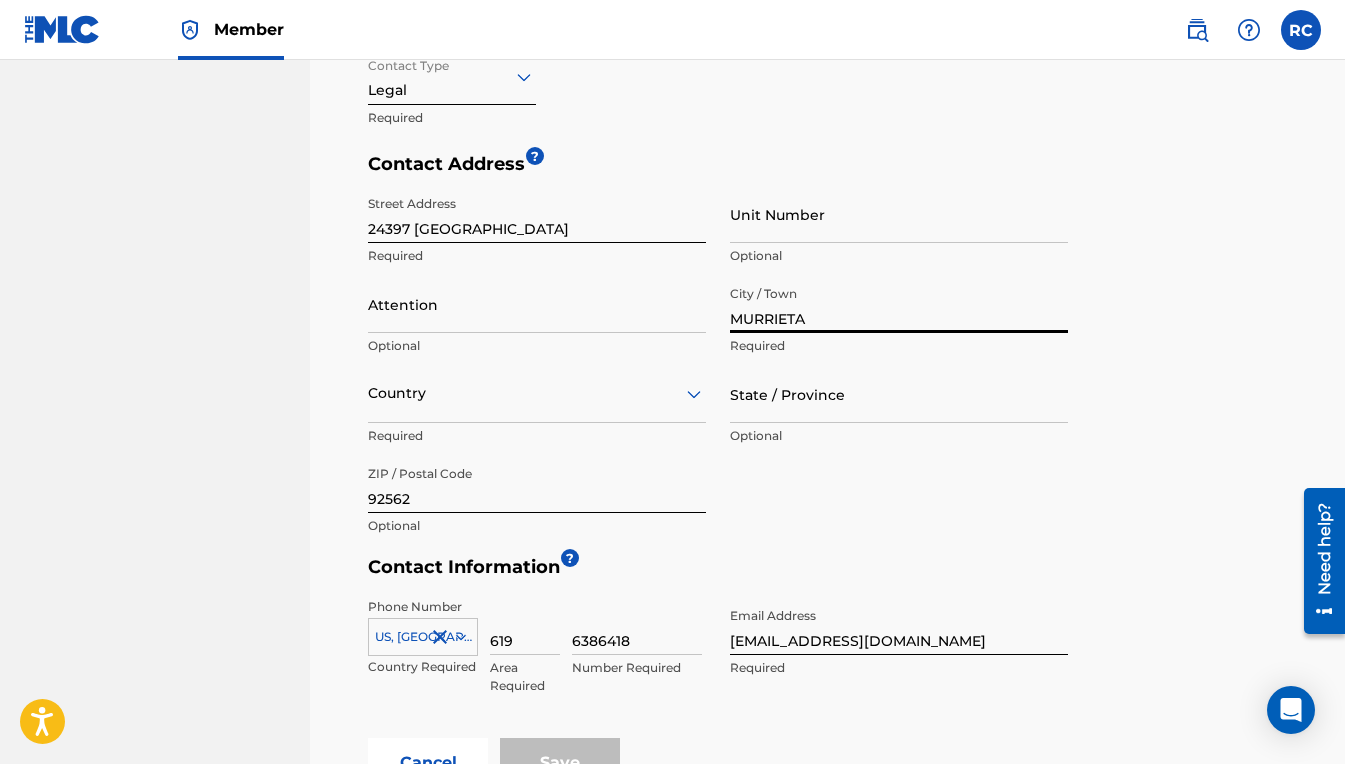 type on "MURRIETA" 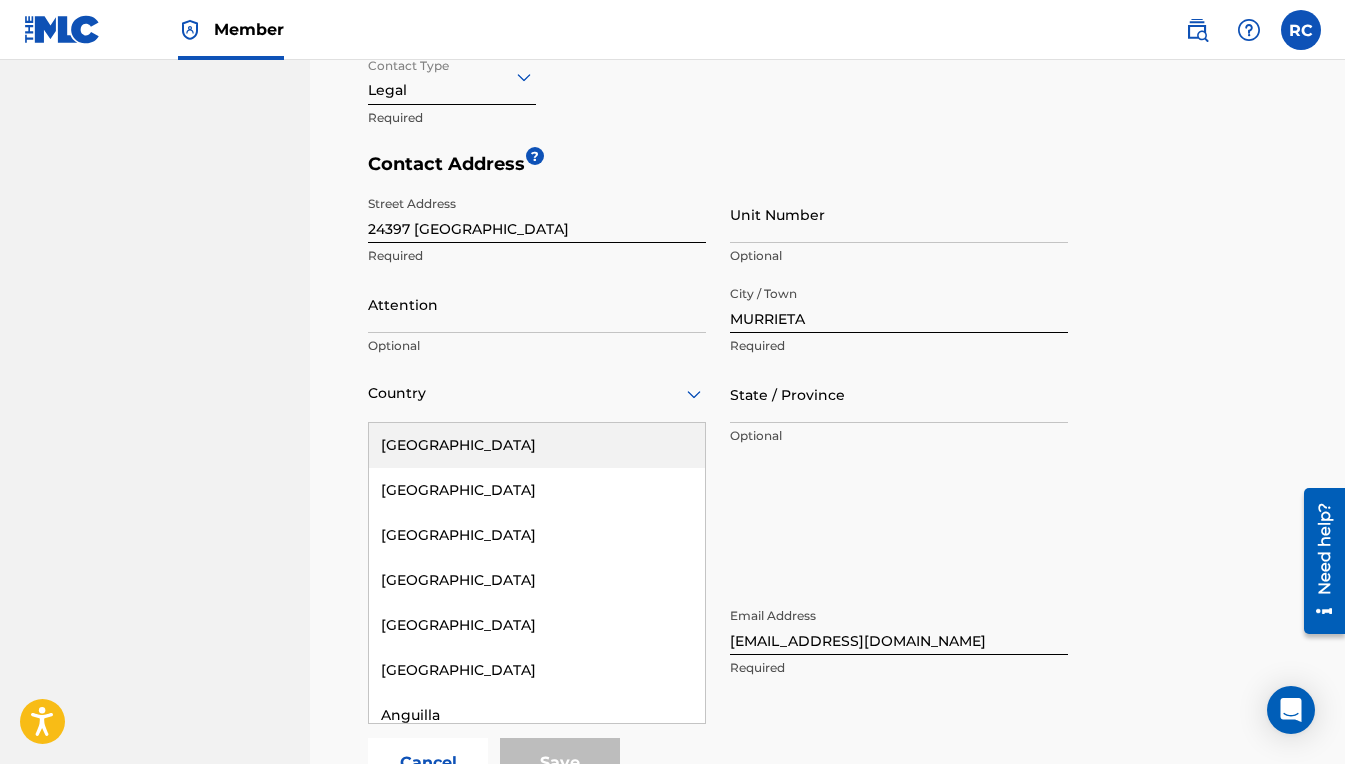 click at bounding box center (537, 393) 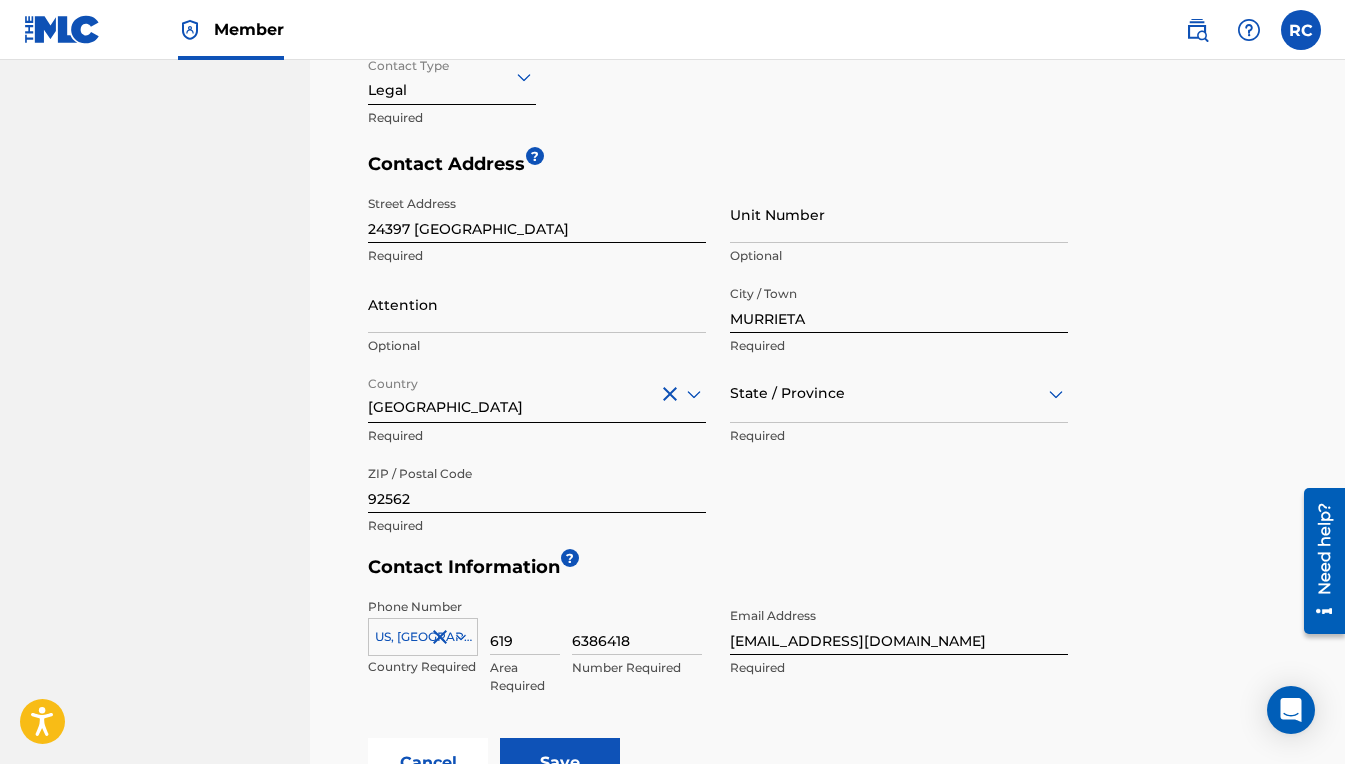 click at bounding box center [899, 393] 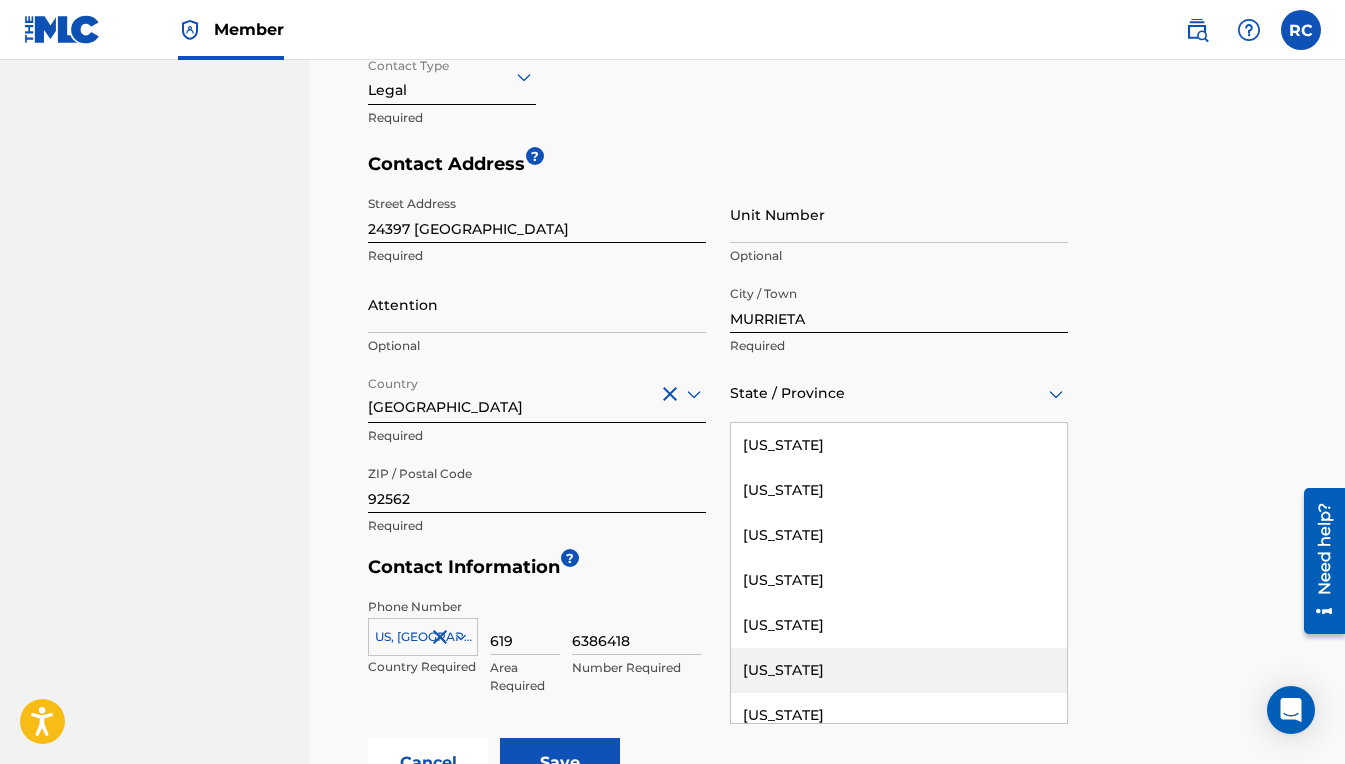 click on "[US_STATE]" at bounding box center (899, 670) 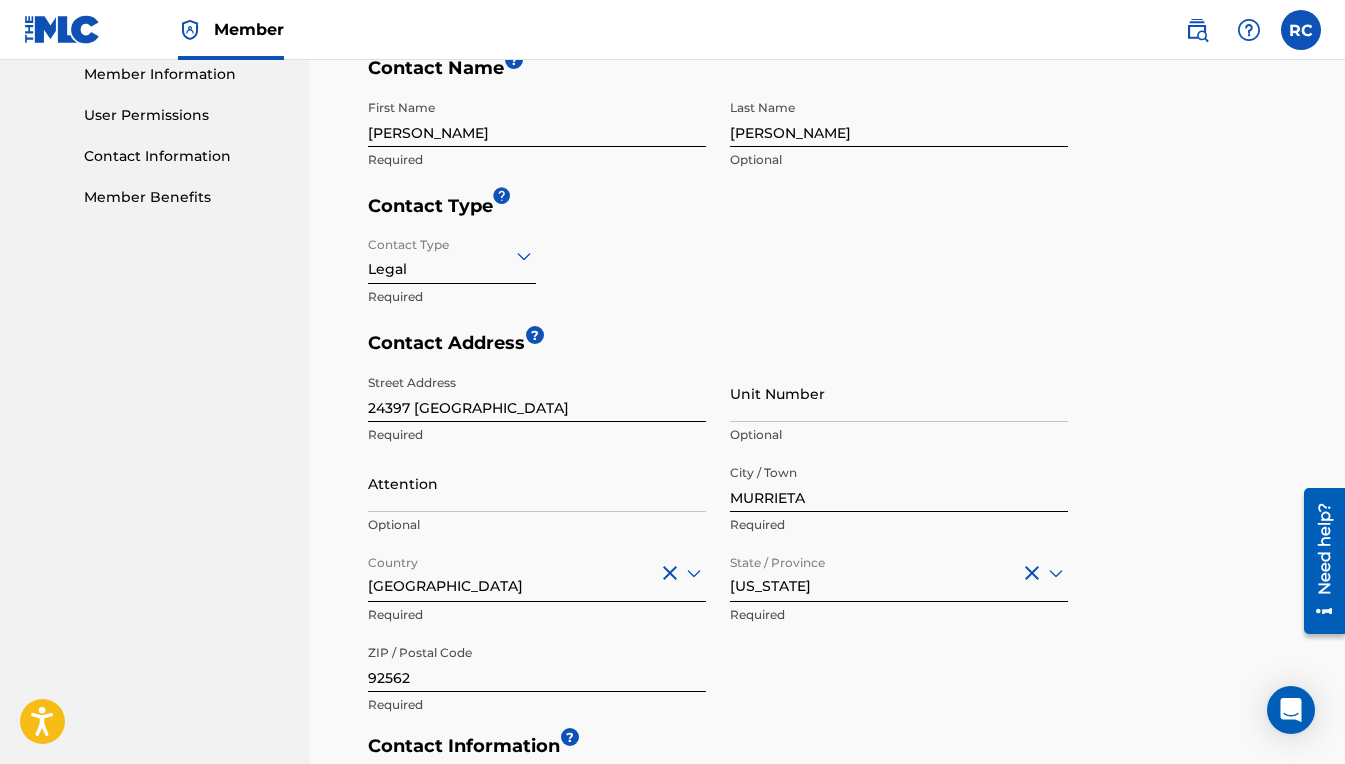 scroll, scrollTop: 389, scrollLeft: 0, axis: vertical 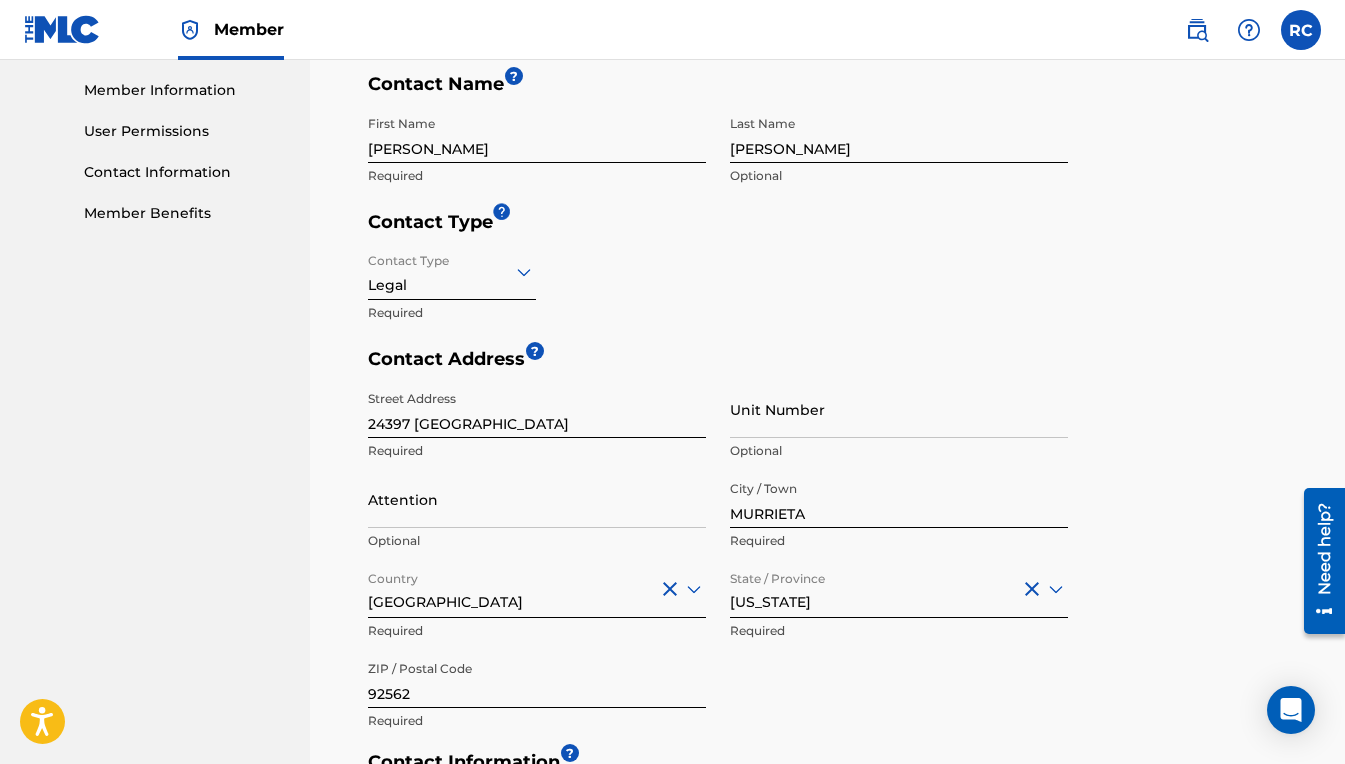 click 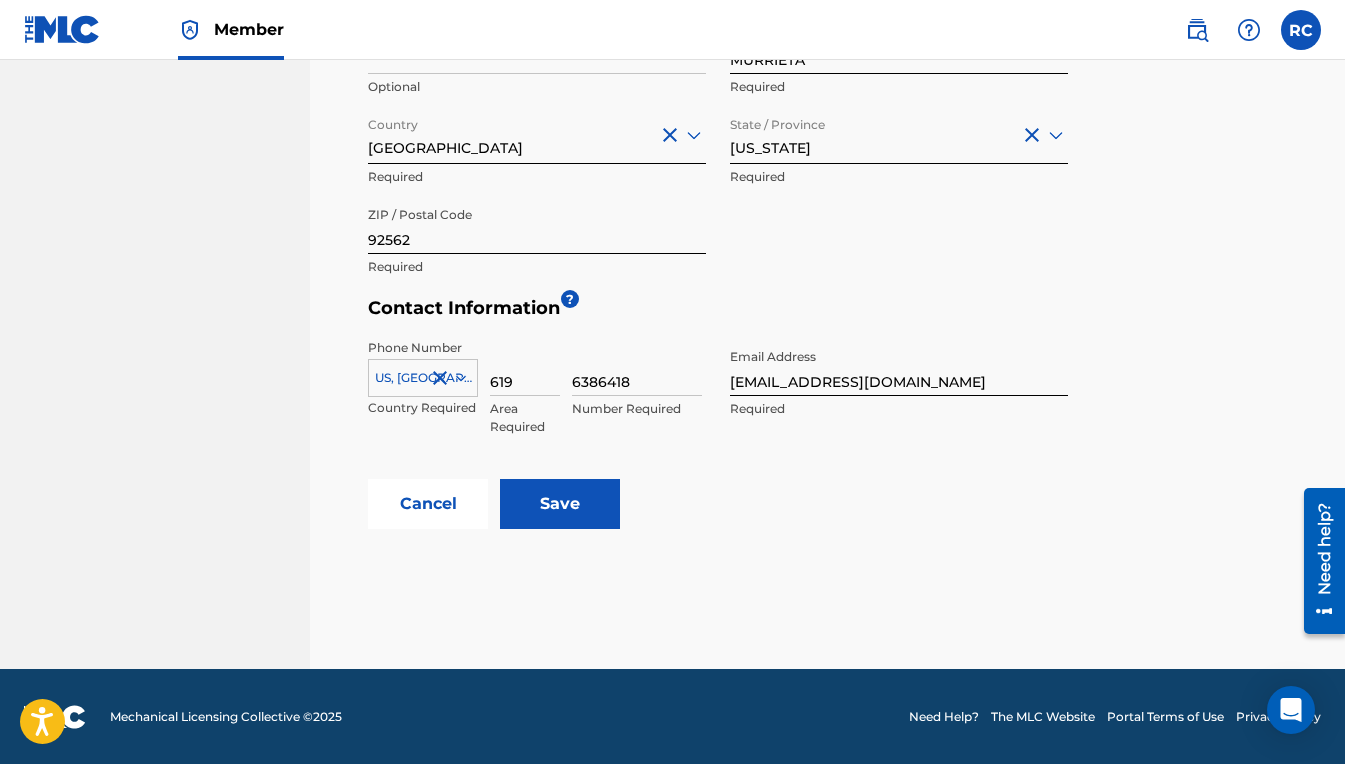 scroll, scrollTop: 842, scrollLeft: 0, axis: vertical 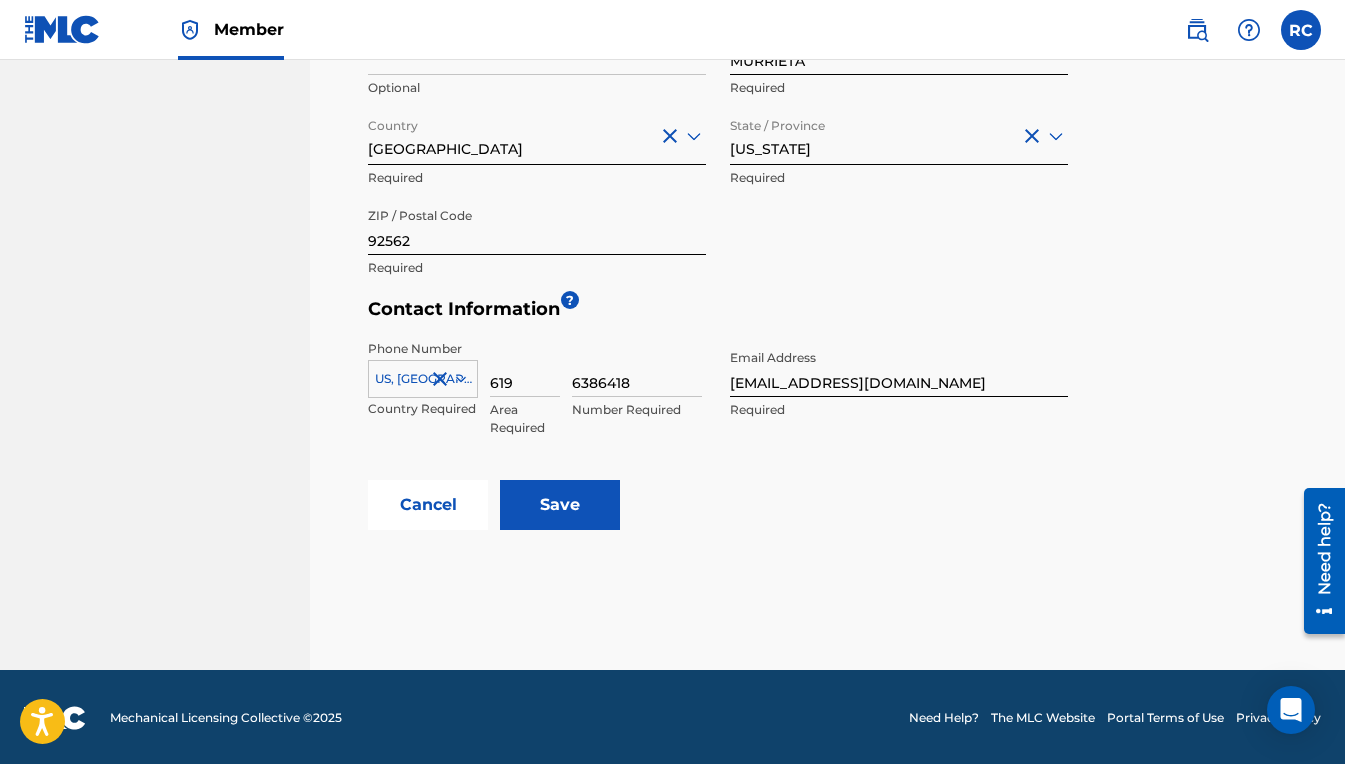 click on "Save" at bounding box center (560, 505) 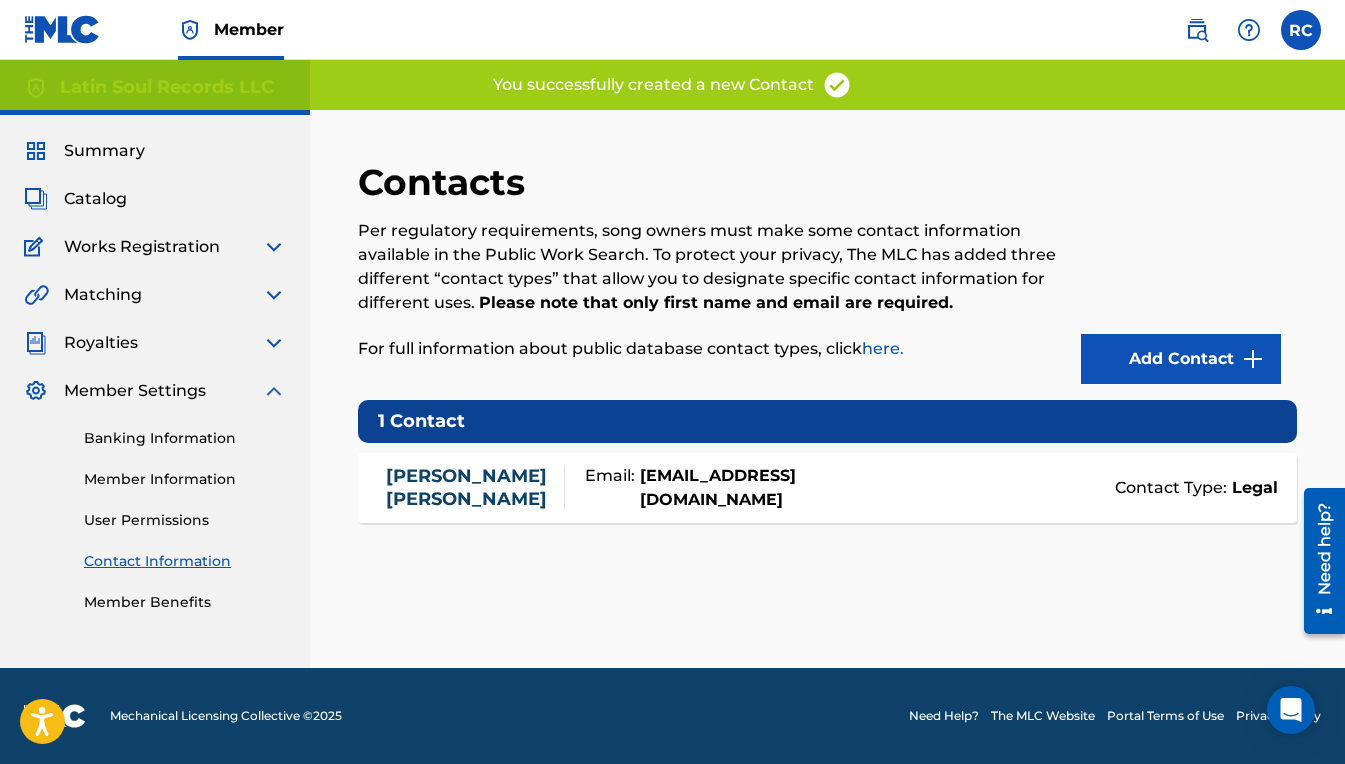 scroll, scrollTop: 0, scrollLeft: 0, axis: both 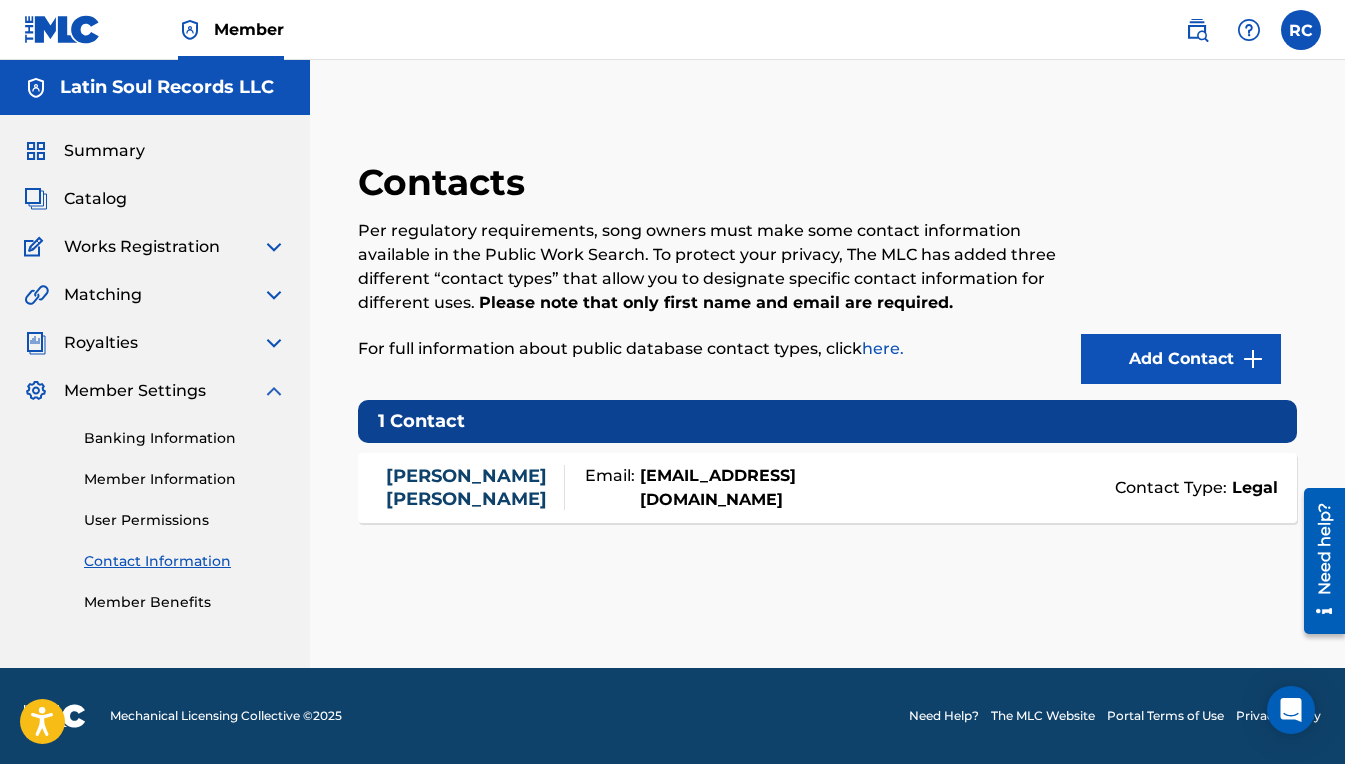 click on "Member Benefits" at bounding box center [185, 602] 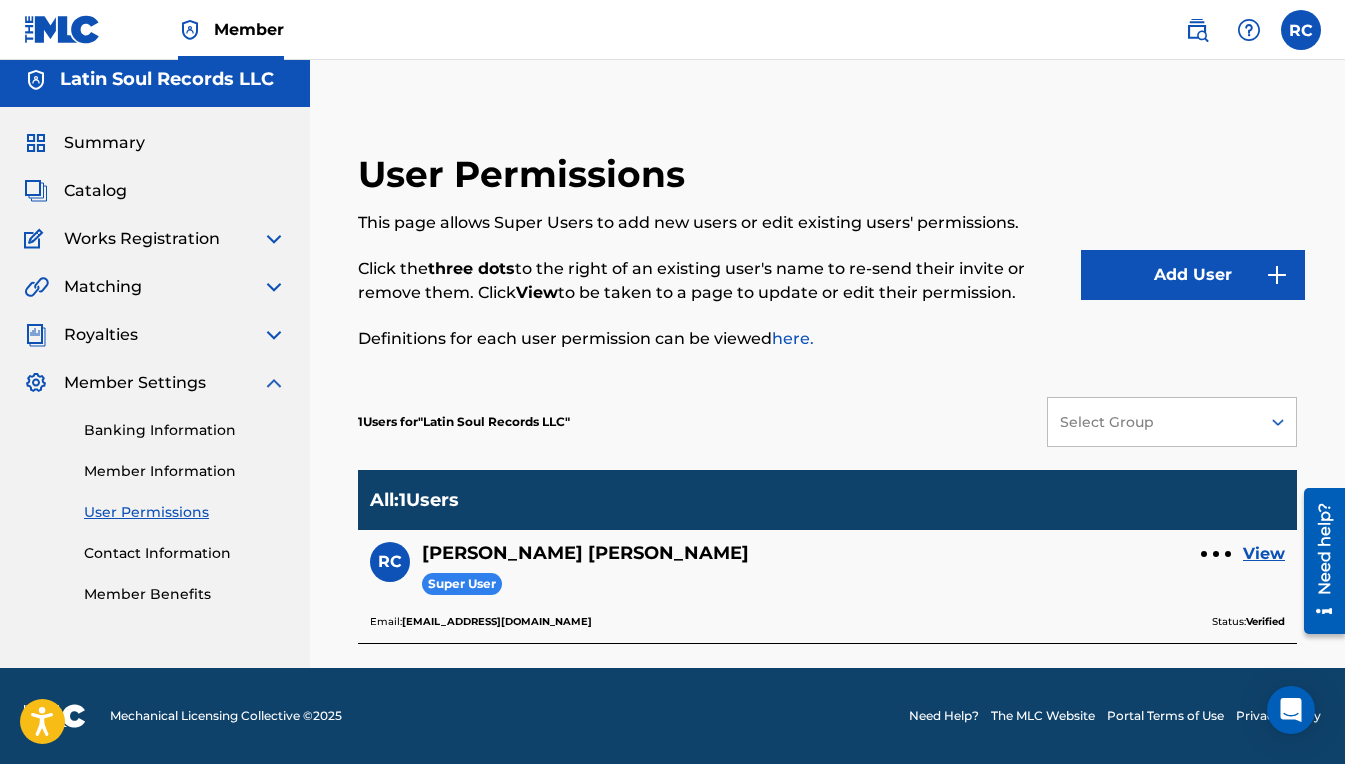 scroll, scrollTop: 8, scrollLeft: 0, axis: vertical 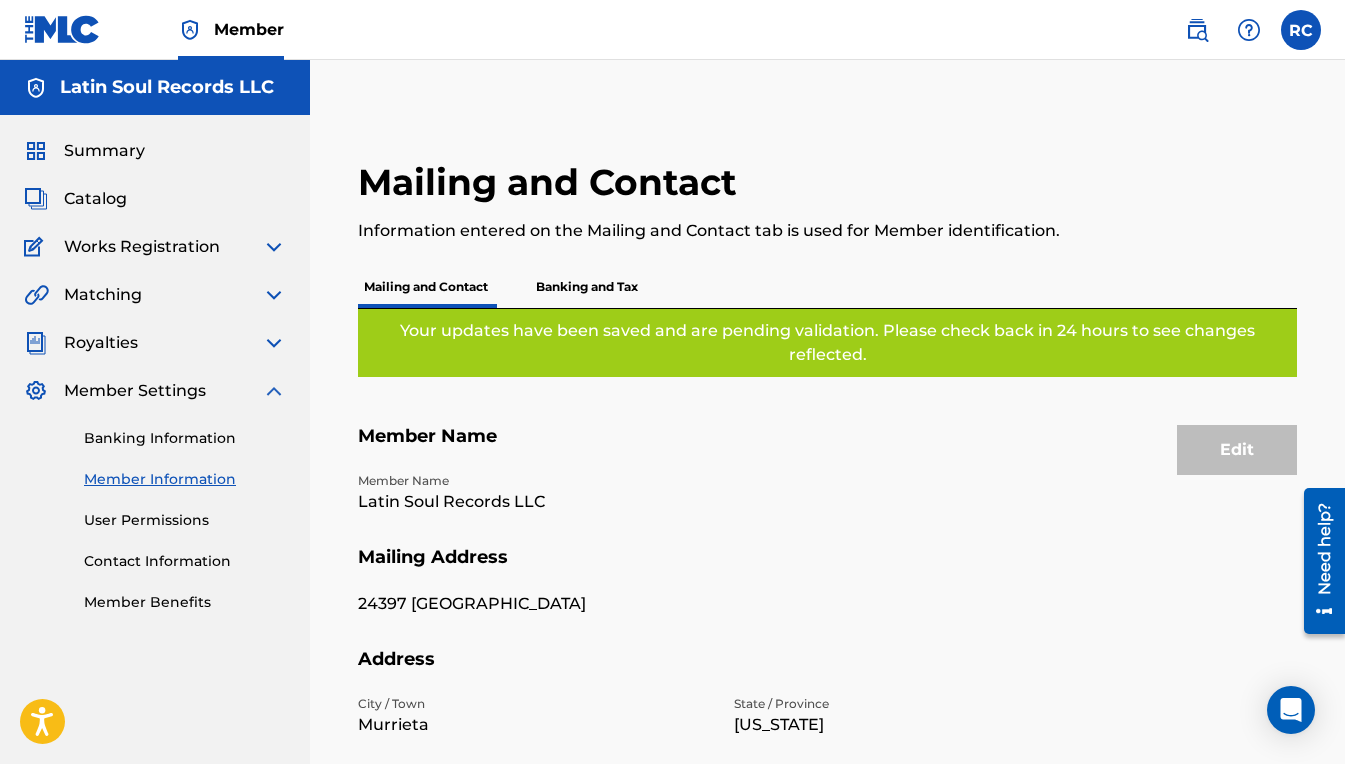 click on "Summary" at bounding box center [104, 151] 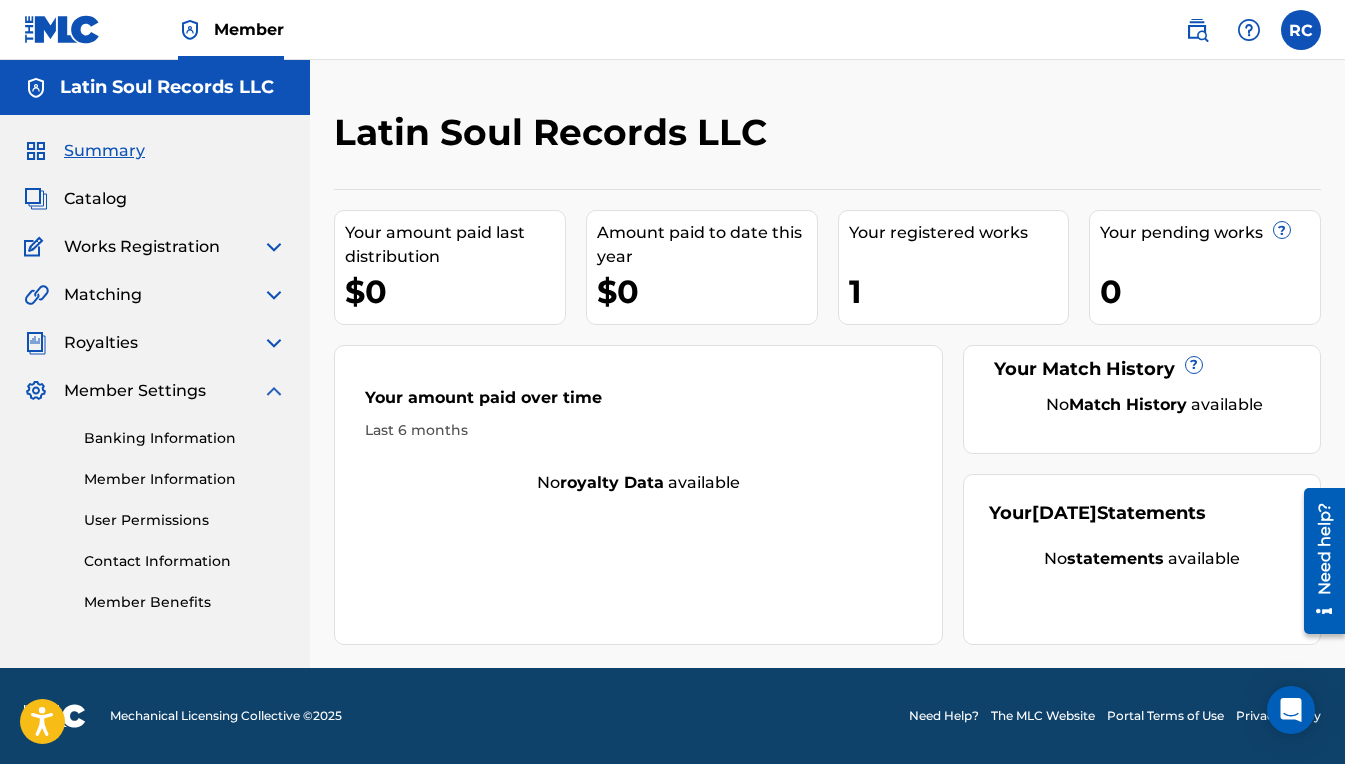 scroll, scrollTop: 0, scrollLeft: 0, axis: both 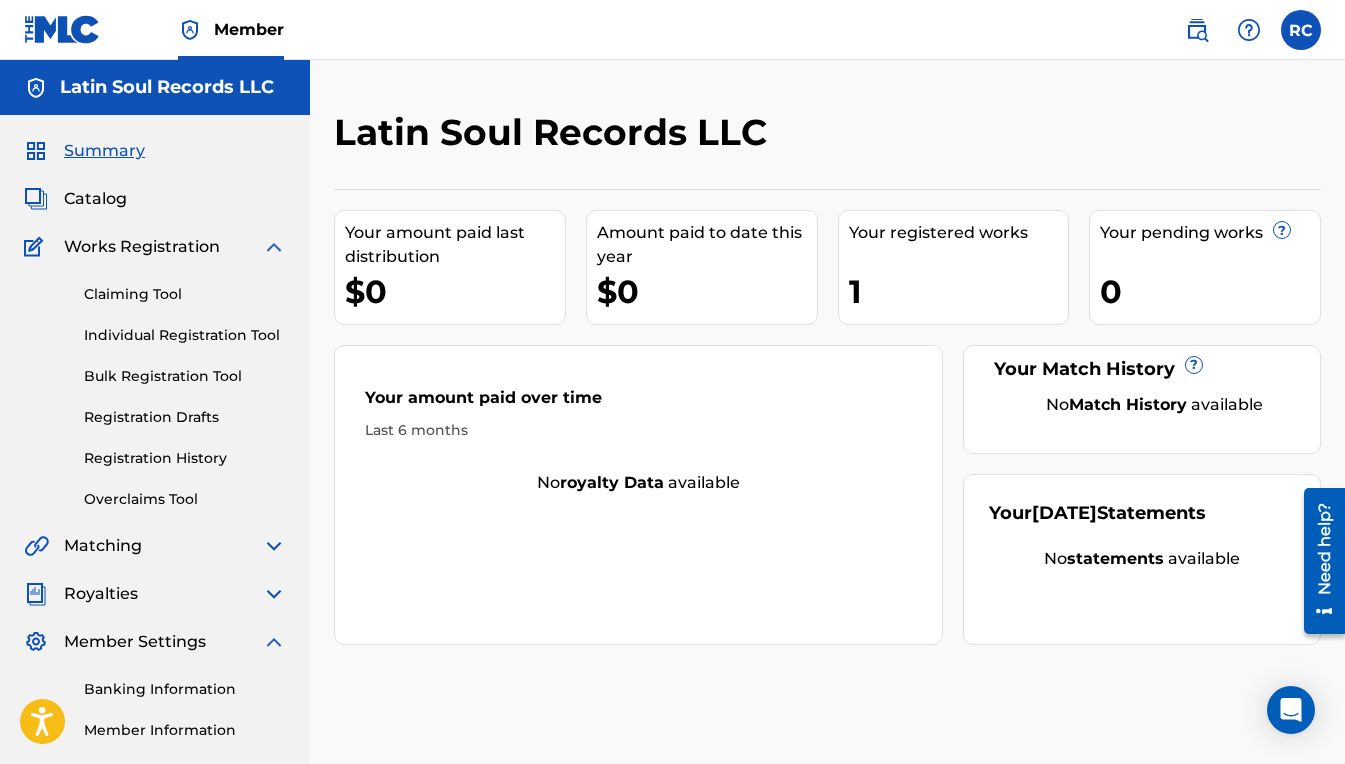 click on "Registration History" at bounding box center [185, 458] 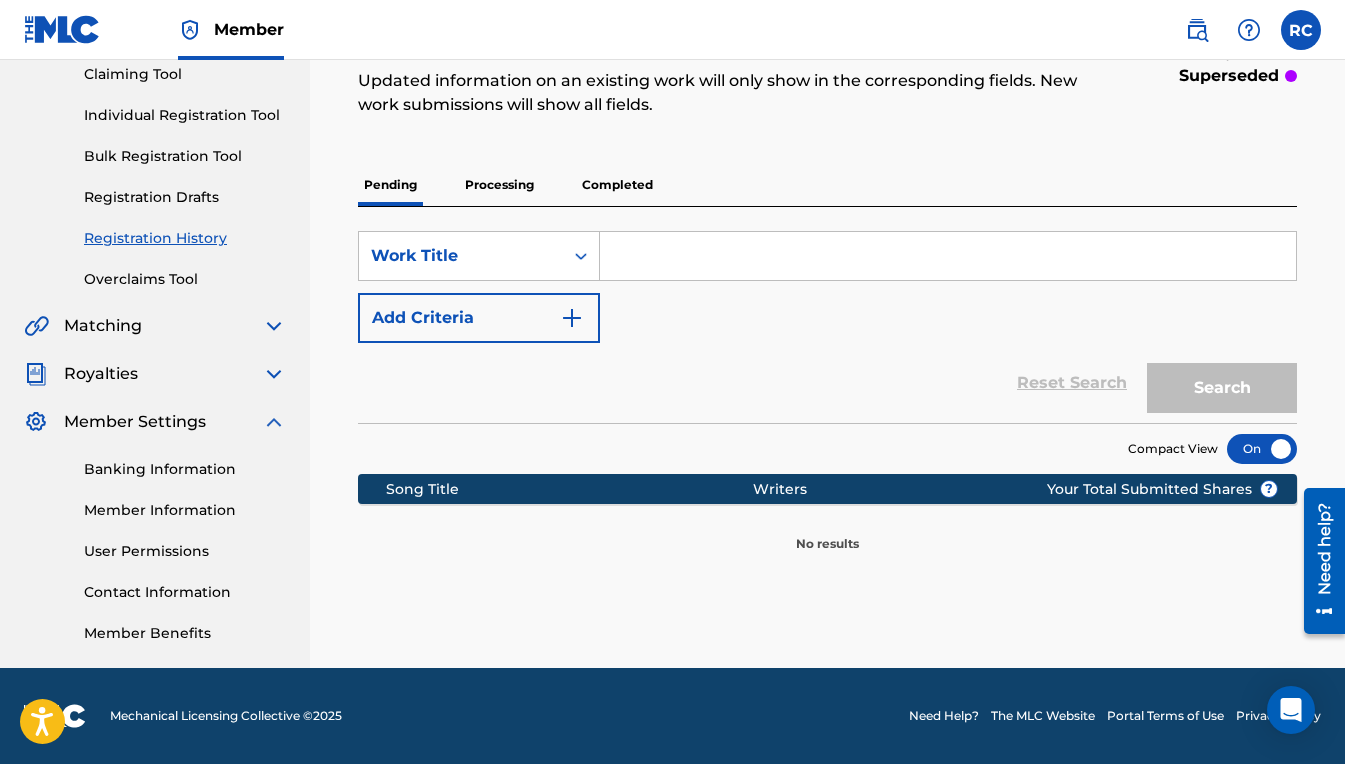scroll, scrollTop: 220, scrollLeft: 0, axis: vertical 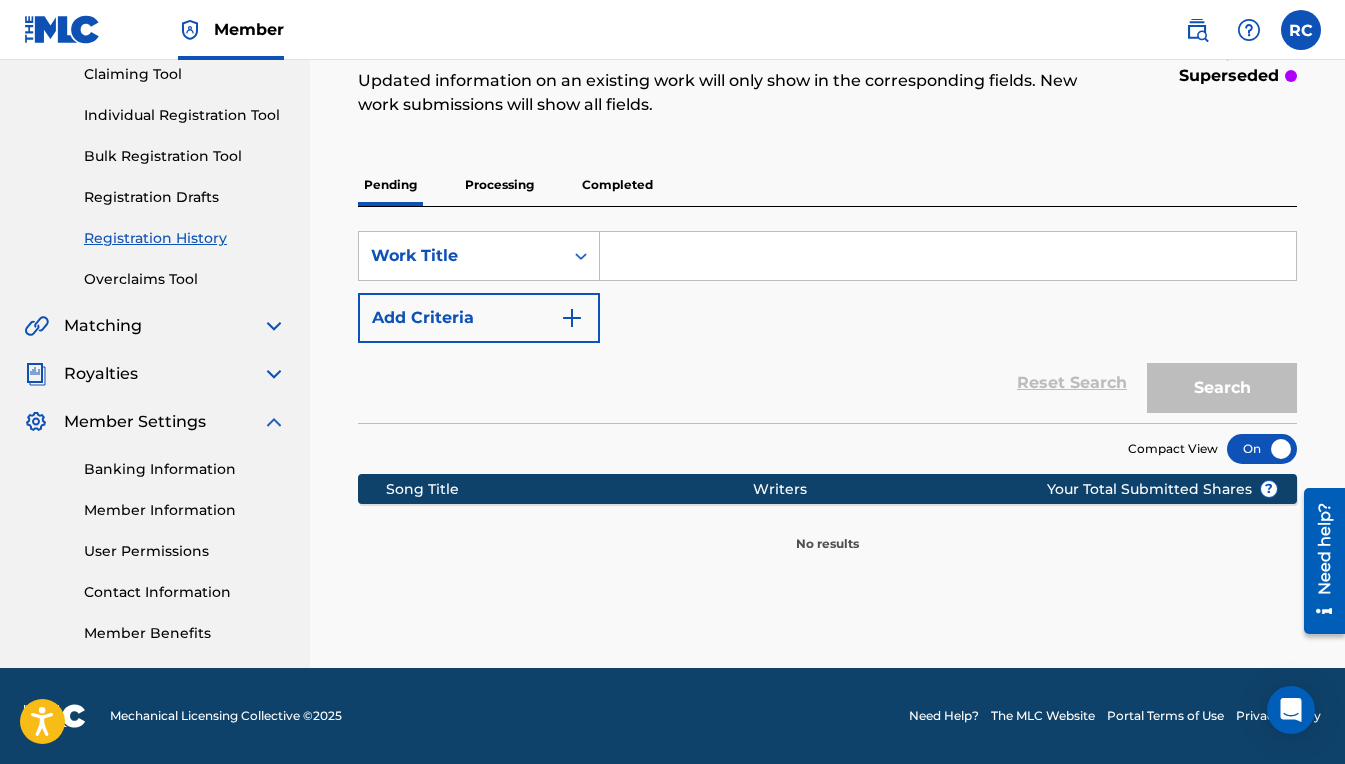 click on "Processing" at bounding box center [499, 185] 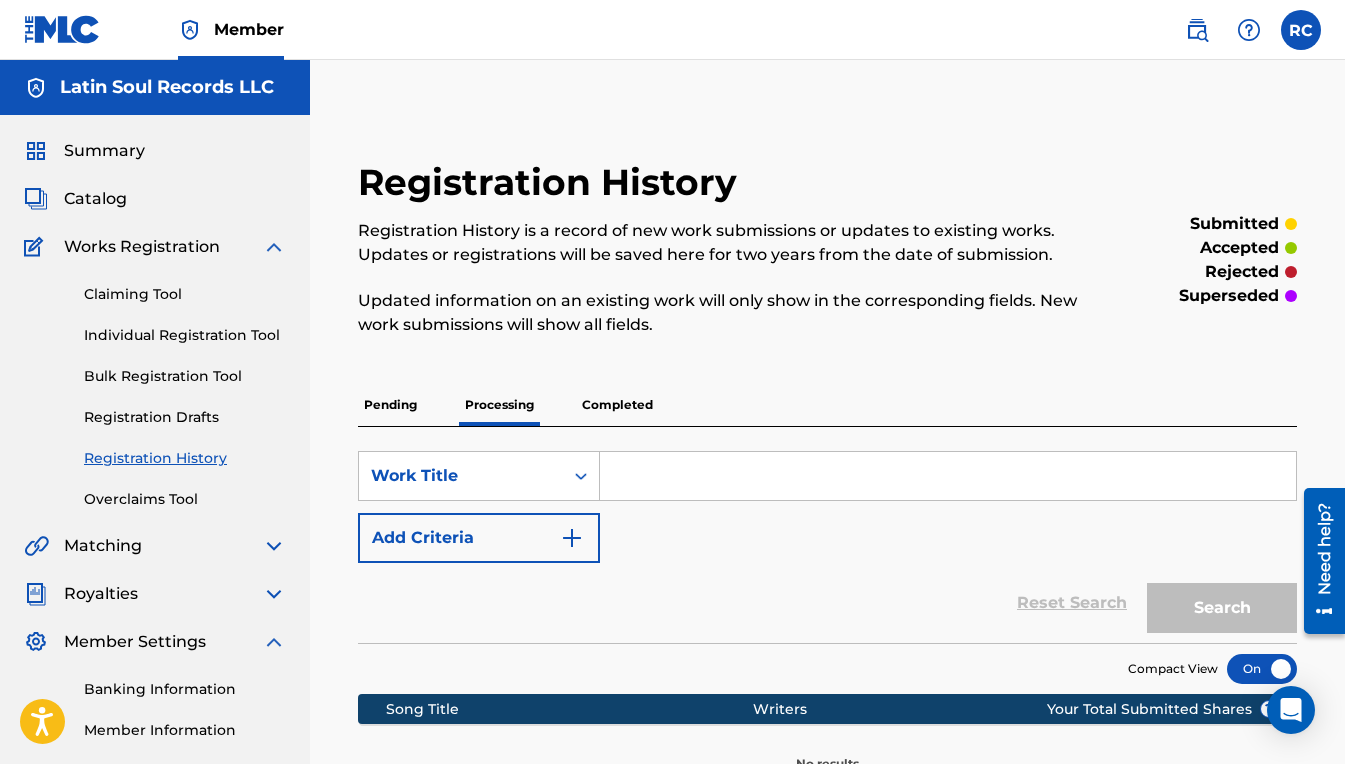 scroll, scrollTop: 0, scrollLeft: 0, axis: both 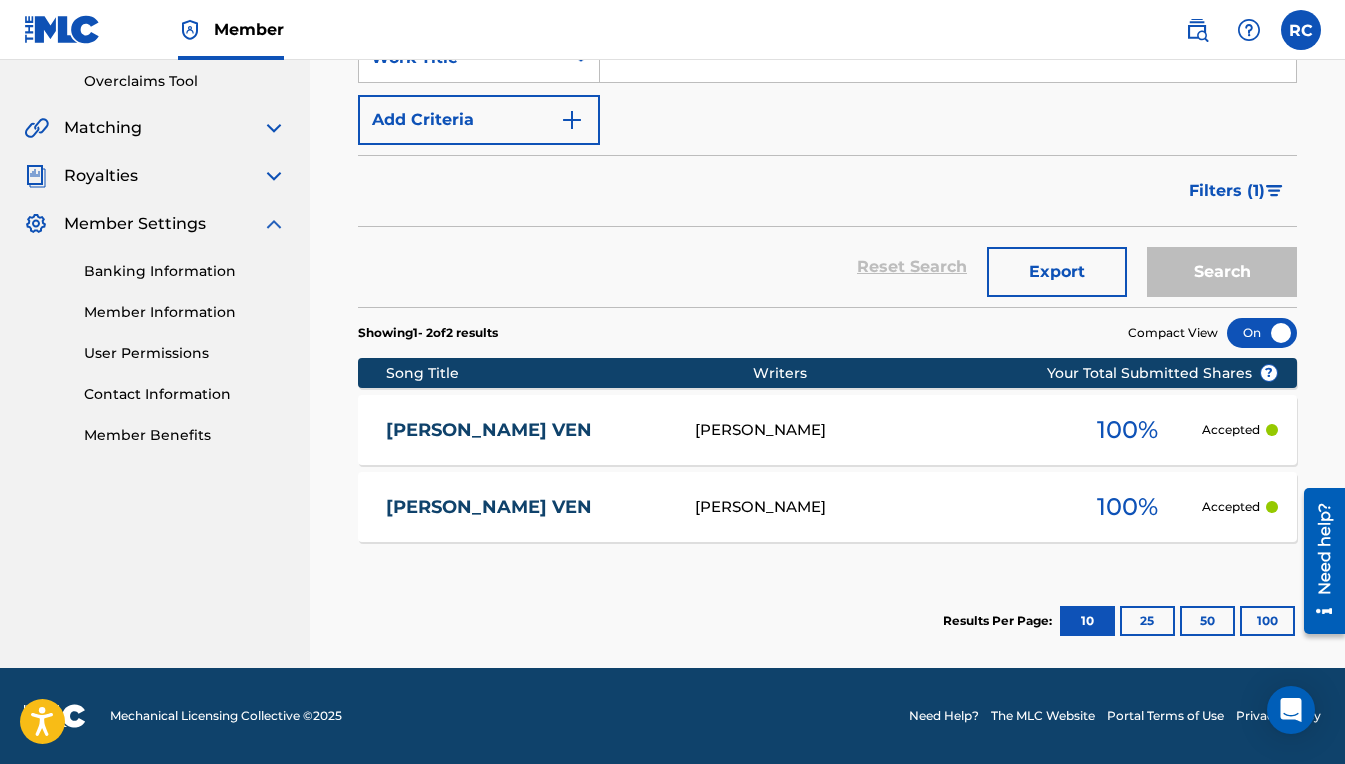 click on "[PERSON_NAME] VEN" at bounding box center [527, 430] 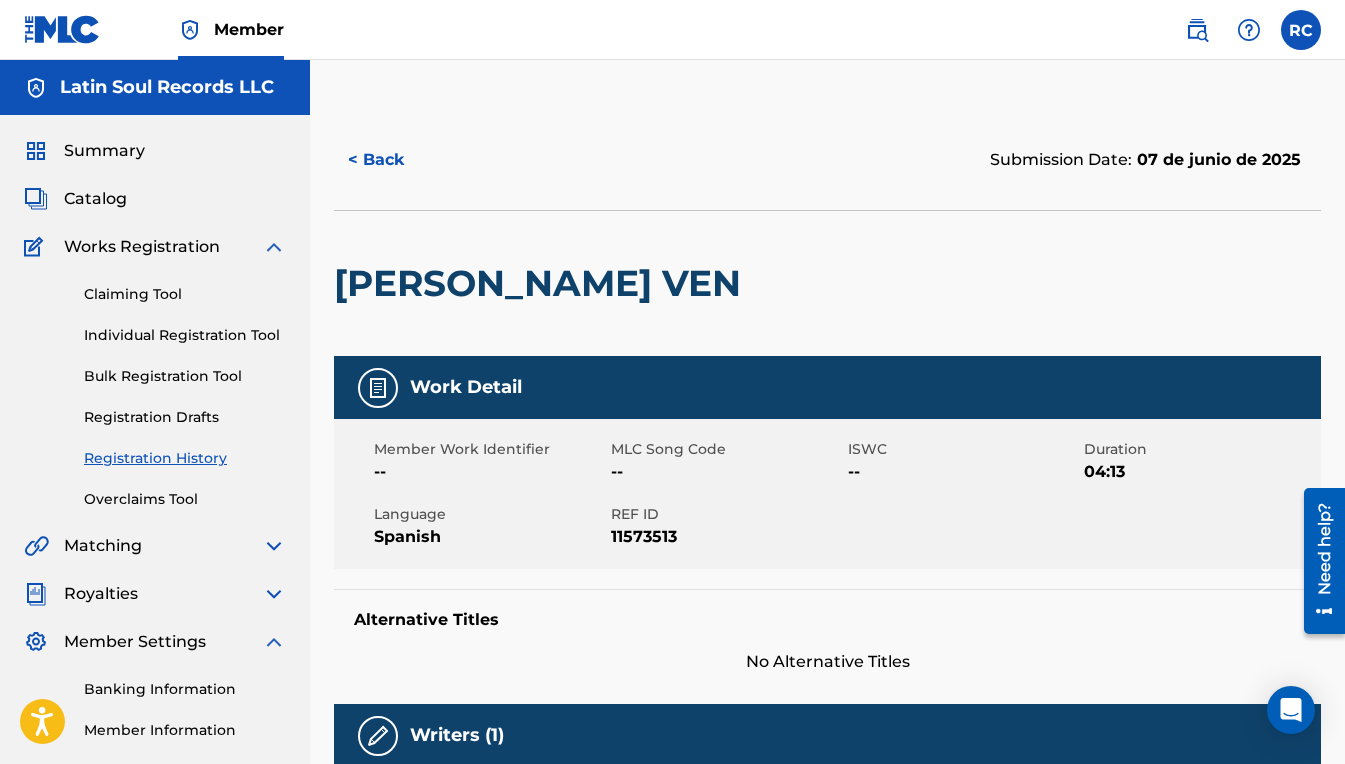 scroll, scrollTop: 0, scrollLeft: 0, axis: both 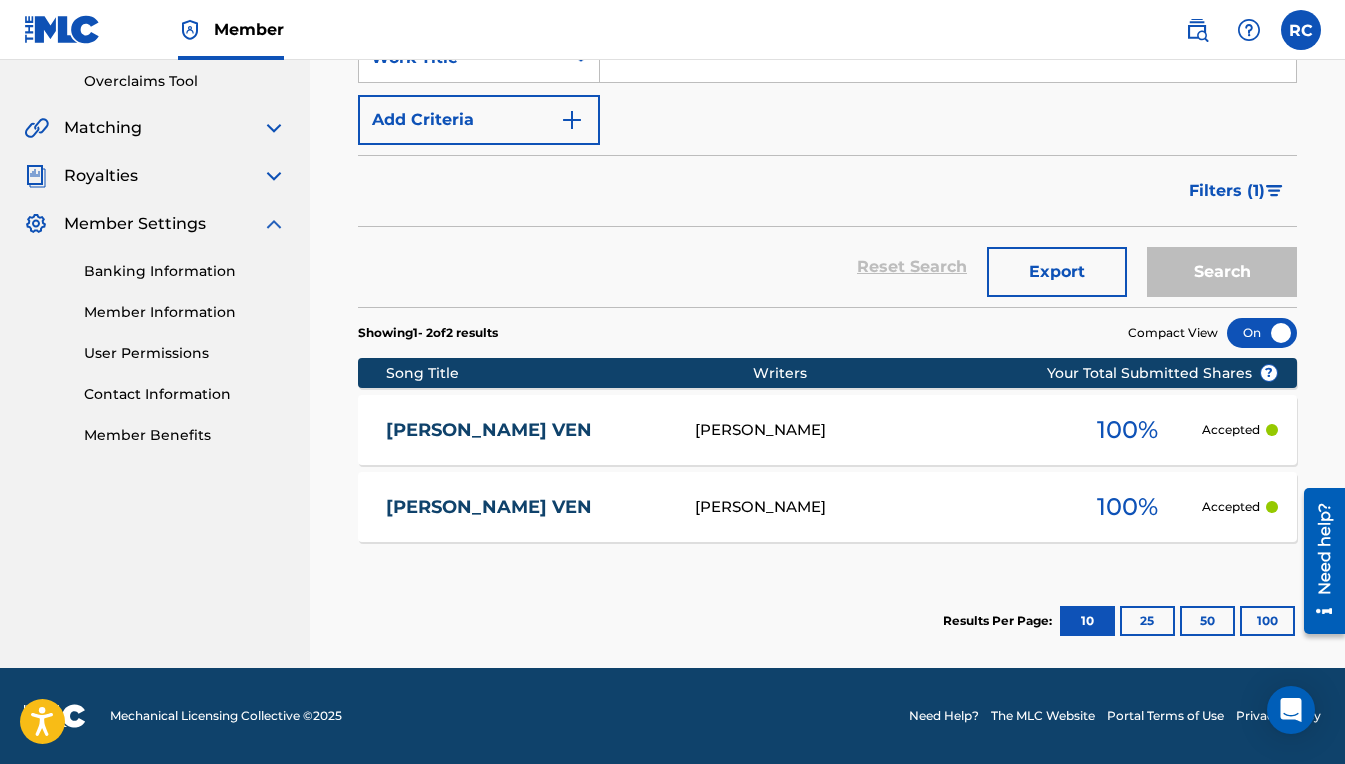 click on "[PERSON_NAME]" at bounding box center [873, 507] 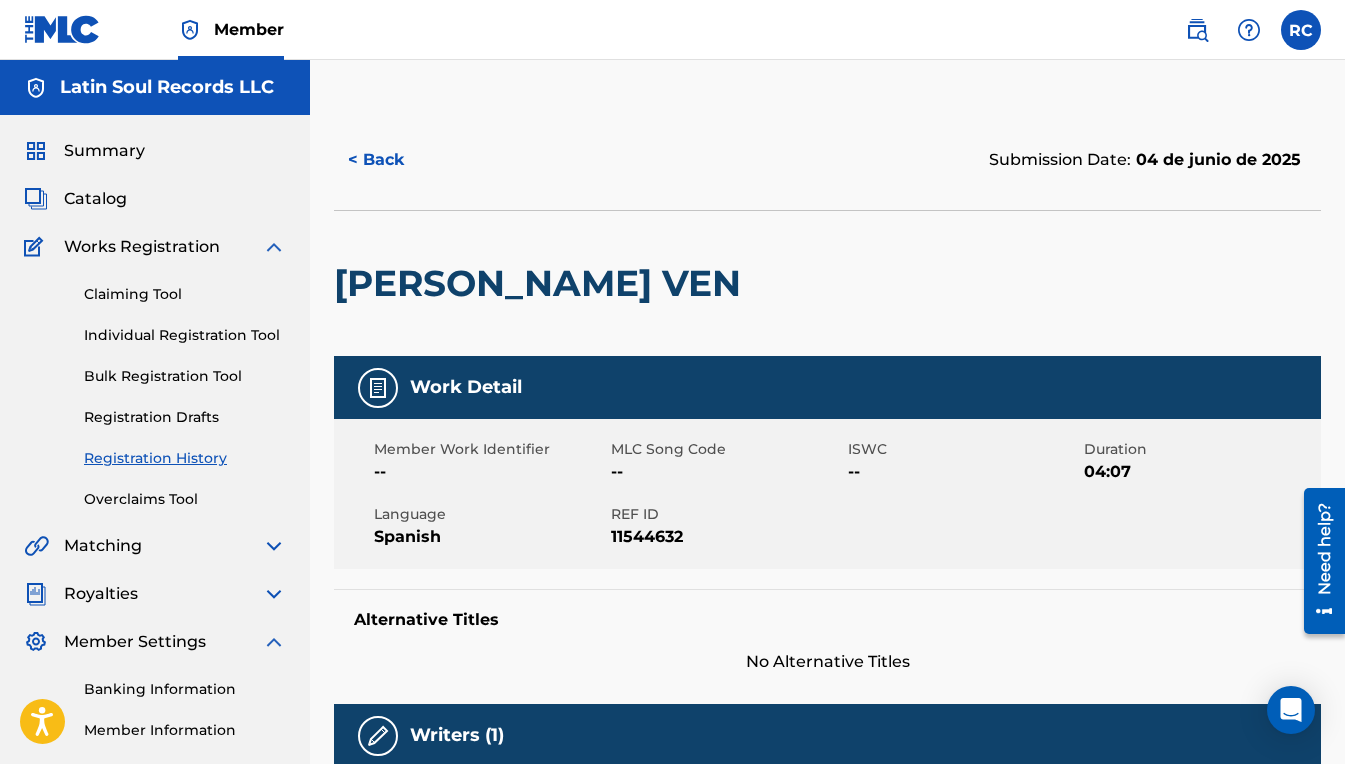 scroll, scrollTop: 0, scrollLeft: 0, axis: both 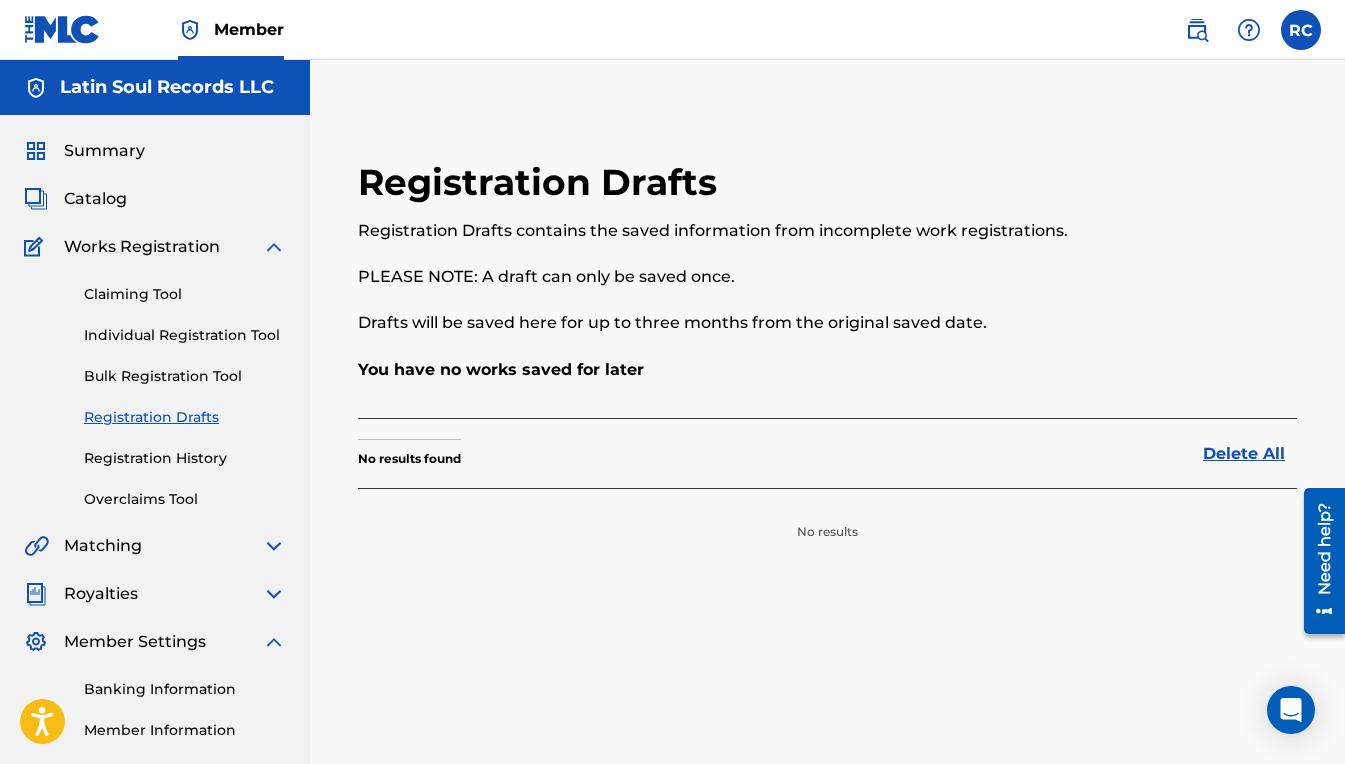 click on "Bulk Registration Tool" at bounding box center [185, 376] 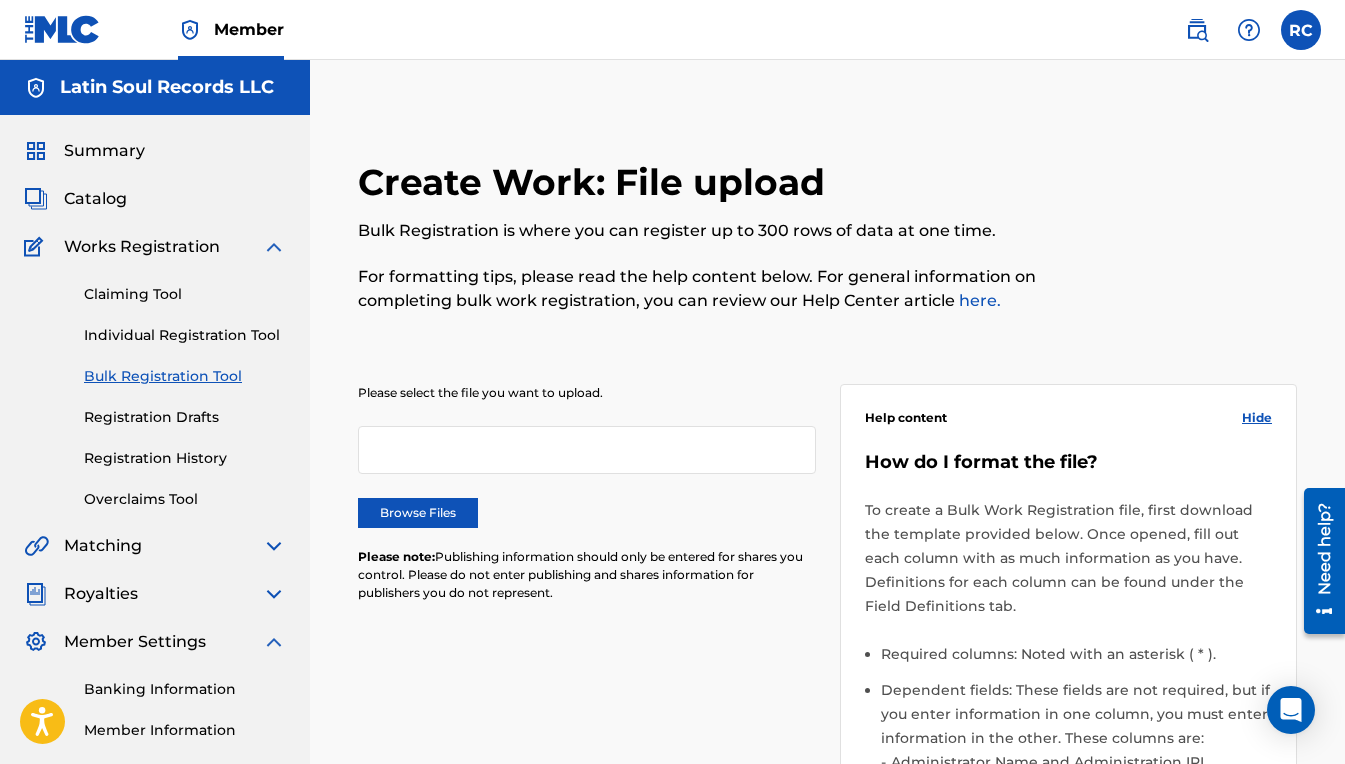 click on "Individual Registration Tool" at bounding box center (185, 335) 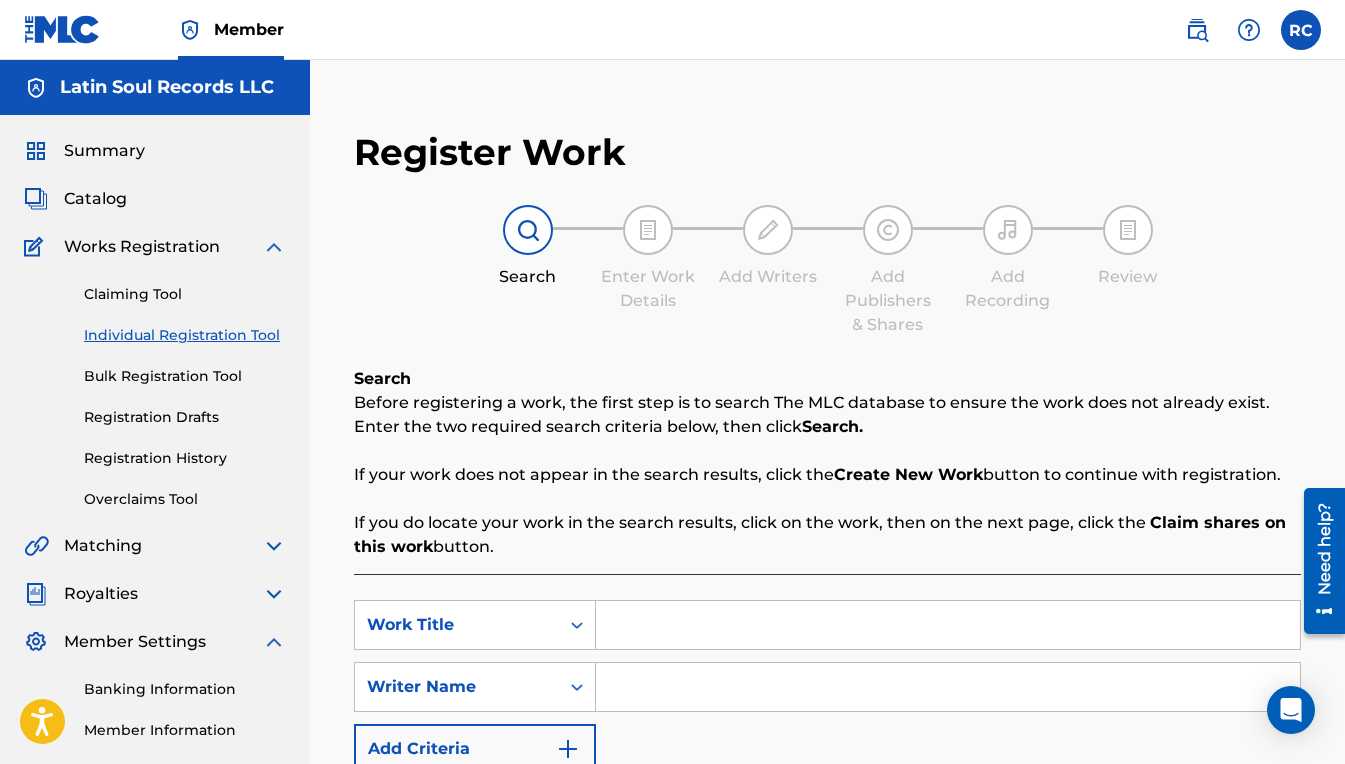 scroll, scrollTop: 0, scrollLeft: 0, axis: both 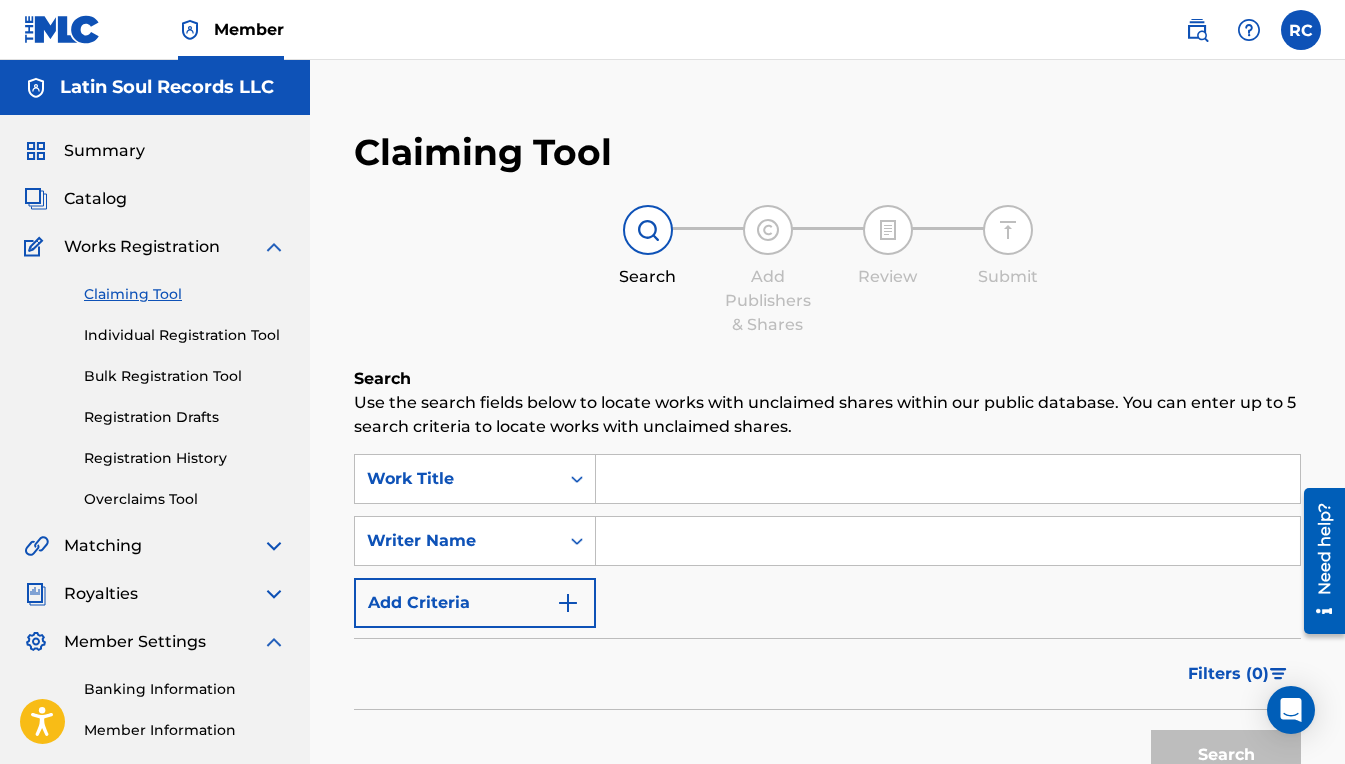 click at bounding box center [274, 247] 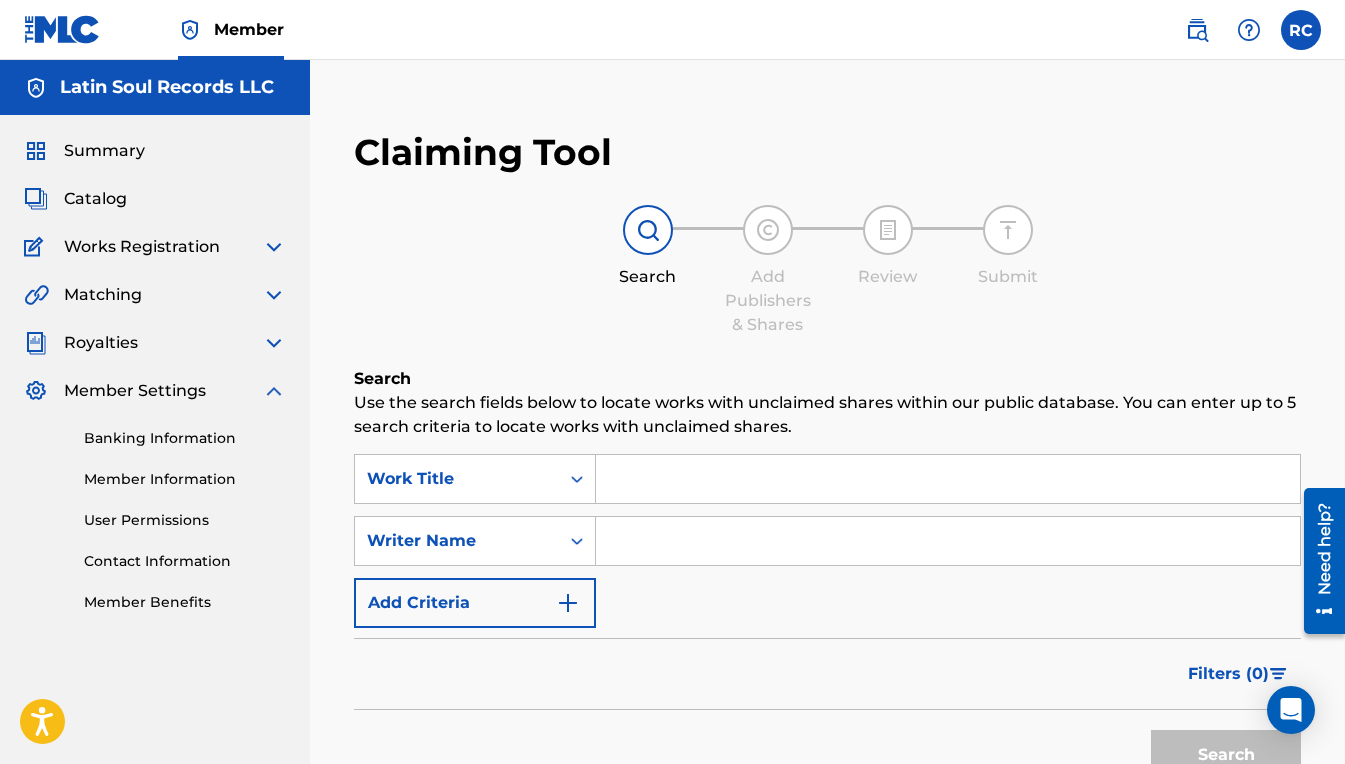 click at bounding box center [274, 295] 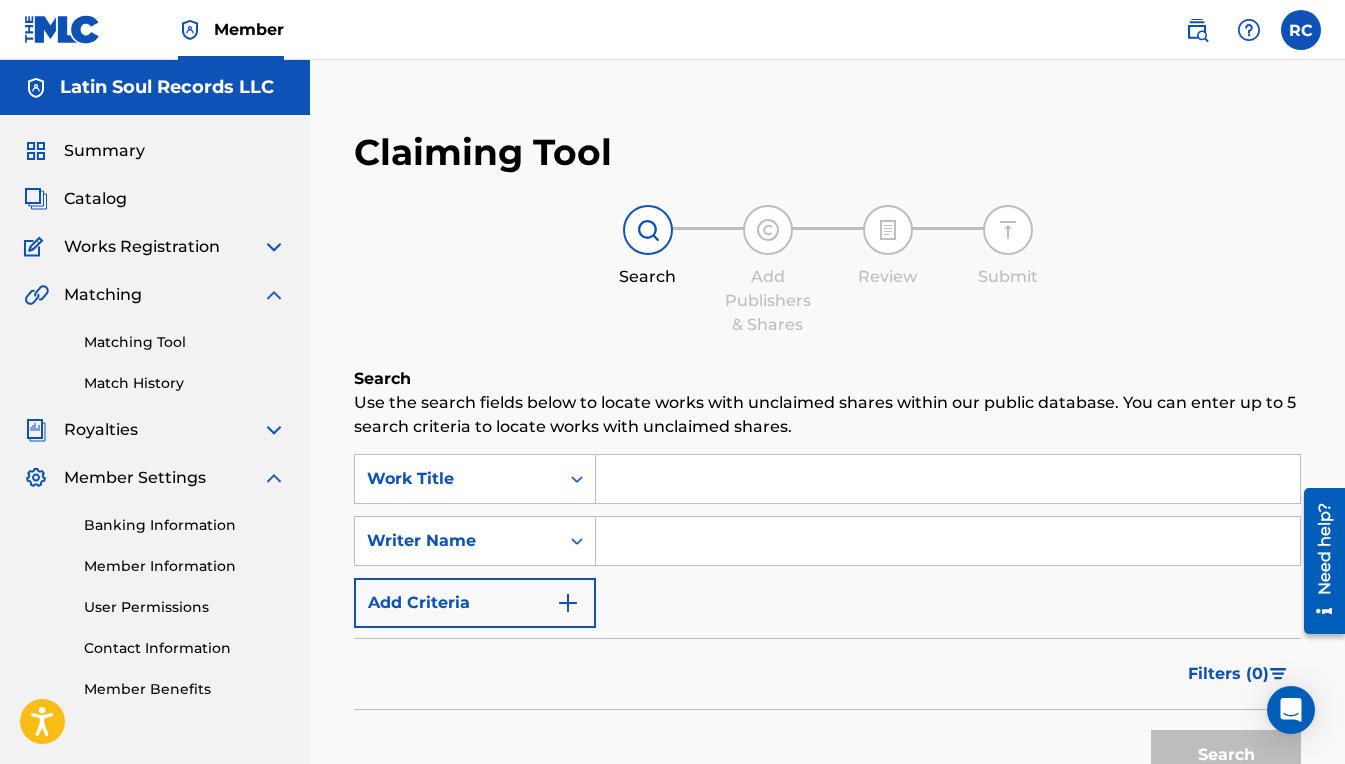 click on "Matching Tool" at bounding box center (185, 342) 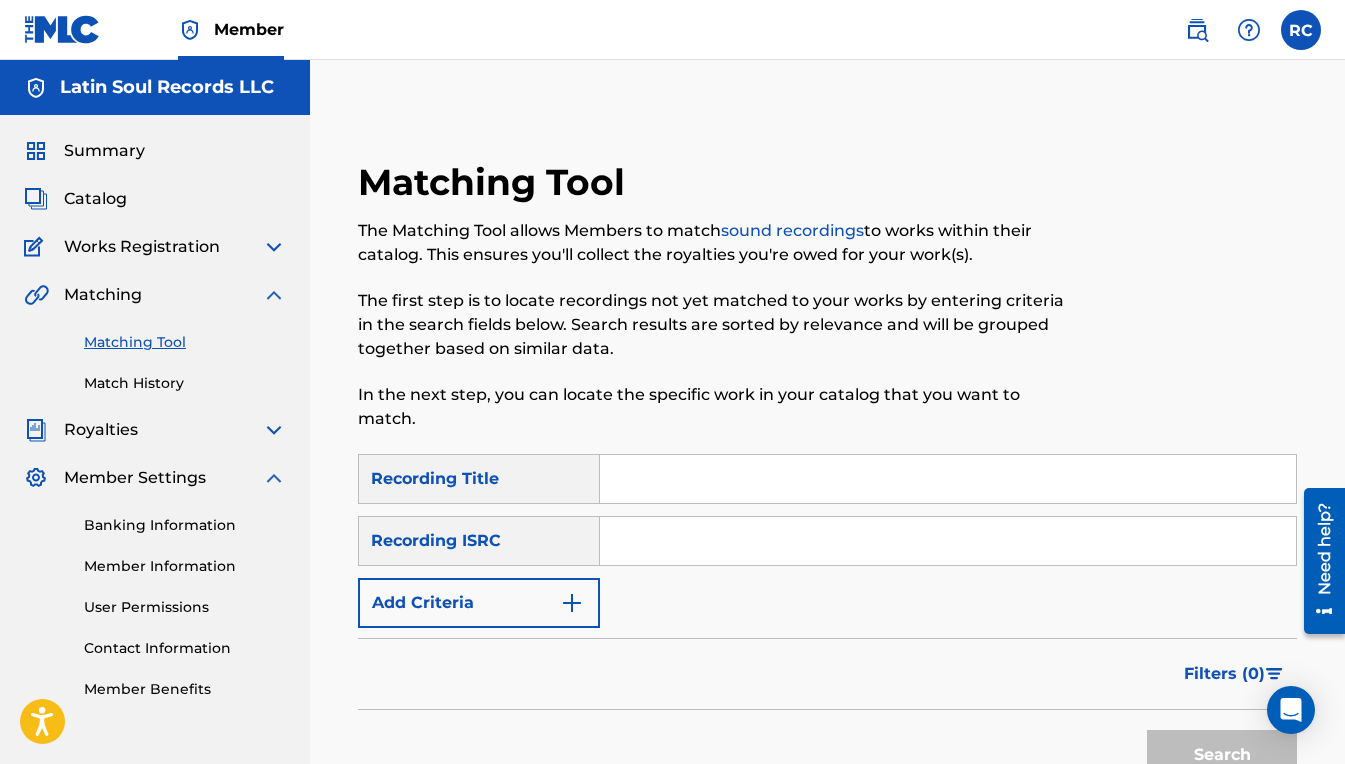 click on "Match History" at bounding box center (185, 383) 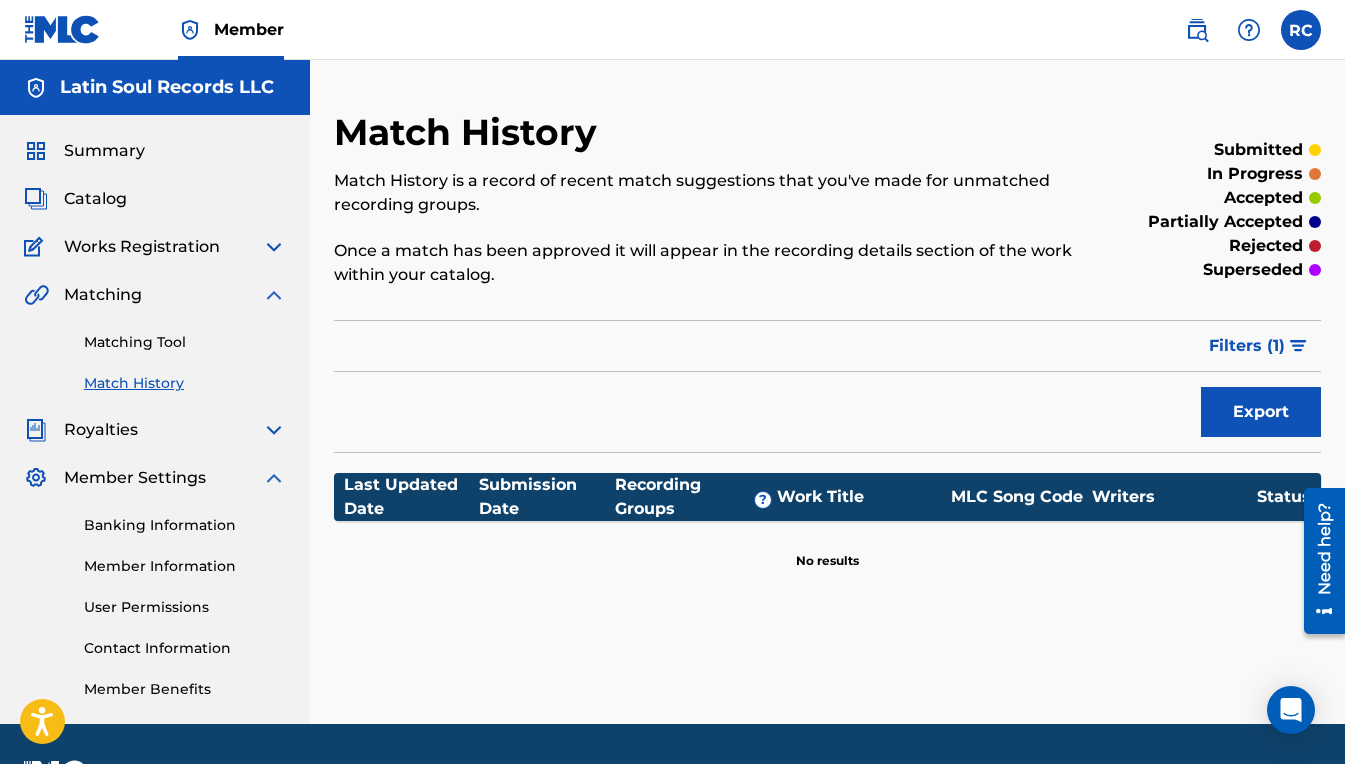 click at bounding box center (274, 295) 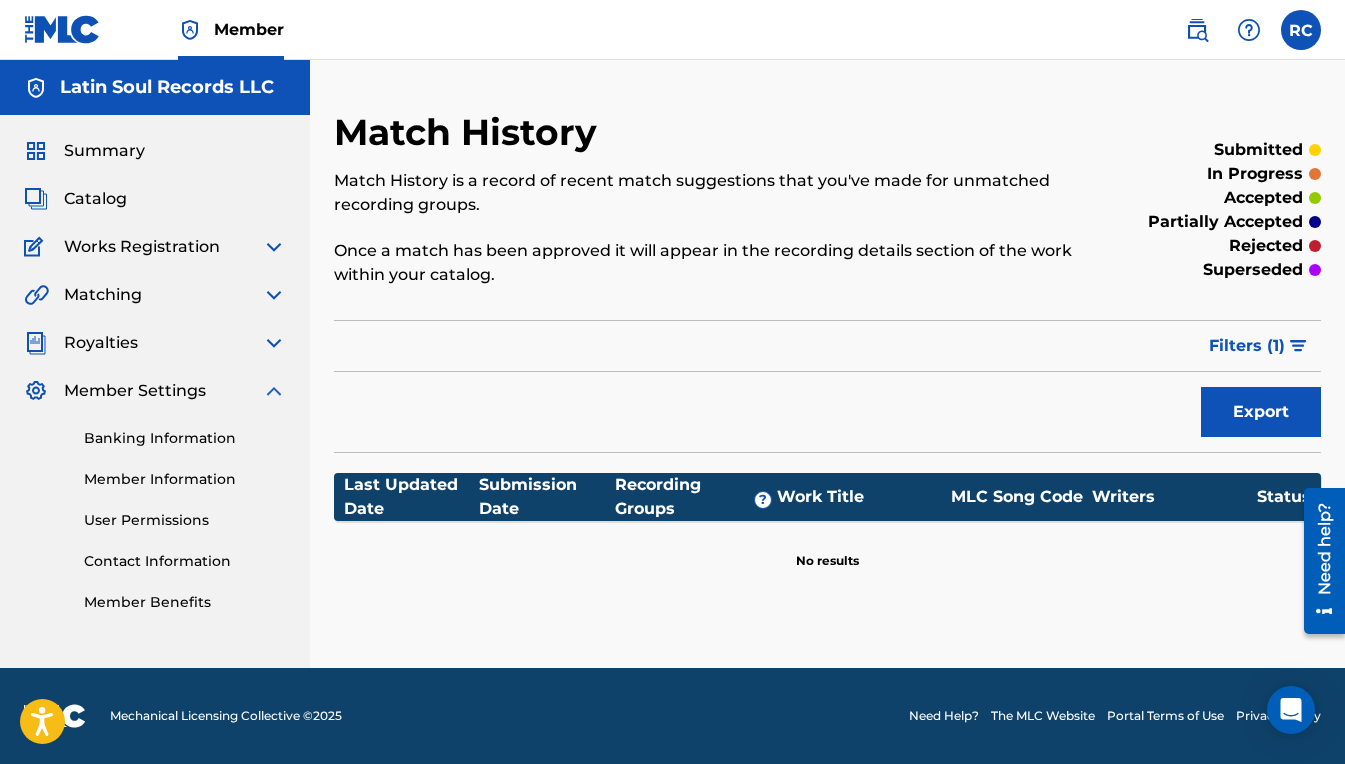 scroll, scrollTop: 0, scrollLeft: 0, axis: both 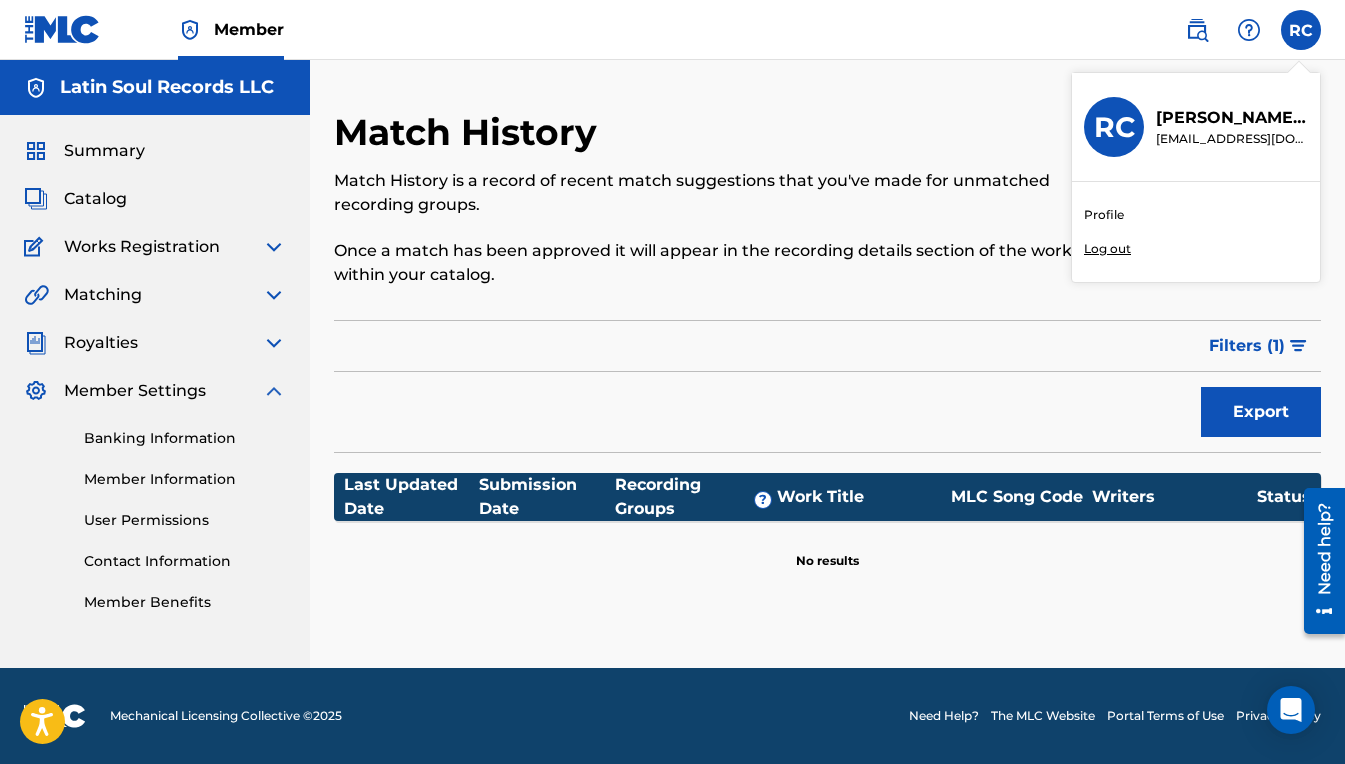 click on "Log out" at bounding box center (1107, 249) 